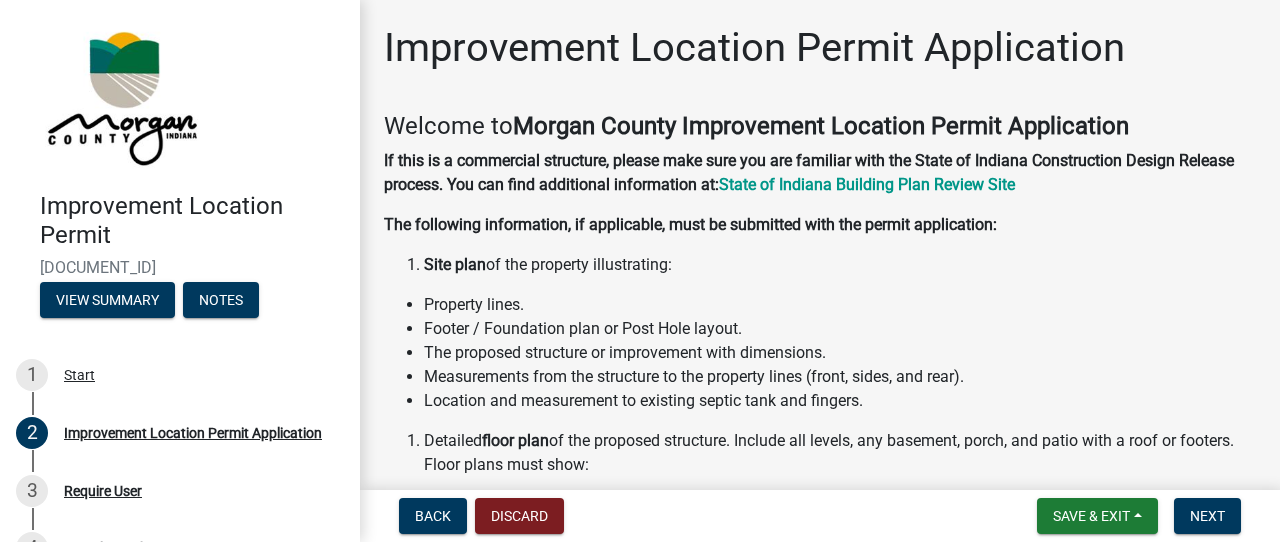 scroll, scrollTop: 0, scrollLeft: 0, axis: both 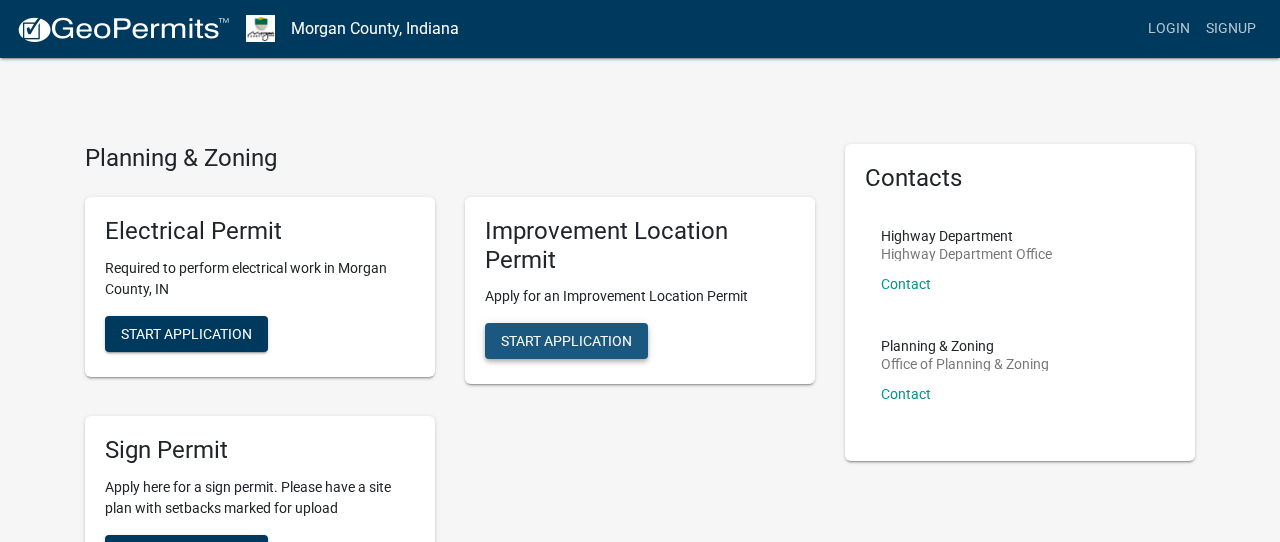 click on "Start Application" at bounding box center (566, 341) 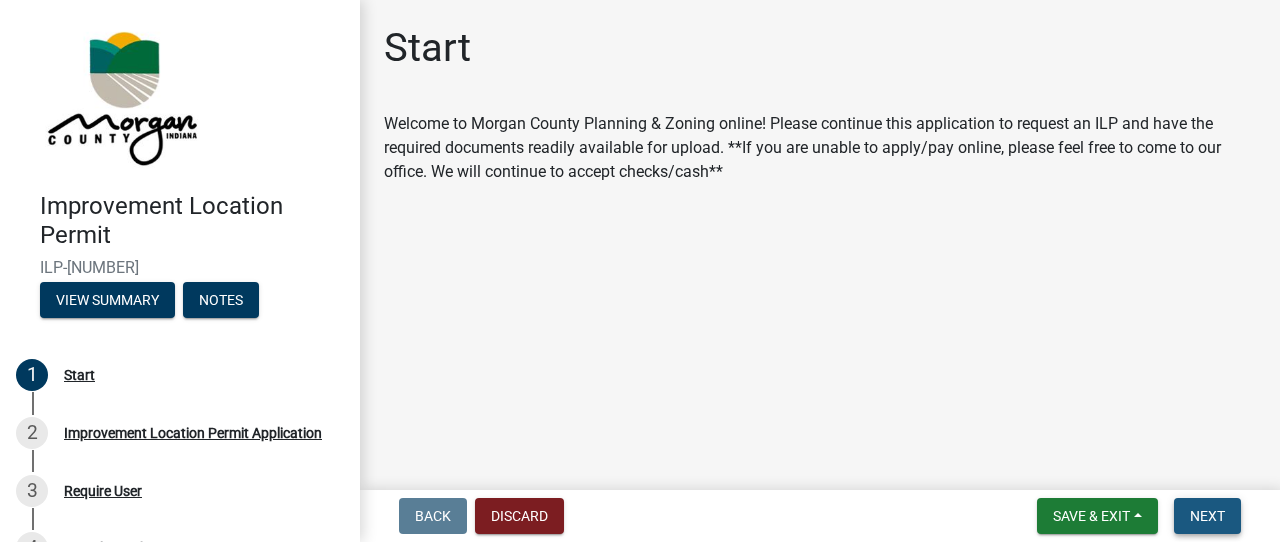 click on "Next" at bounding box center (1207, 516) 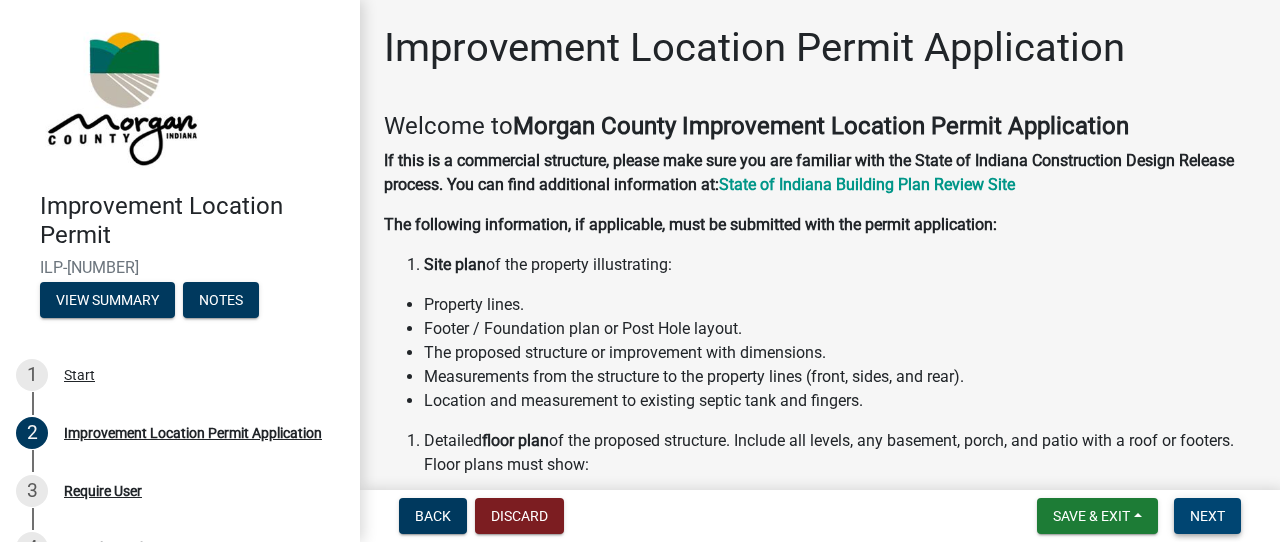 click on "Next" at bounding box center [1207, 516] 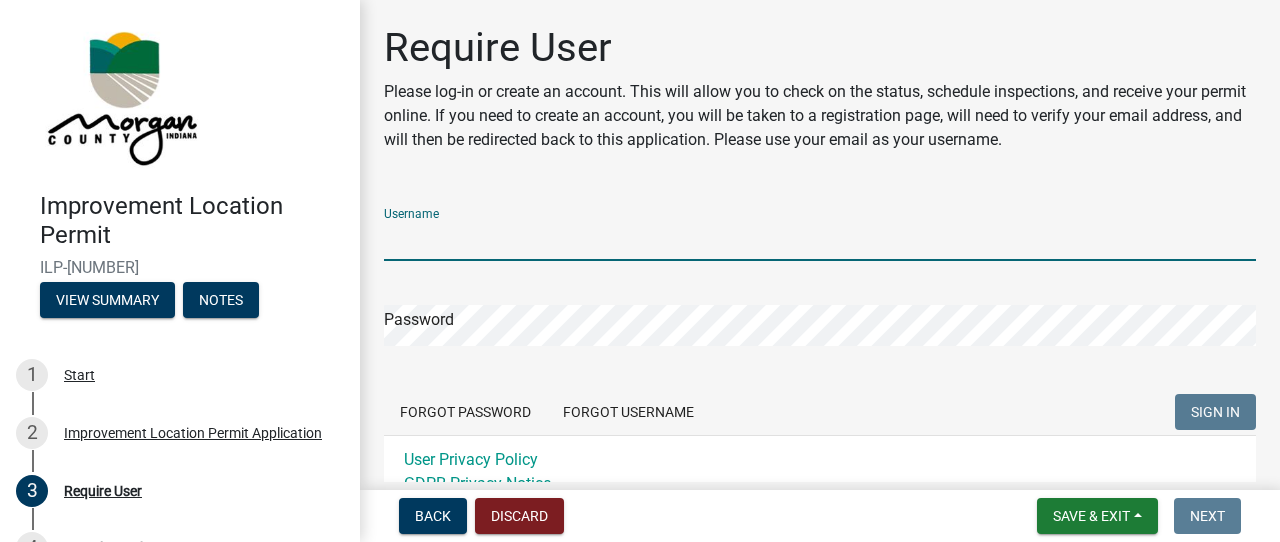 type on "Eakle11" 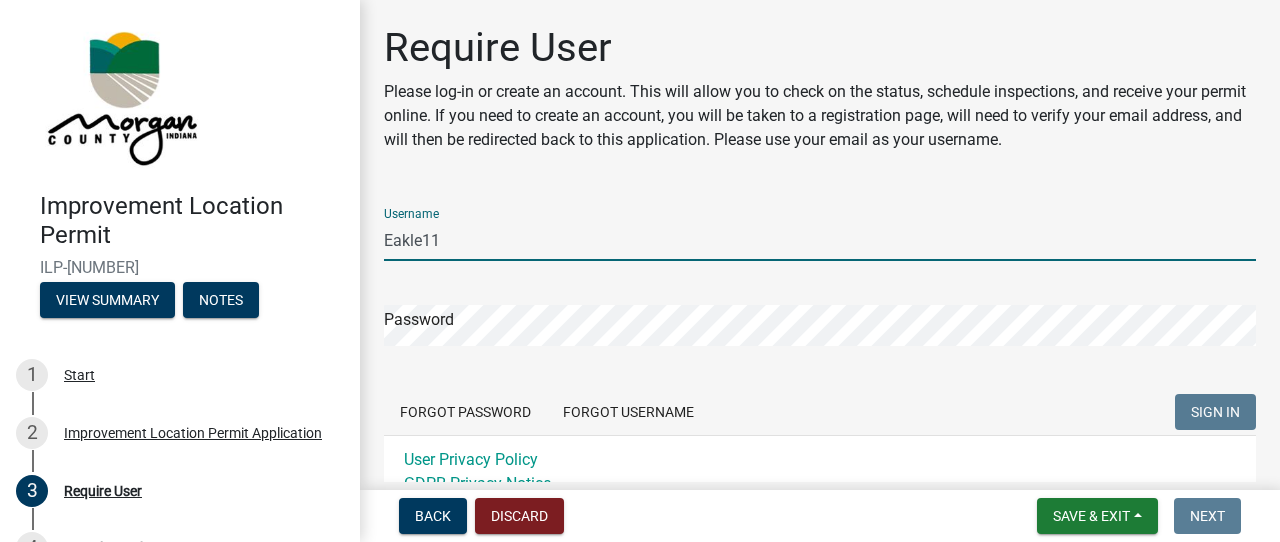 click on "SIGN IN" 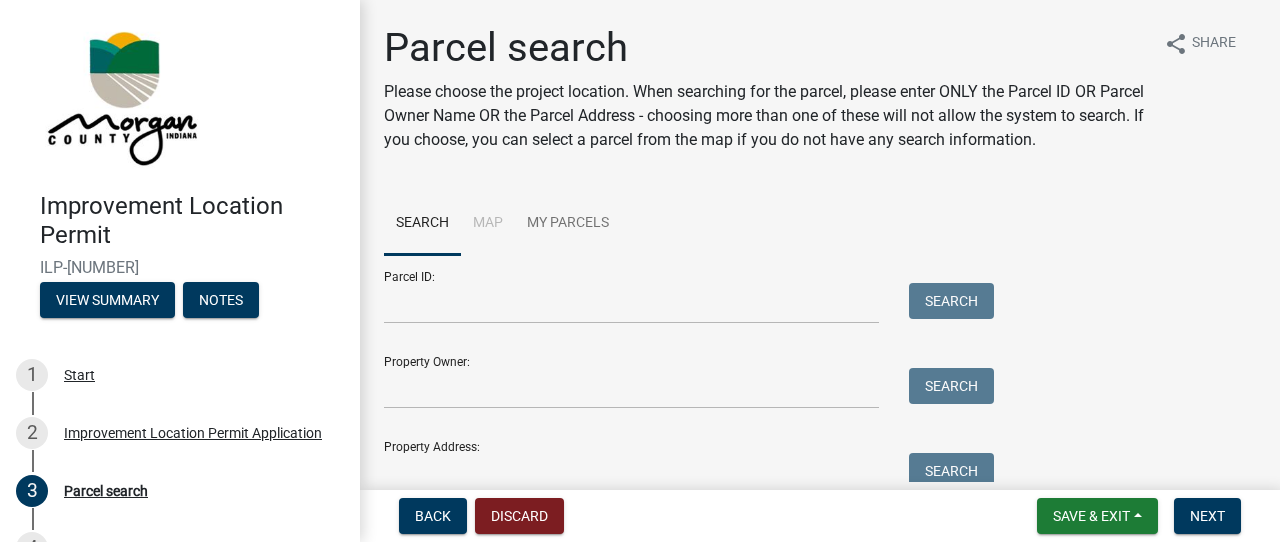 scroll, scrollTop: 0, scrollLeft: 0, axis: both 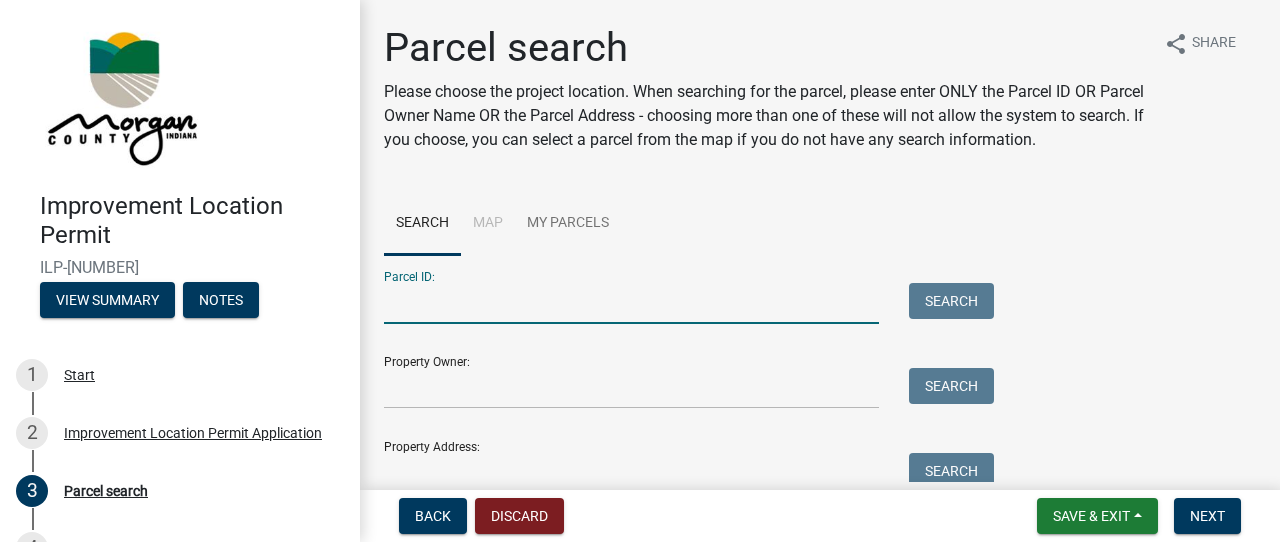 click on "Parcel ID:" at bounding box center [631, 303] 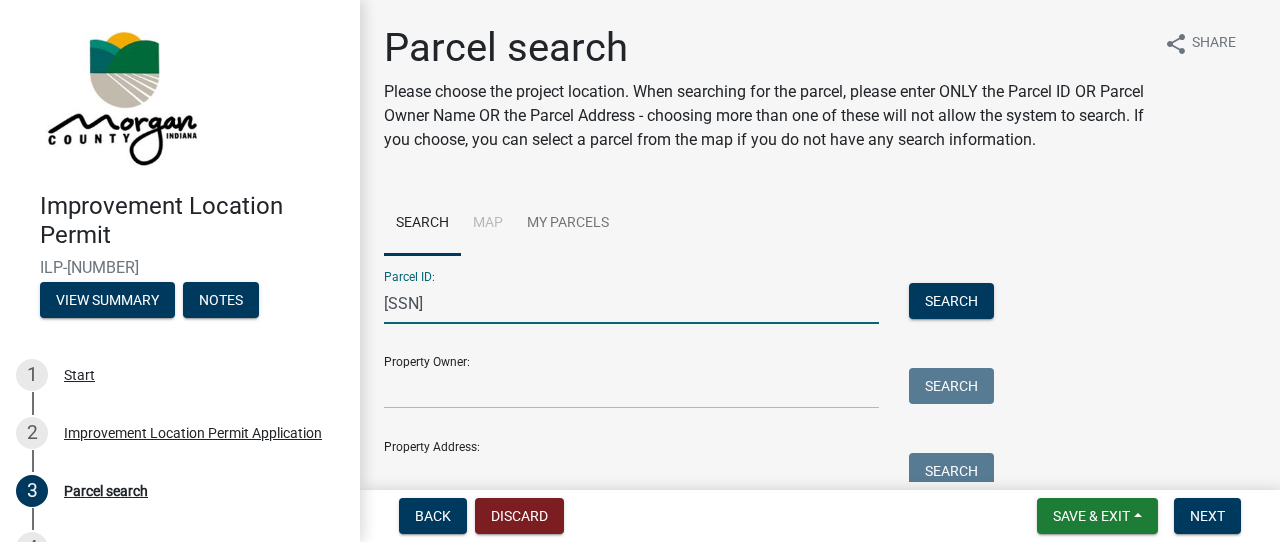 type on "[SSN]" 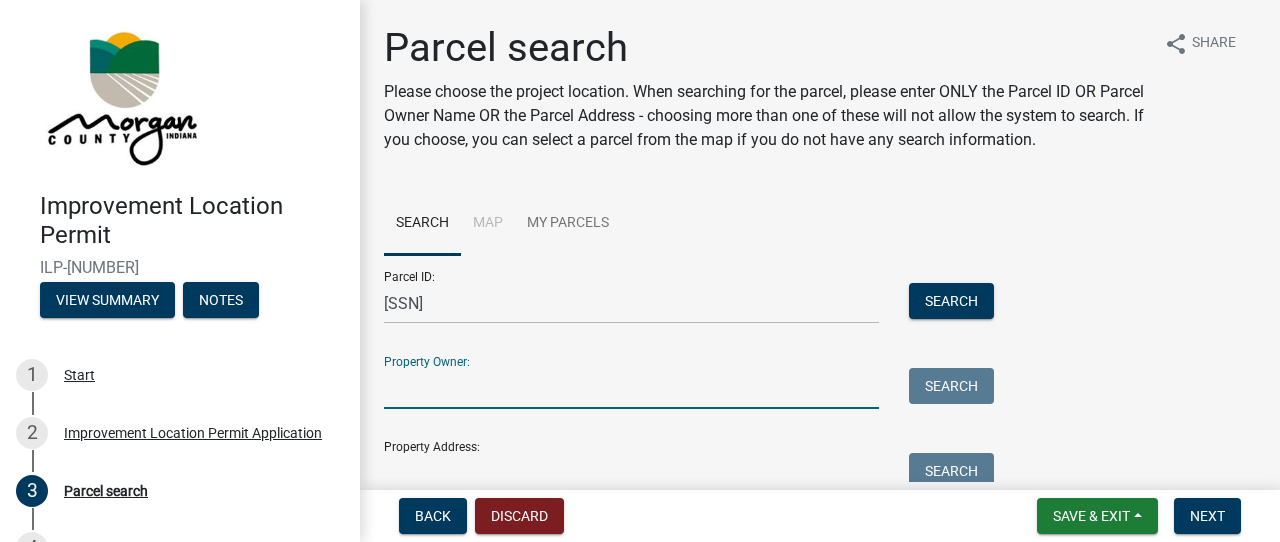 click on "Property Owner:" at bounding box center [631, 388] 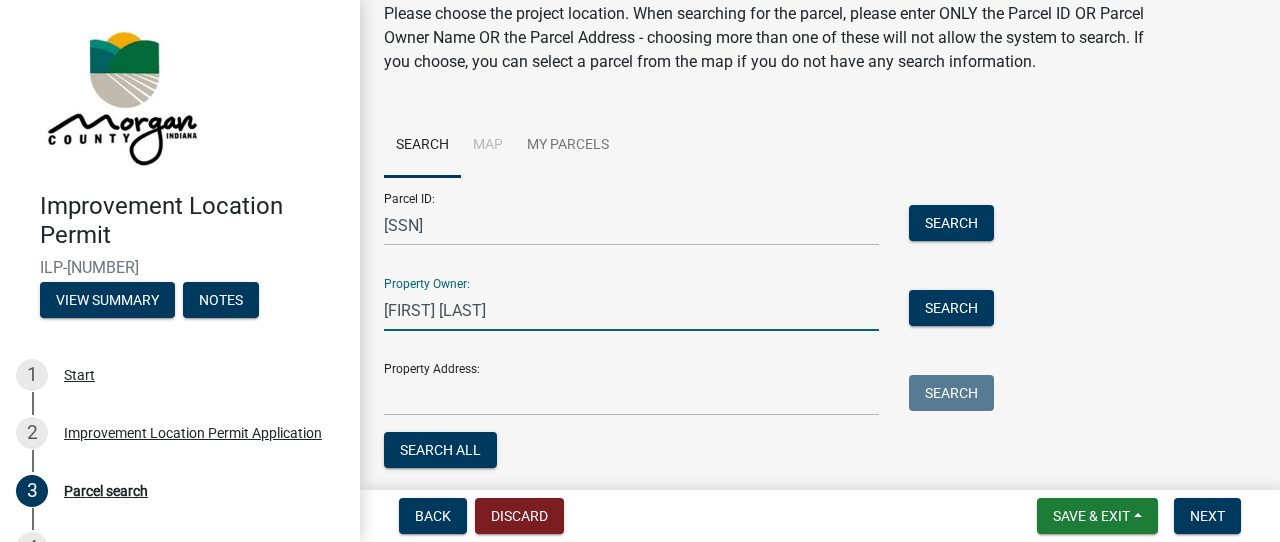 scroll, scrollTop: 85, scrollLeft: 0, axis: vertical 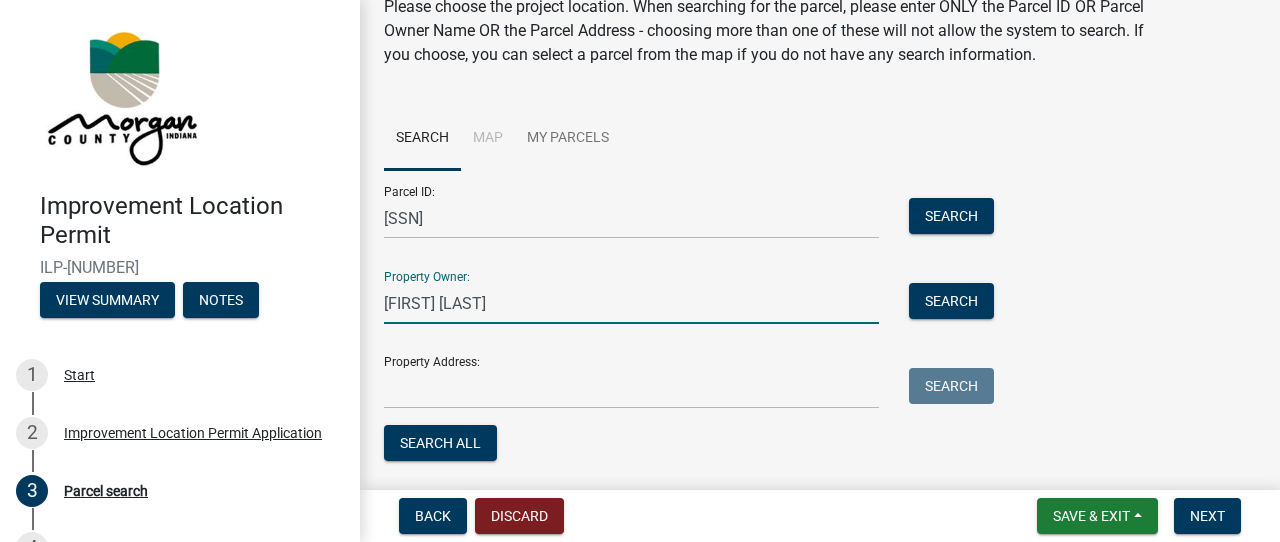type on "[FIRST] [LAST]" 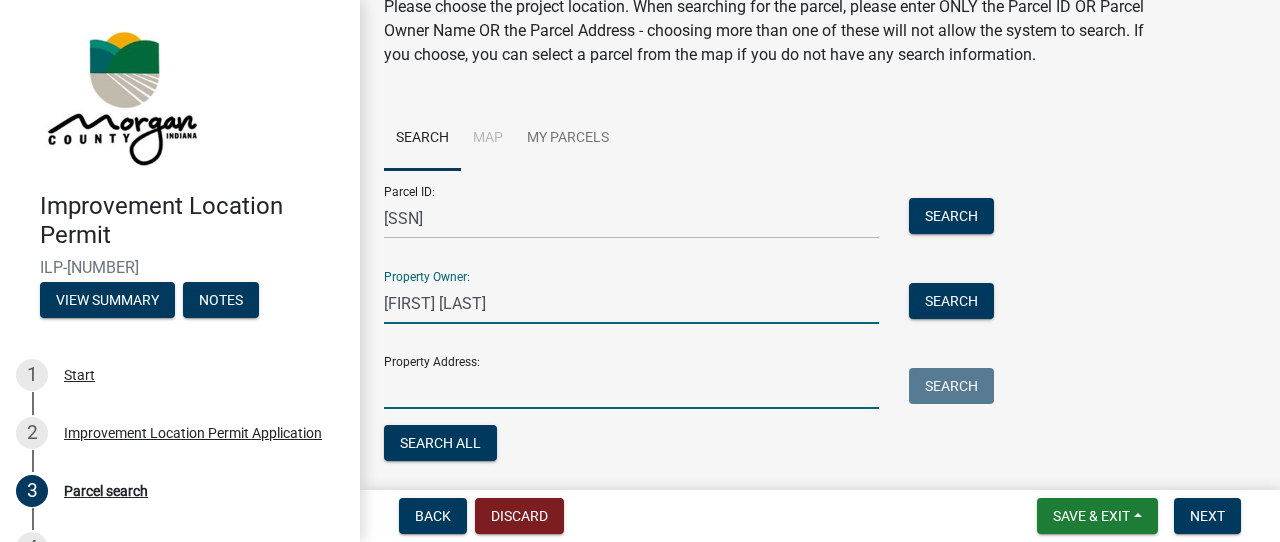 click on "Property Address:" at bounding box center (631, 388) 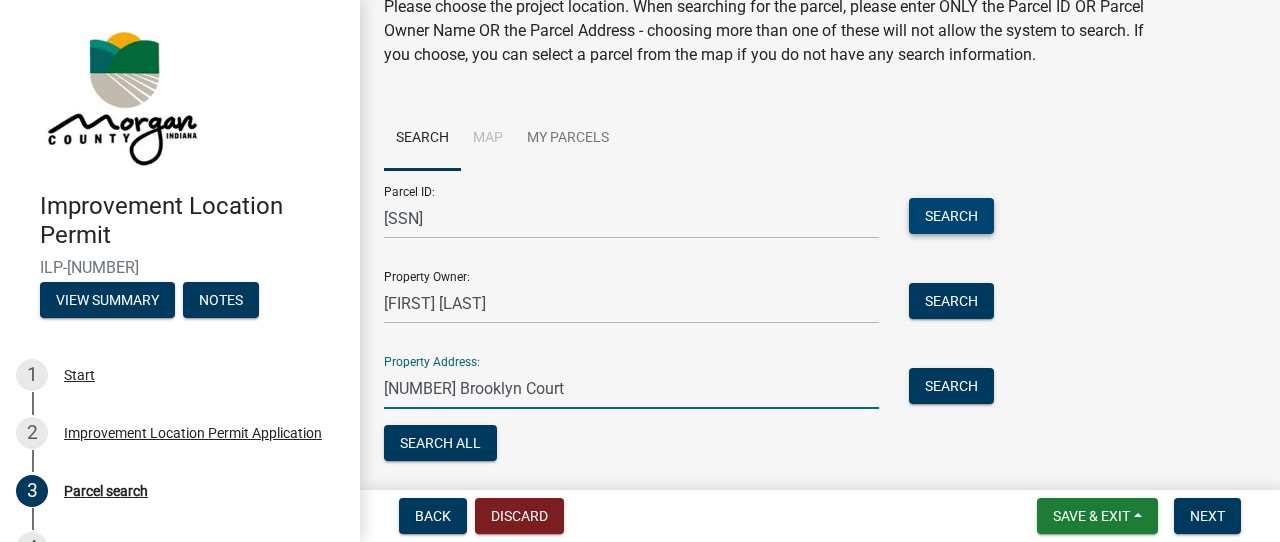 type on "[NUMBER] Brooklyn Court" 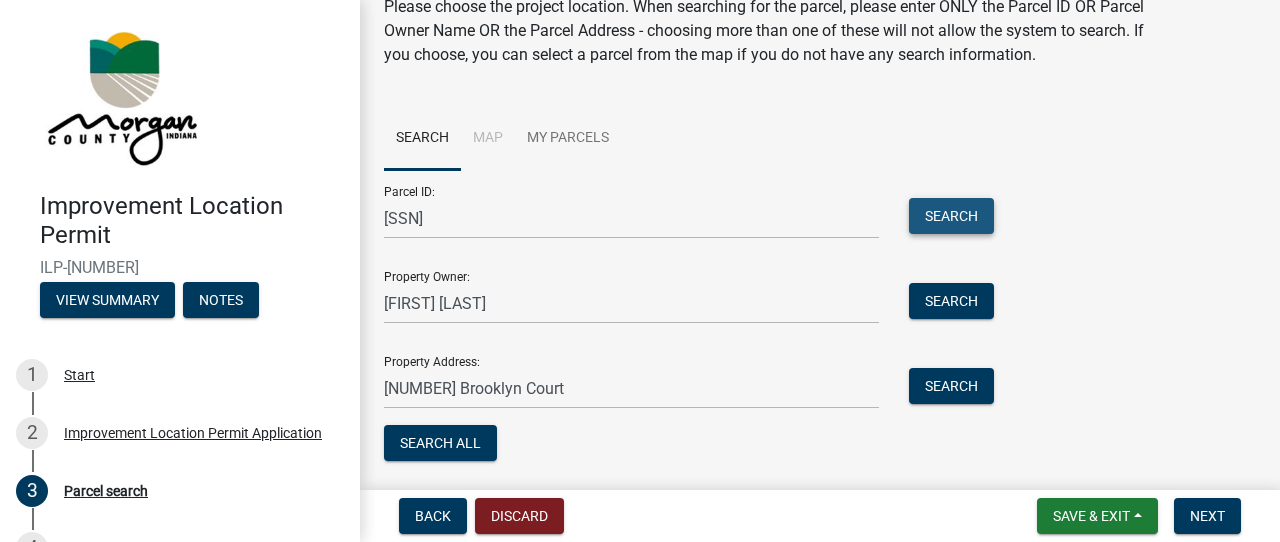 click on "Search" at bounding box center (951, 216) 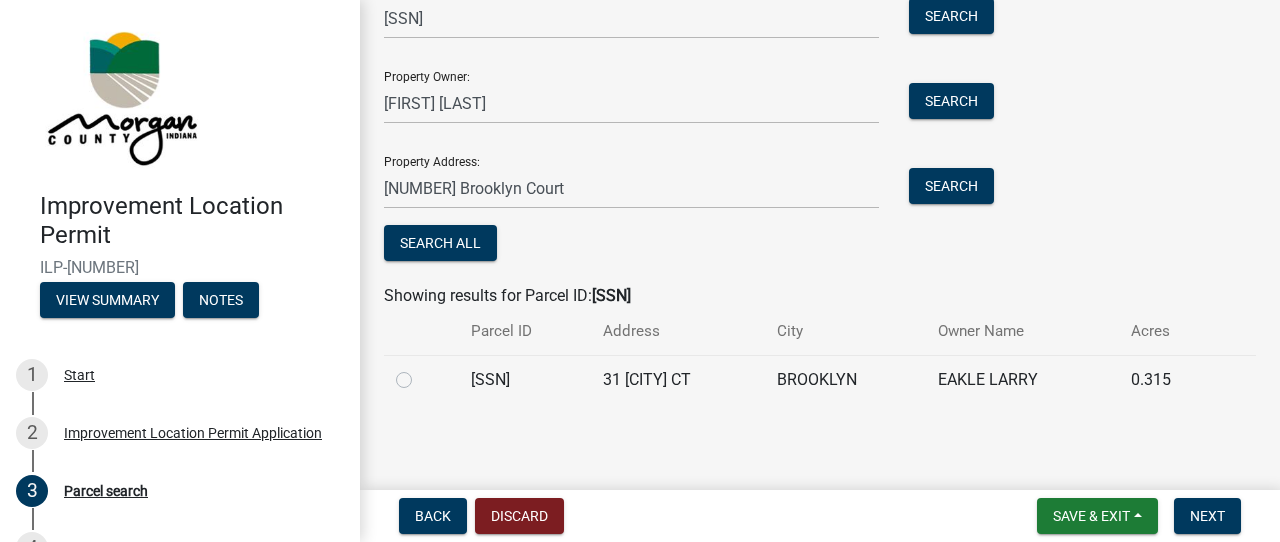 scroll, scrollTop: 284, scrollLeft: 0, axis: vertical 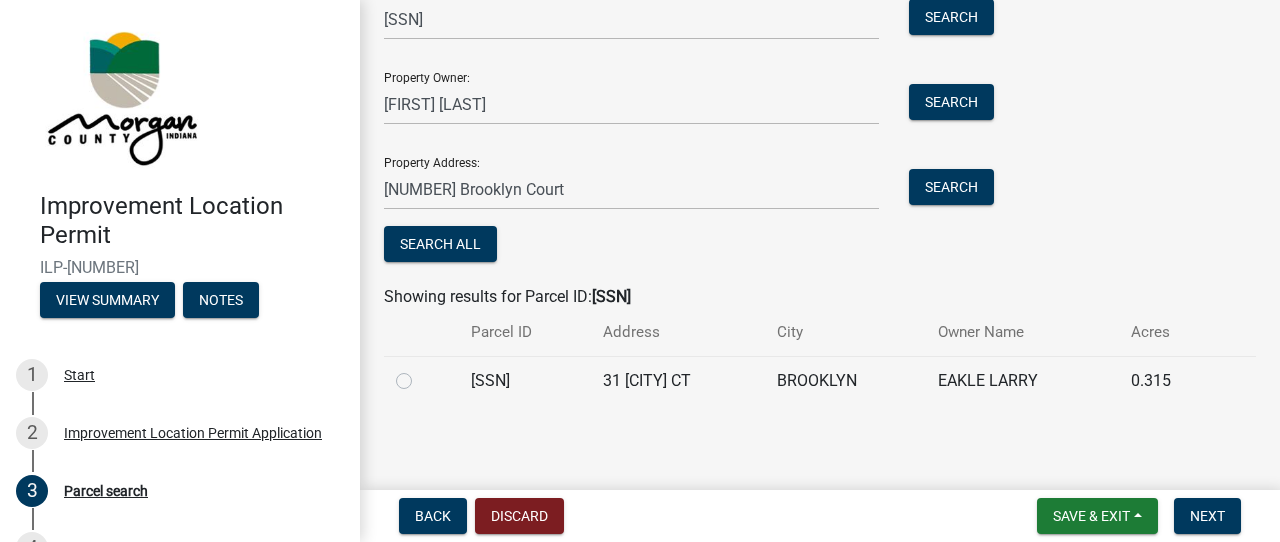 click 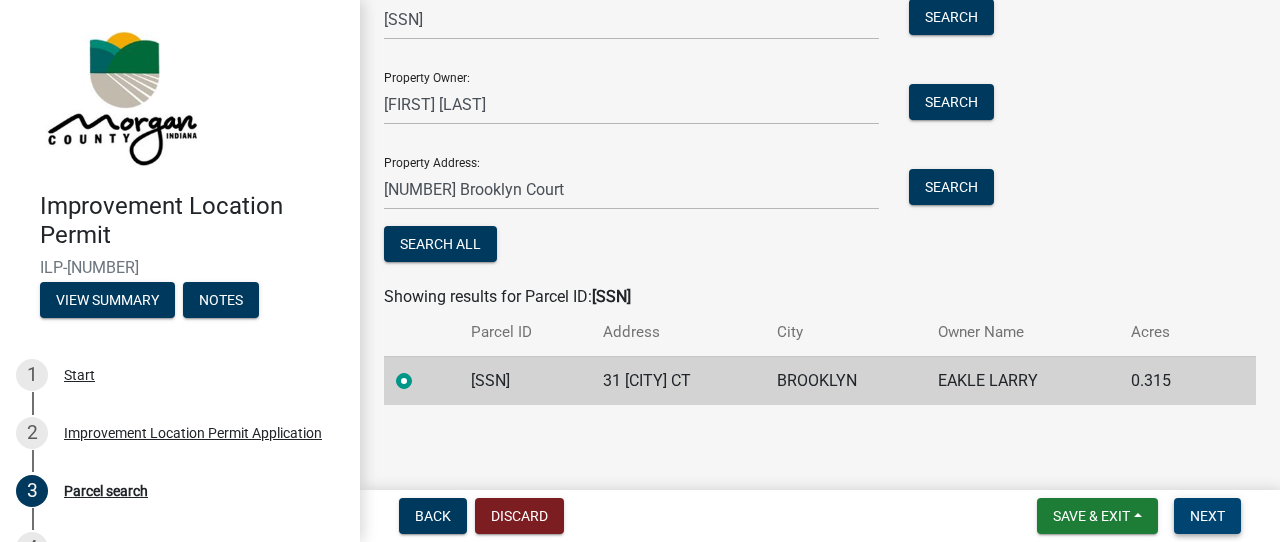 click on "Next" at bounding box center (1207, 516) 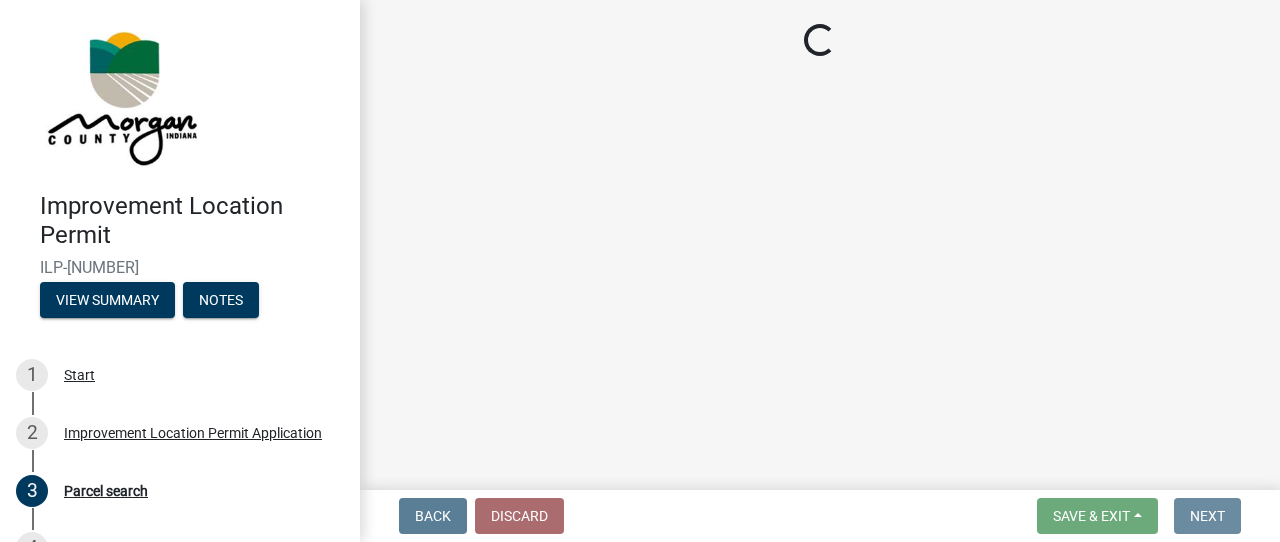 scroll, scrollTop: 0, scrollLeft: 0, axis: both 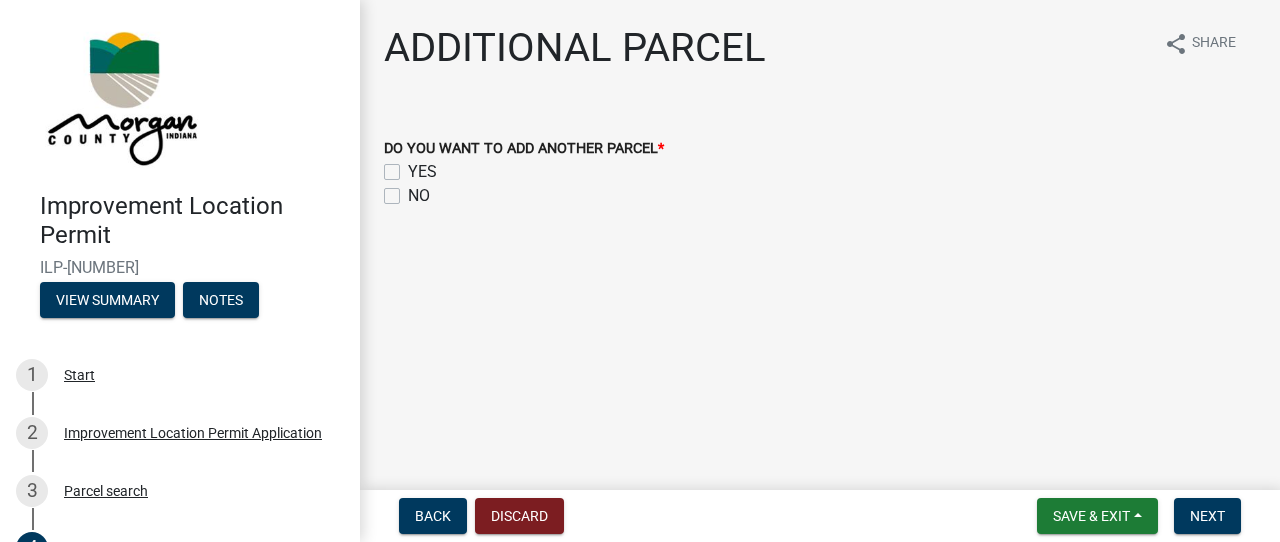 drag, startPoint x: 399, startPoint y: 197, endPoint x: 419, endPoint y: 206, distance: 21.931713 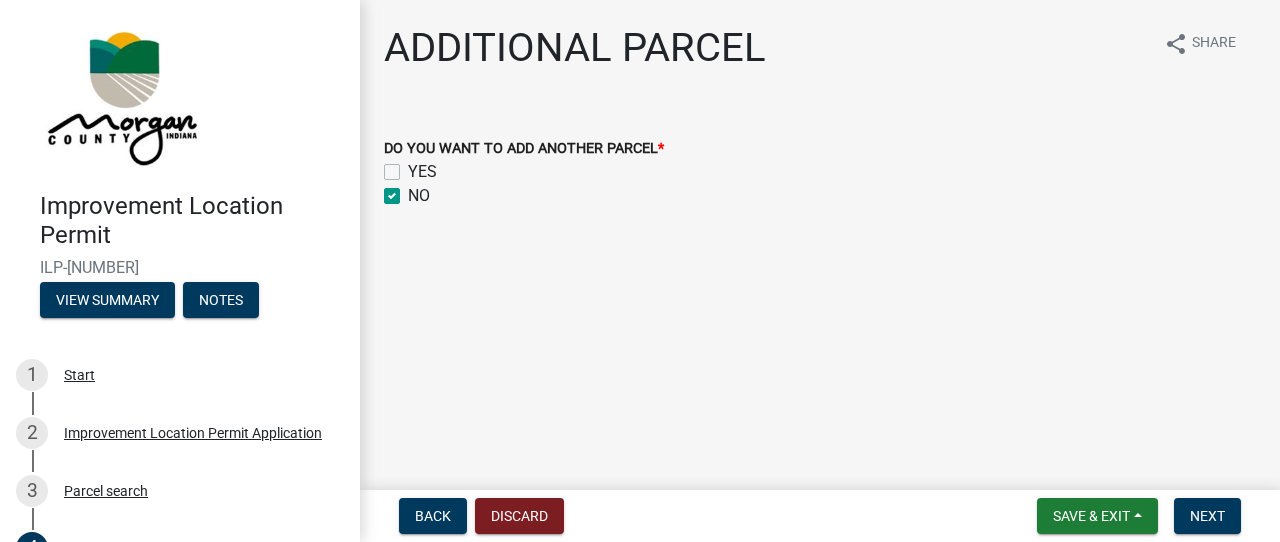 checkbox on "false" 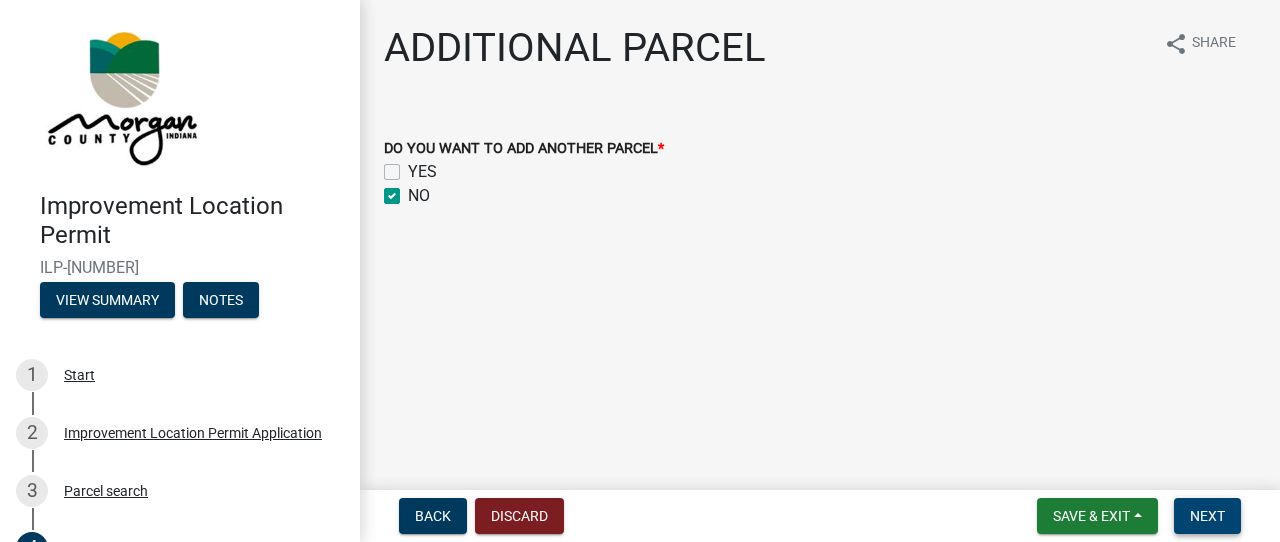 drag, startPoint x: 1212, startPoint y: 519, endPoint x: 1201, endPoint y: 509, distance: 14.866069 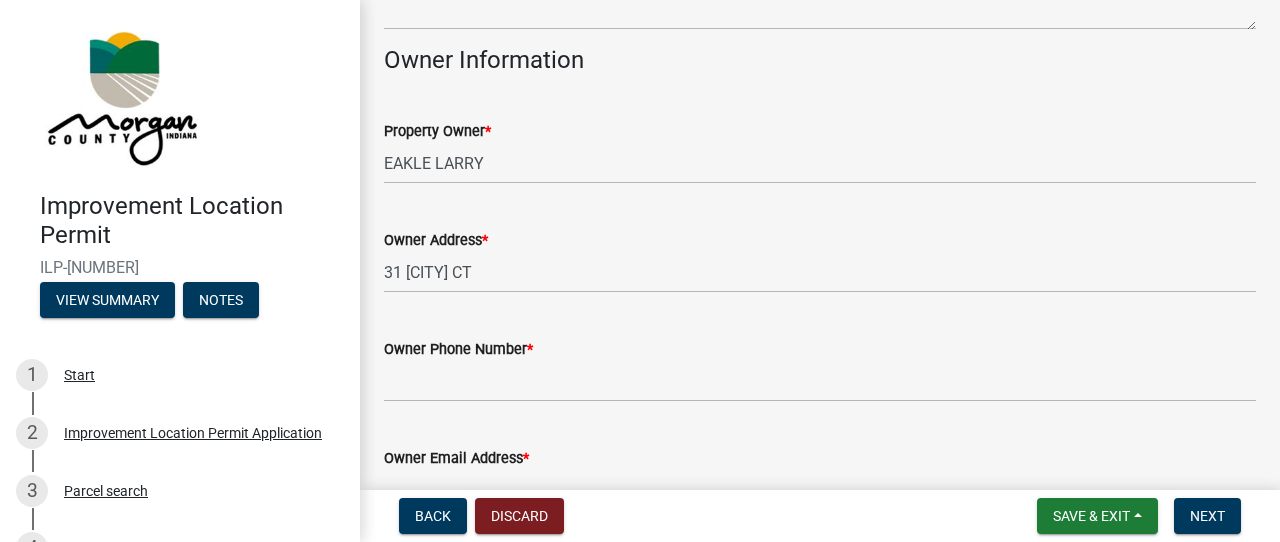 scroll, scrollTop: 937, scrollLeft: 0, axis: vertical 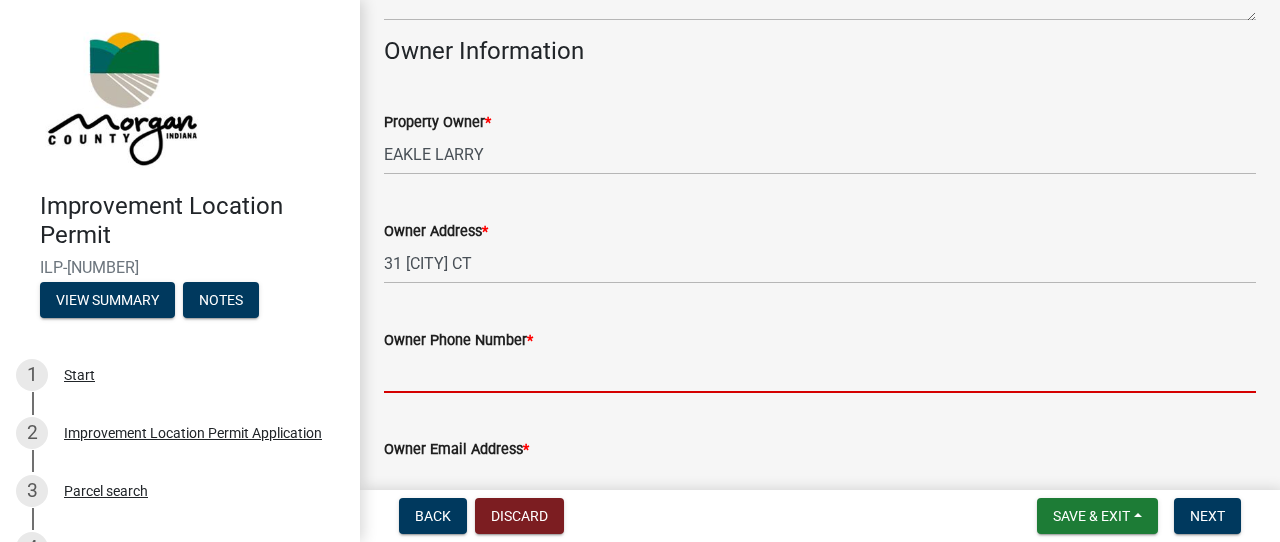 click on "Owner Phone Number  *" at bounding box center [820, 372] 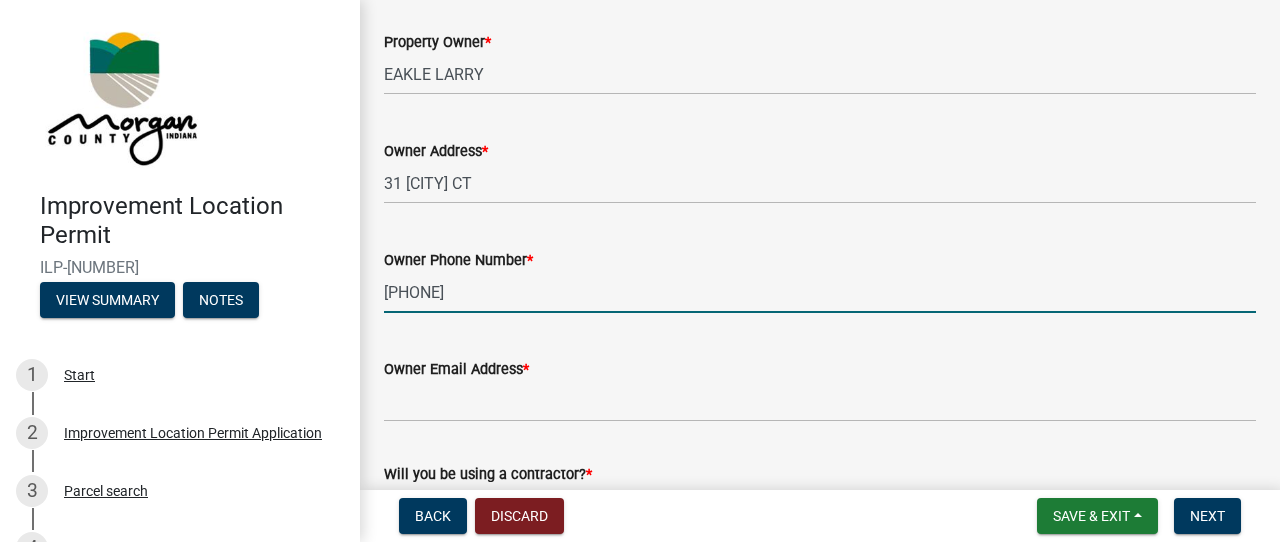scroll, scrollTop: 1021, scrollLeft: 0, axis: vertical 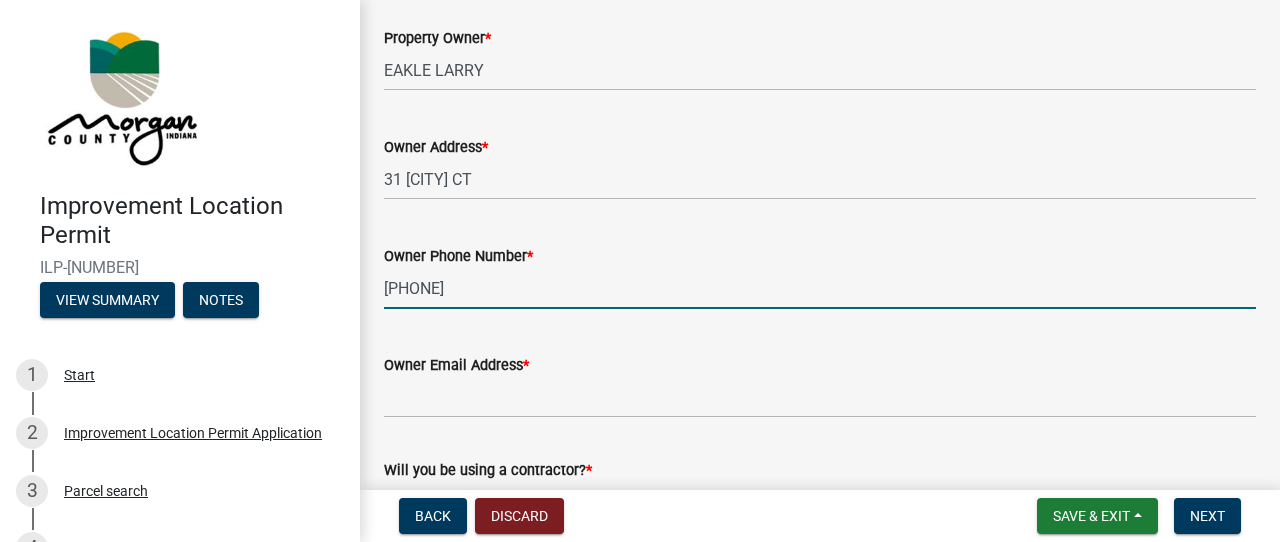 type on "[PHONE]" 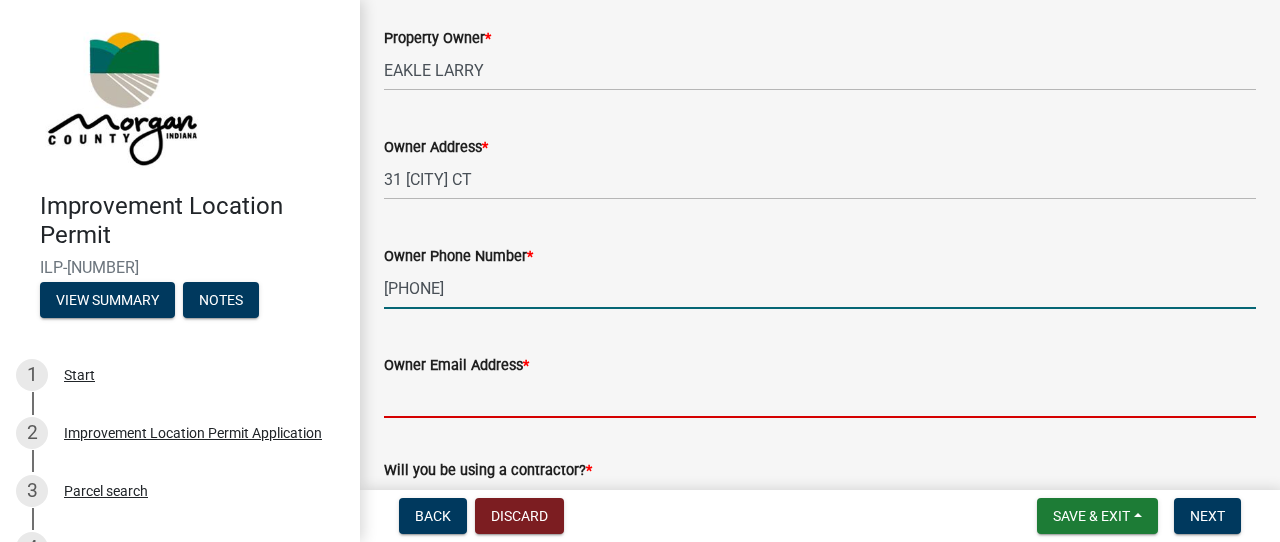 click on "Owner Email Address  *" at bounding box center [820, 397] 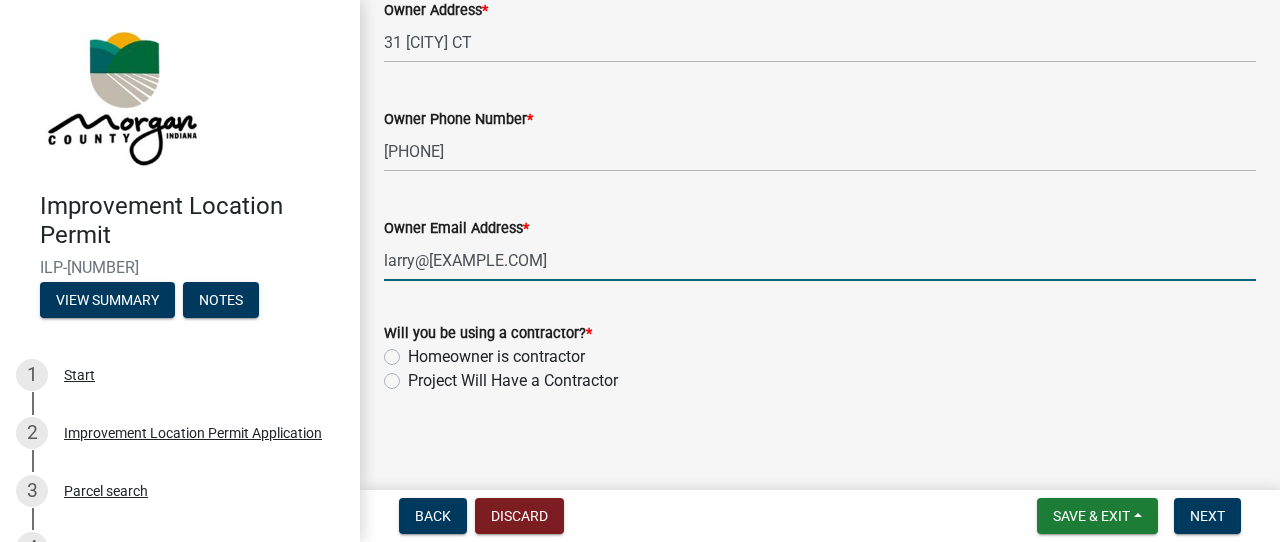 scroll, scrollTop: 1159, scrollLeft: 0, axis: vertical 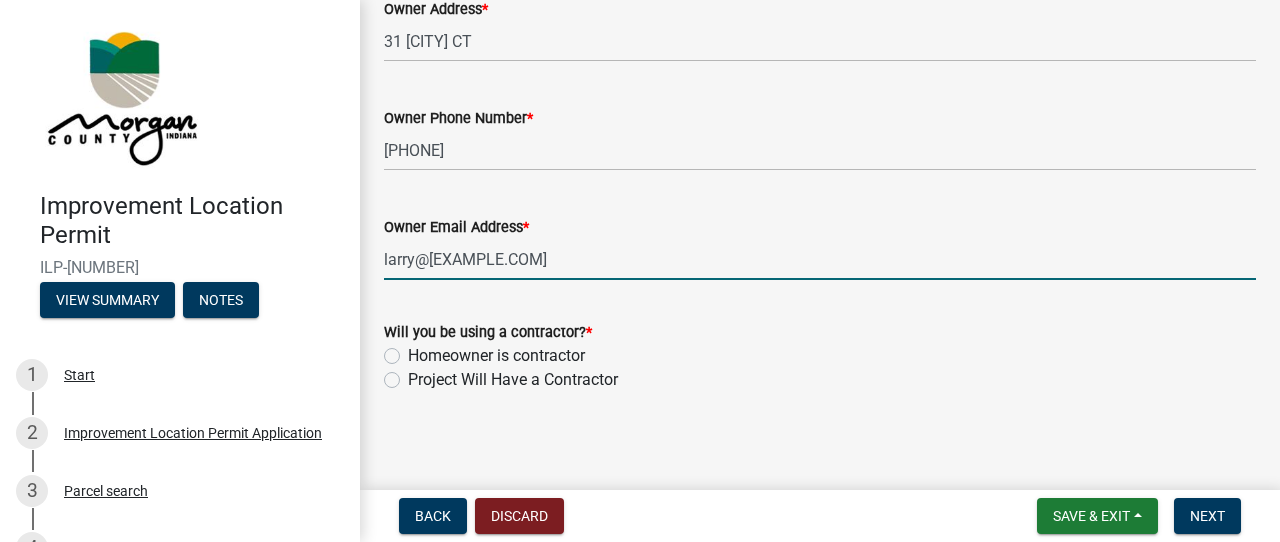 type on "larry@[EXAMPLE.COM]" 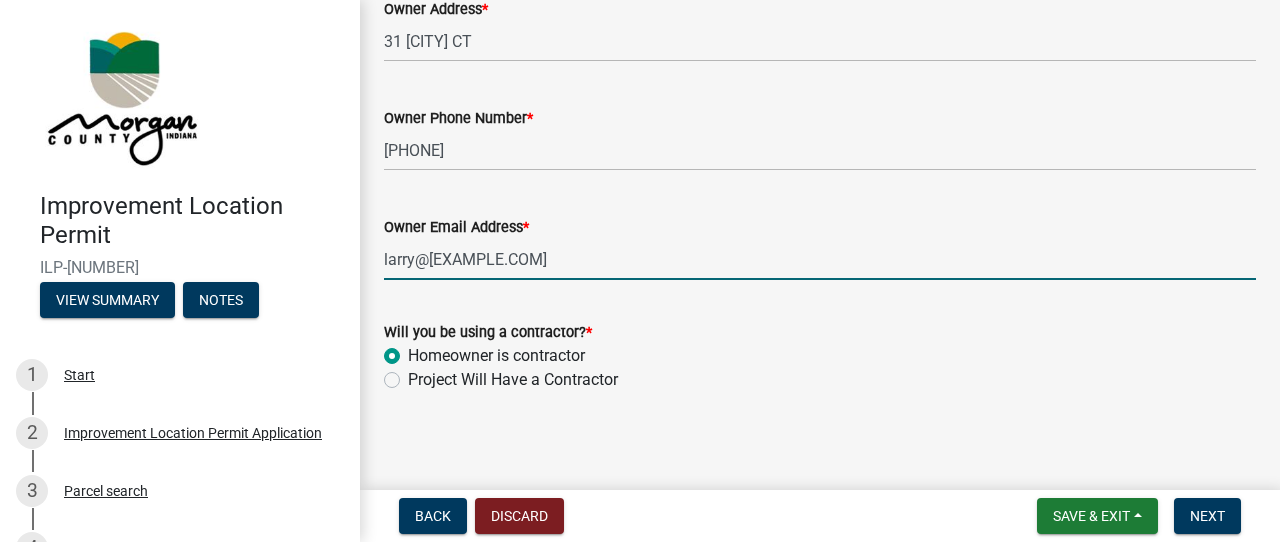 radio on "true" 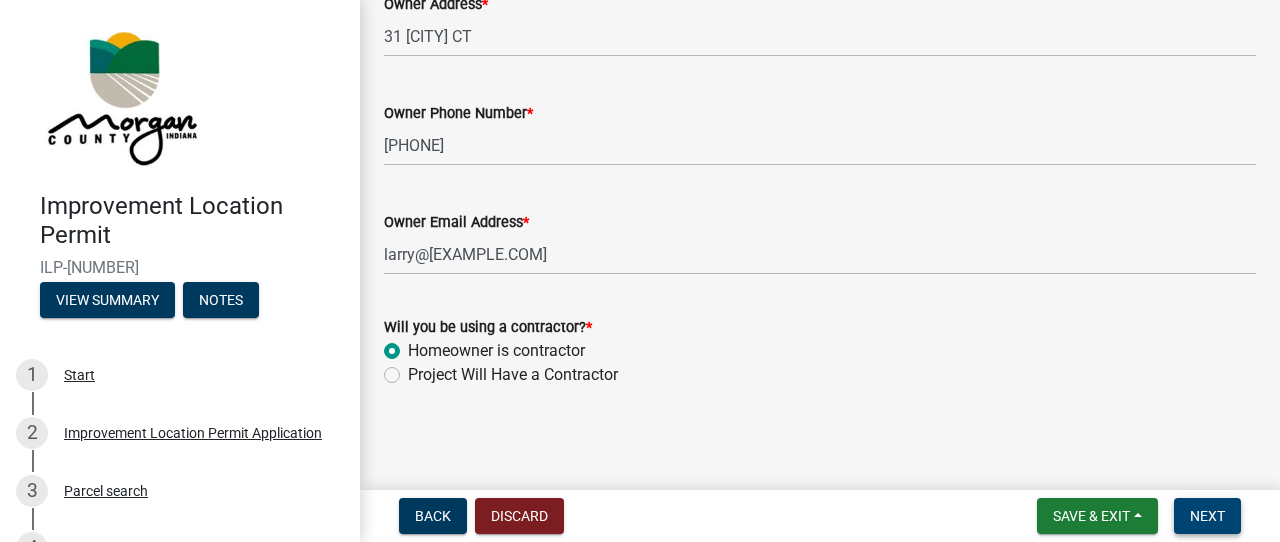scroll, scrollTop: 1163, scrollLeft: 0, axis: vertical 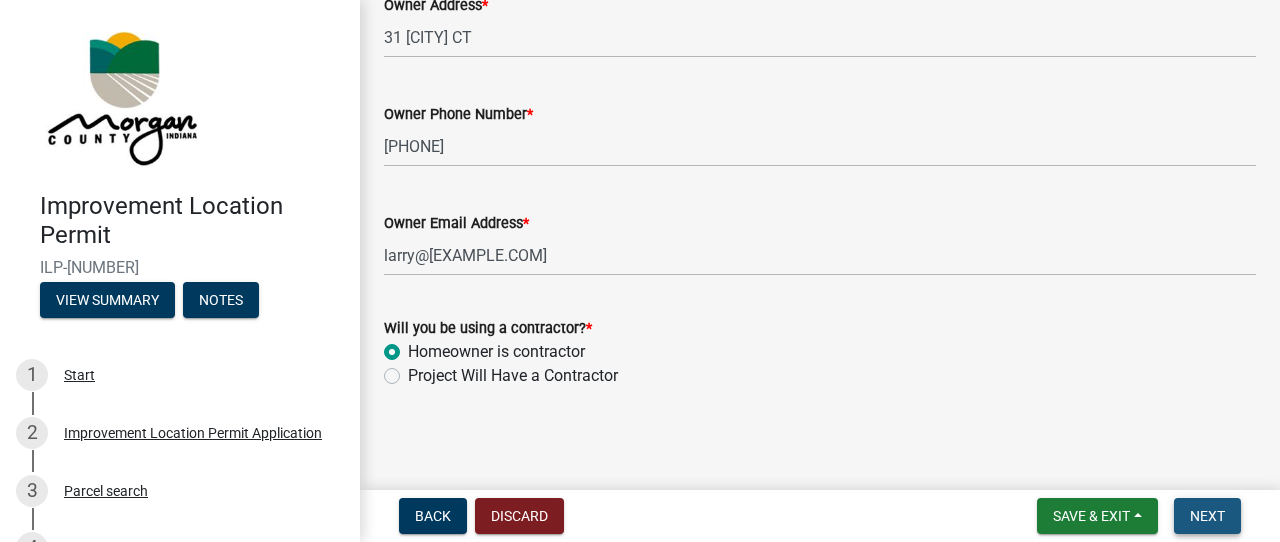 click on "Next" at bounding box center (1207, 516) 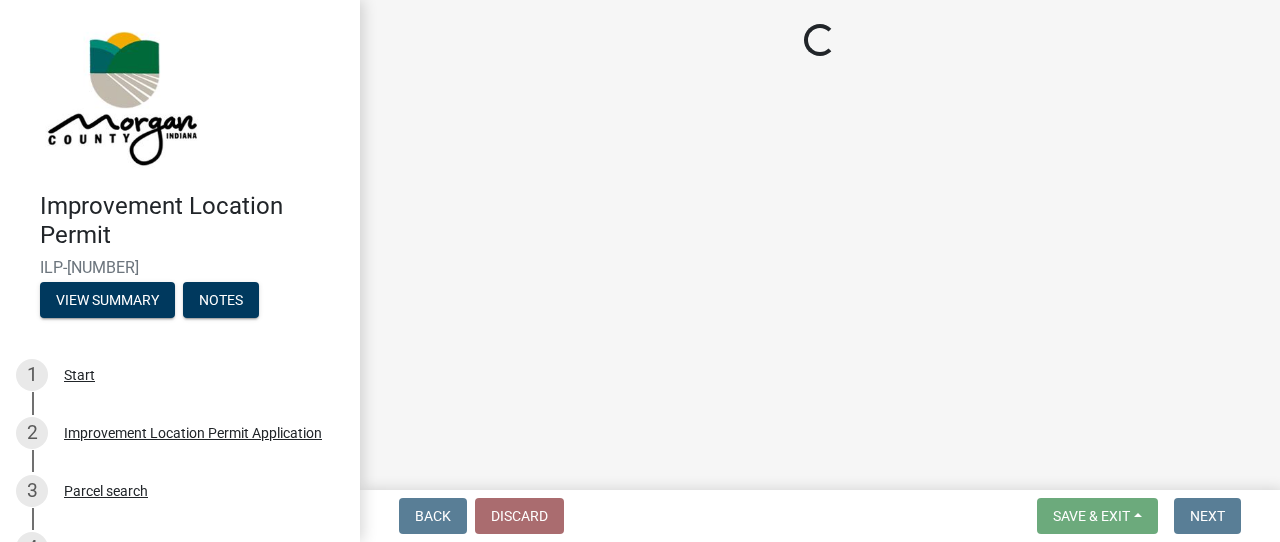 scroll, scrollTop: 0, scrollLeft: 1, axis: horizontal 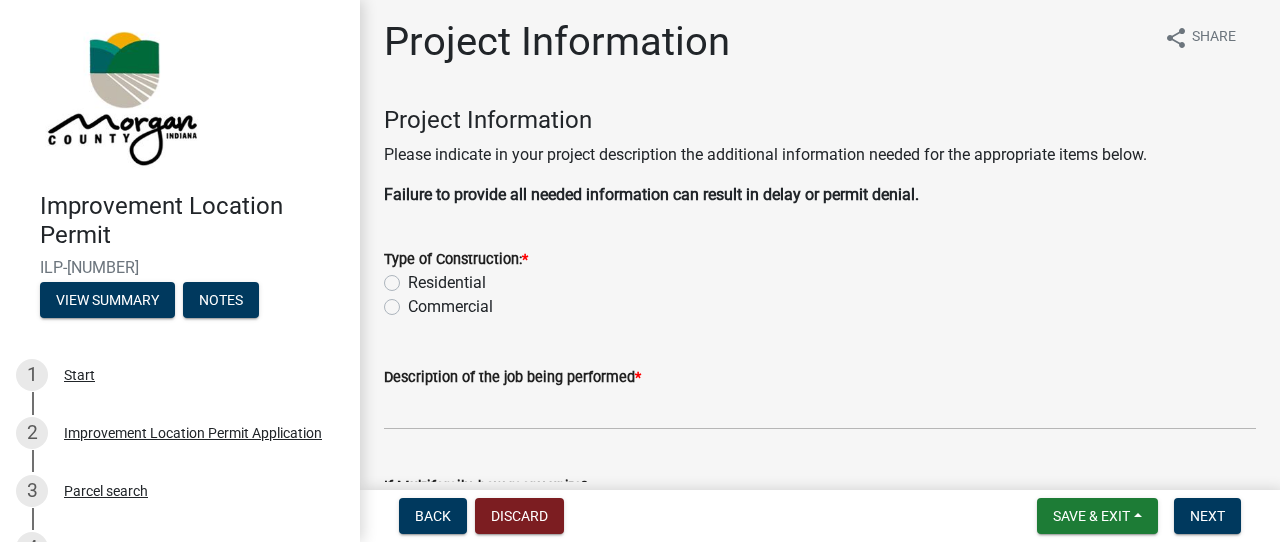 click on "Residential" 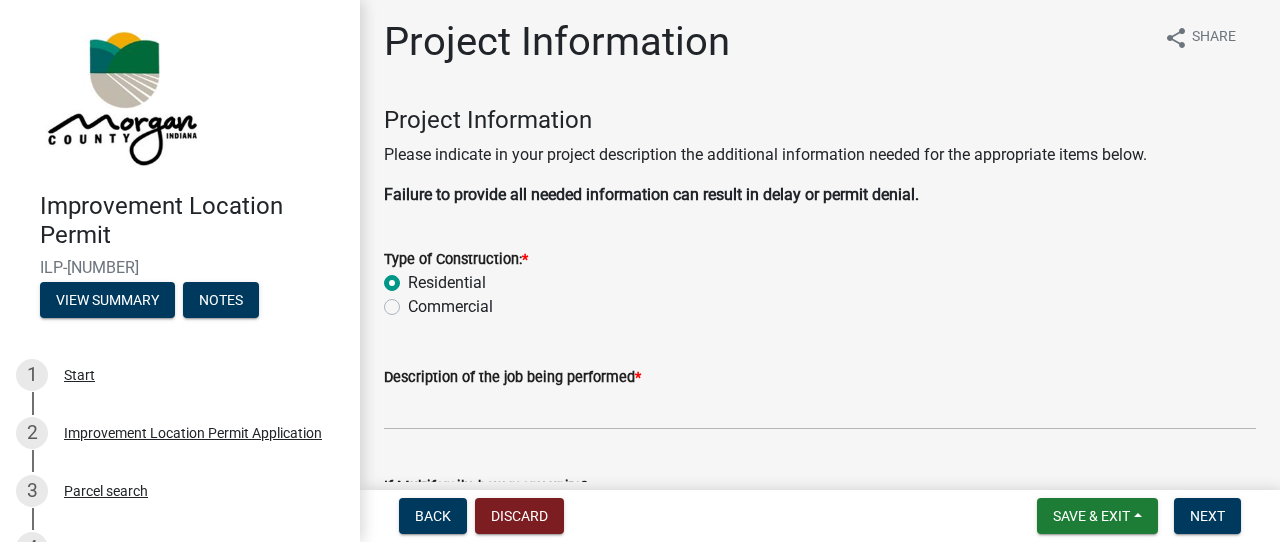 radio on "true" 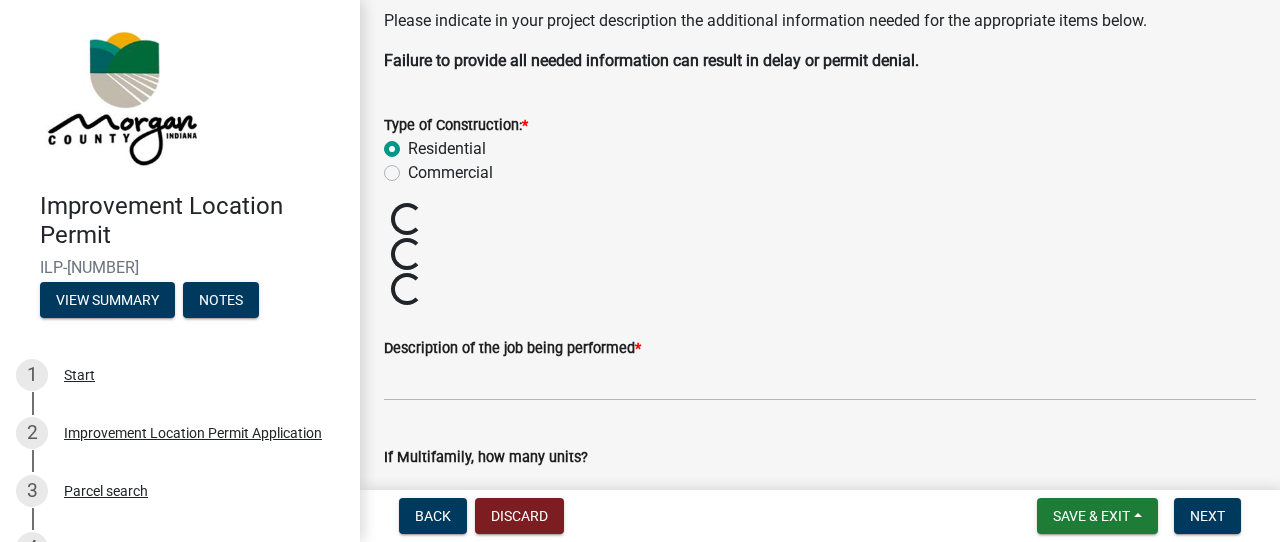 scroll, scrollTop: 141, scrollLeft: 0, axis: vertical 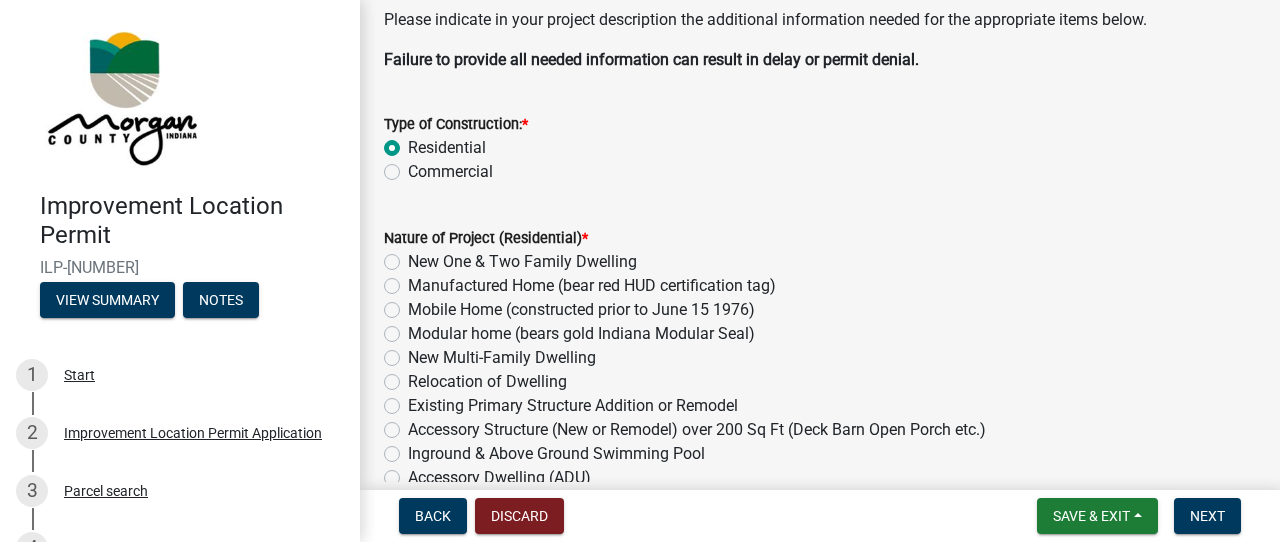 click on "Project Information Please indicate in your project description the additional information needed for the appropriate items below.  Failure to provide all needed information can result in delay or permit denial.   Type of Construction:  *  Residential   Commercial   If Commercial, please enter State Design Release No. (CDR):   Select files  Valid Document Types: pdf,jpeg  Nature of Project (Residential)  *  New One & Two Family Dwelling   Manufactured Home (bear red HUD certification tag)   Mobile Home (constructed prior to June 15 1976)   Modular home (bears gold Indiana Modular Seal)   New Multi-Family Dwelling   Relocation of Dwelling   Existing Primary Structure Addition or Remodel   Accessory Structure (New or Remodel) over 200 Sq Ft (Deck Barn Open Porch etc.)   Inground & Above Ground Swimming Pool   Accessory Dwelling (ADU)   N/A  Pool : Please indicate how you will be securing the pool to  Indiana State Swimming Pool Code Requirements Above-Ground Can Utilize Fence Locking Ladder Fence Loading... *" 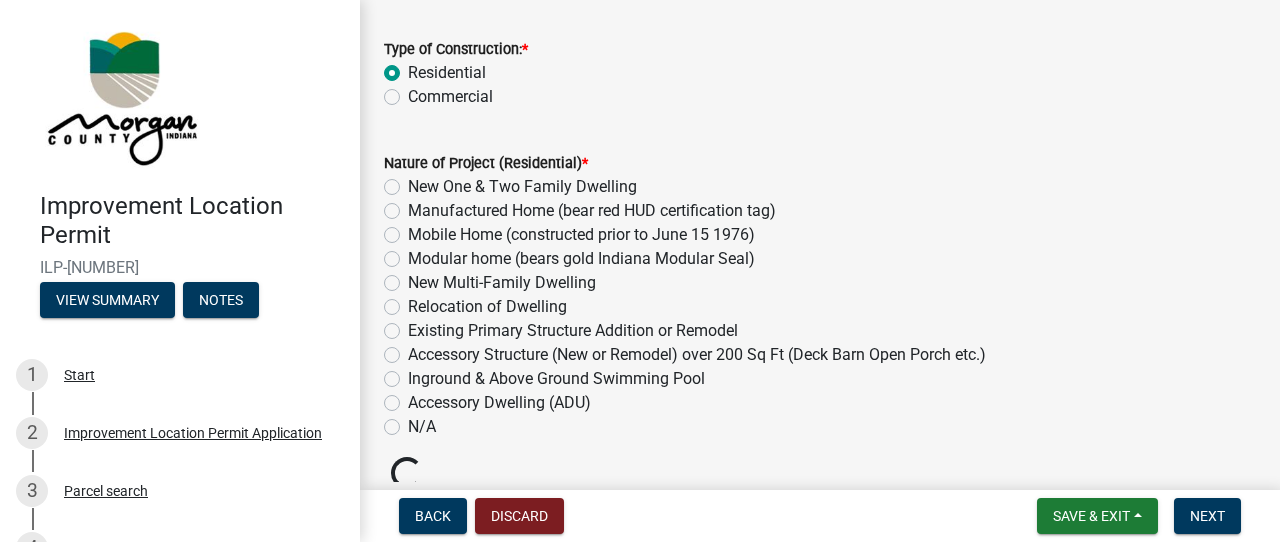 scroll, scrollTop: 233, scrollLeft: 0, axis: vertical 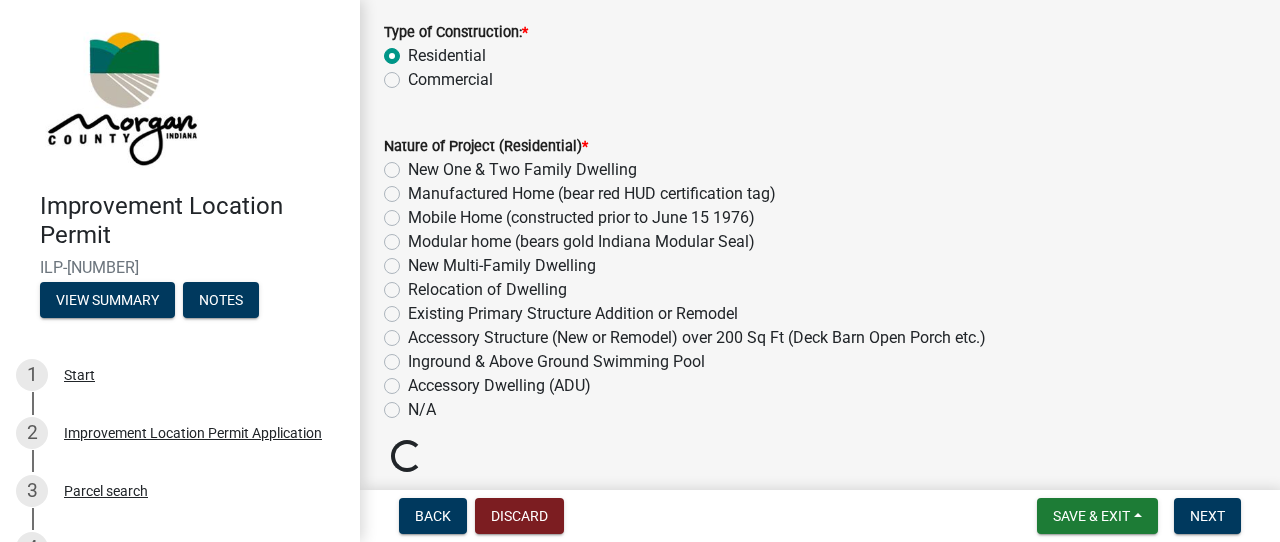 click on "Existing Primary Structure Addition or Remodel" 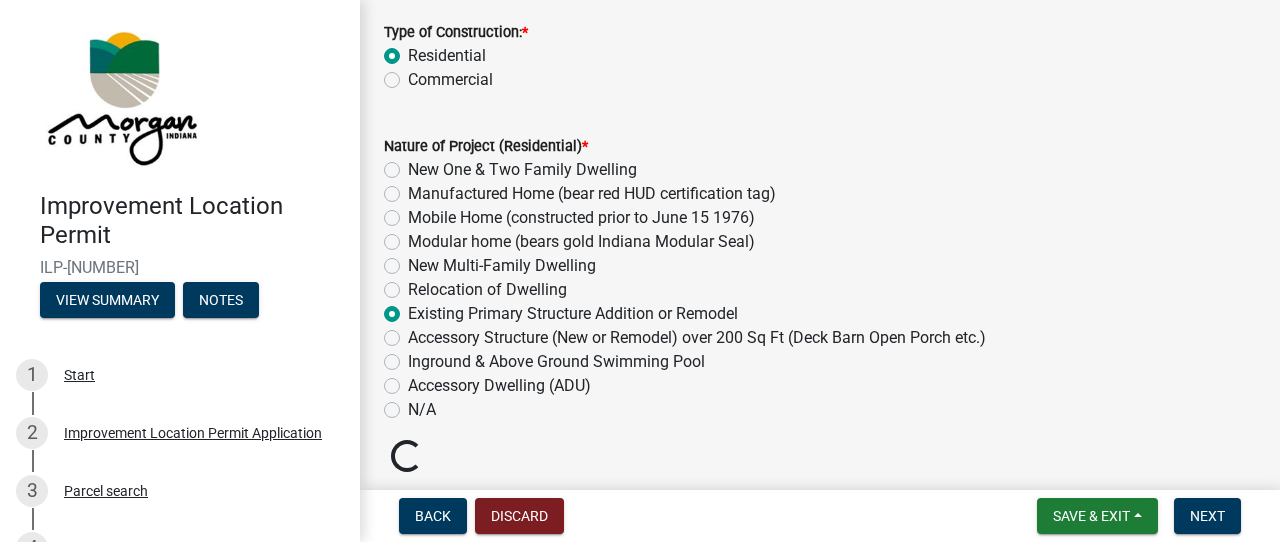 radio on "true" 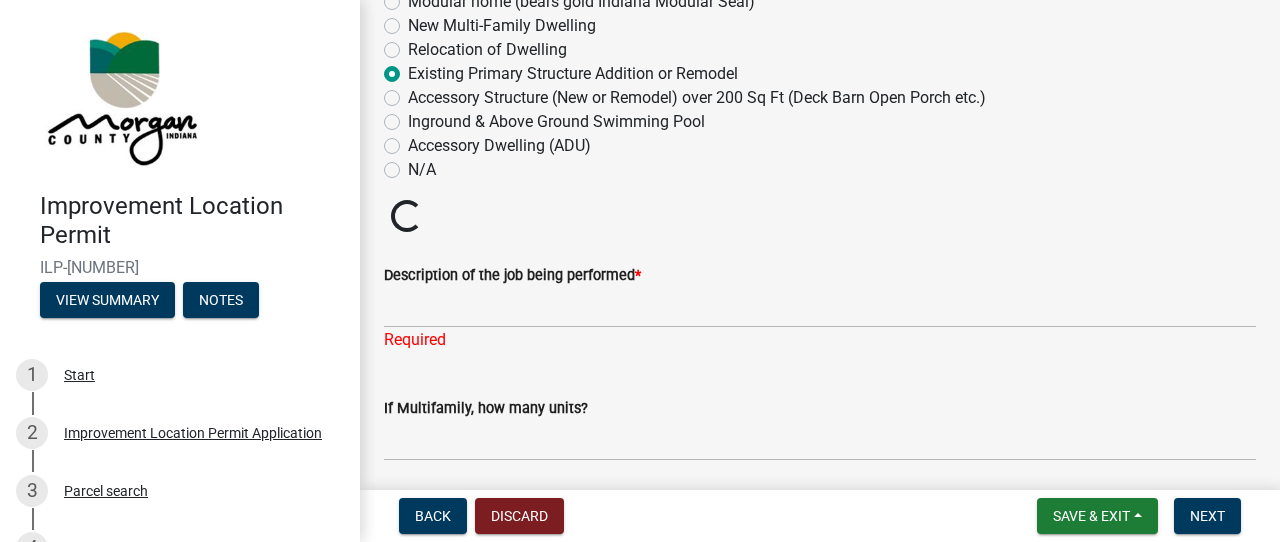scroll, scrollTop: 478, scrollLeft: 0, axis: vertical 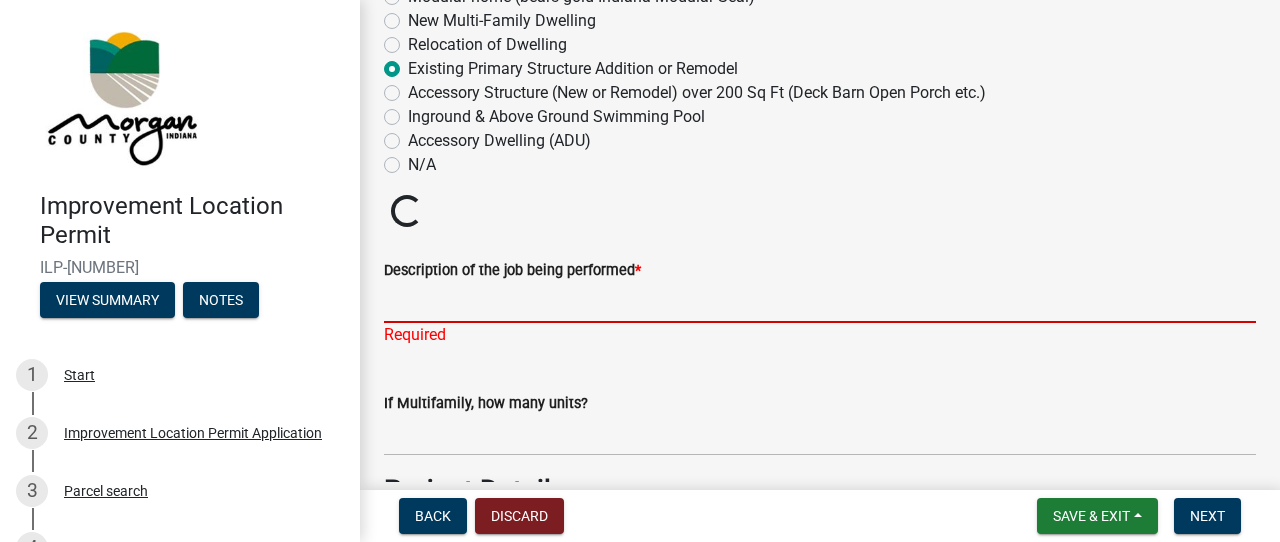 click on "Description of the job being performed  *" at bounding box center [820, 302] 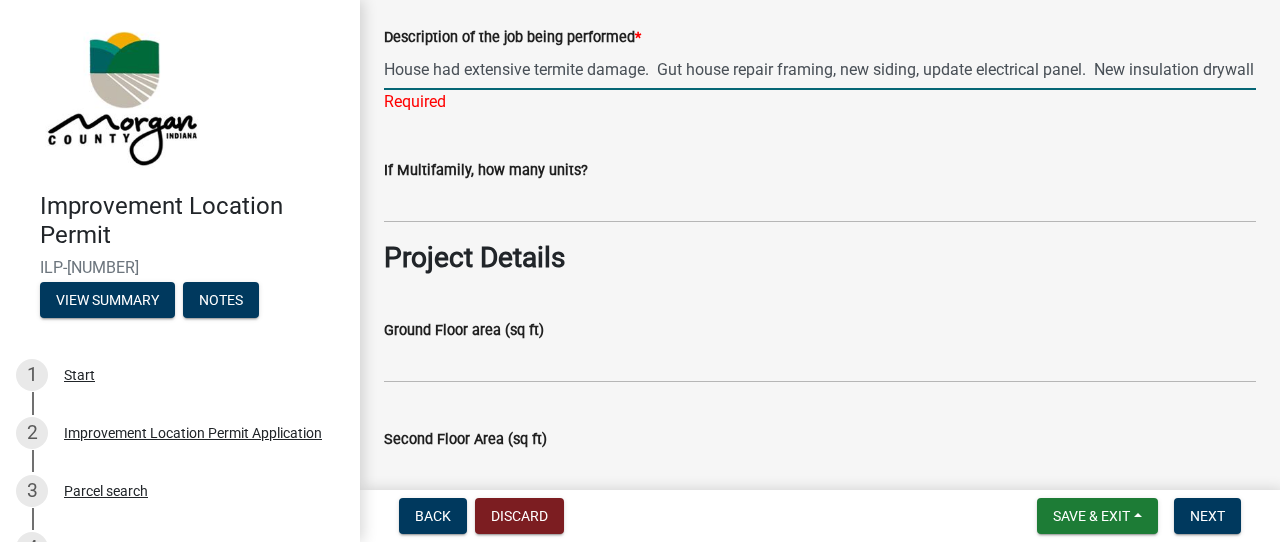 scroll, scrollTop: 679, scrollLeft: 0, axis: vertical 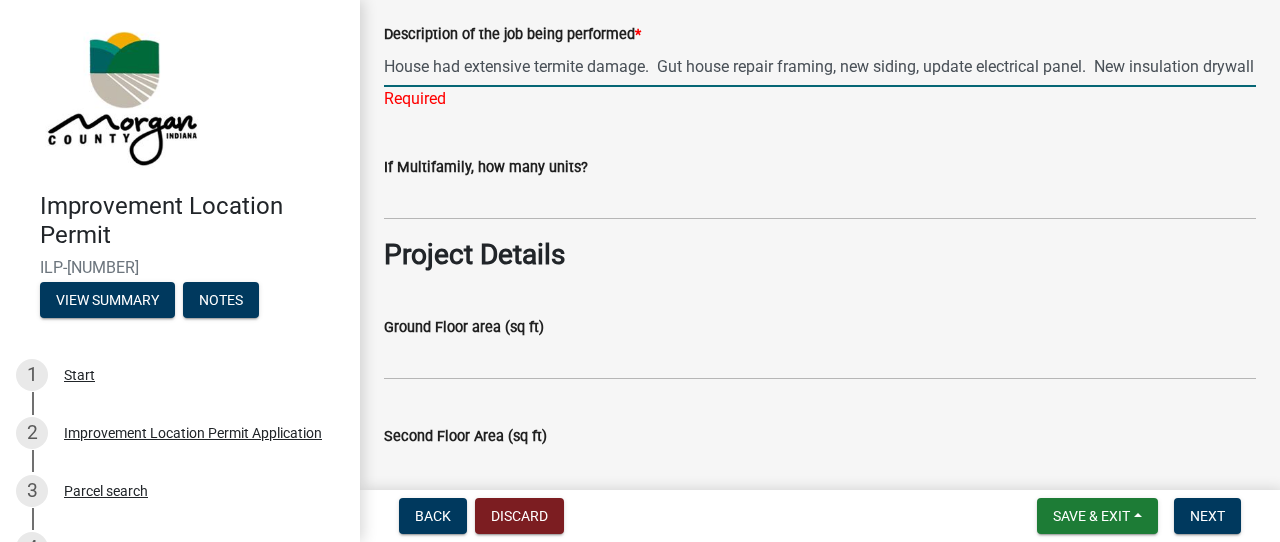 type on "House had extensive termite damage.  Gut house repair framing, new siding, update electrical panel.  New insulation drywall etc.." 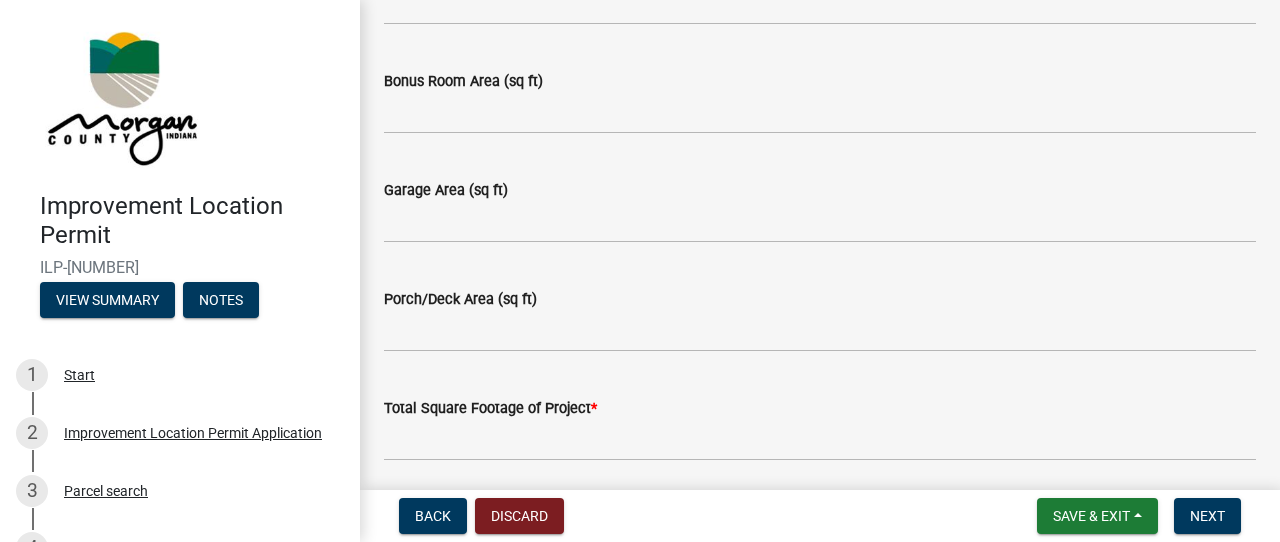 scroll, scrollTop: 1231, scrollLeft: 0, axis: vertical 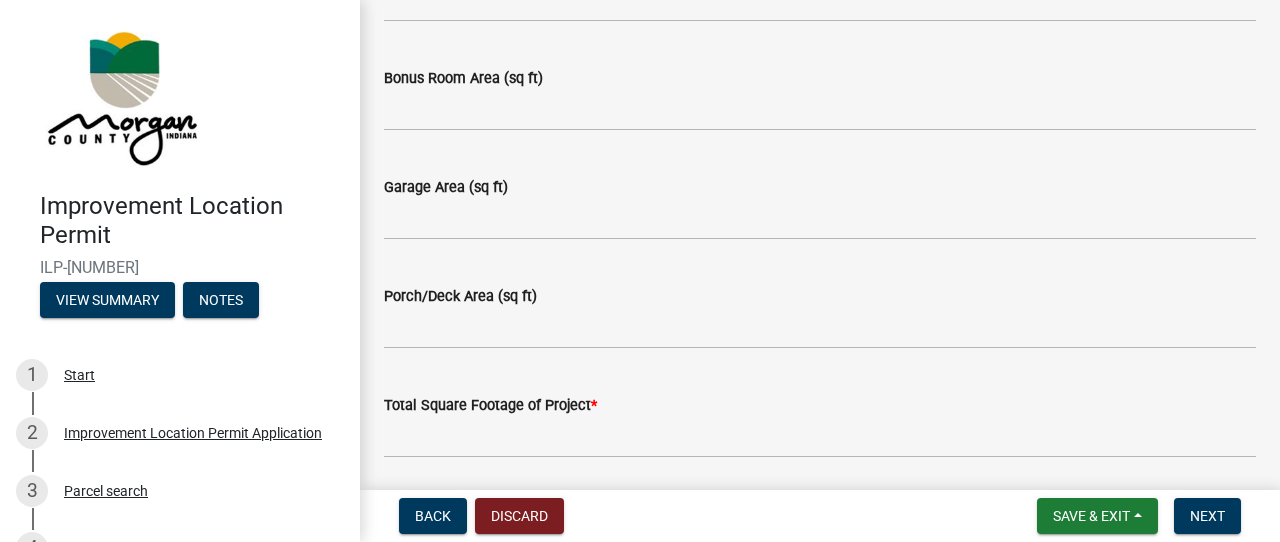 type on "1300" 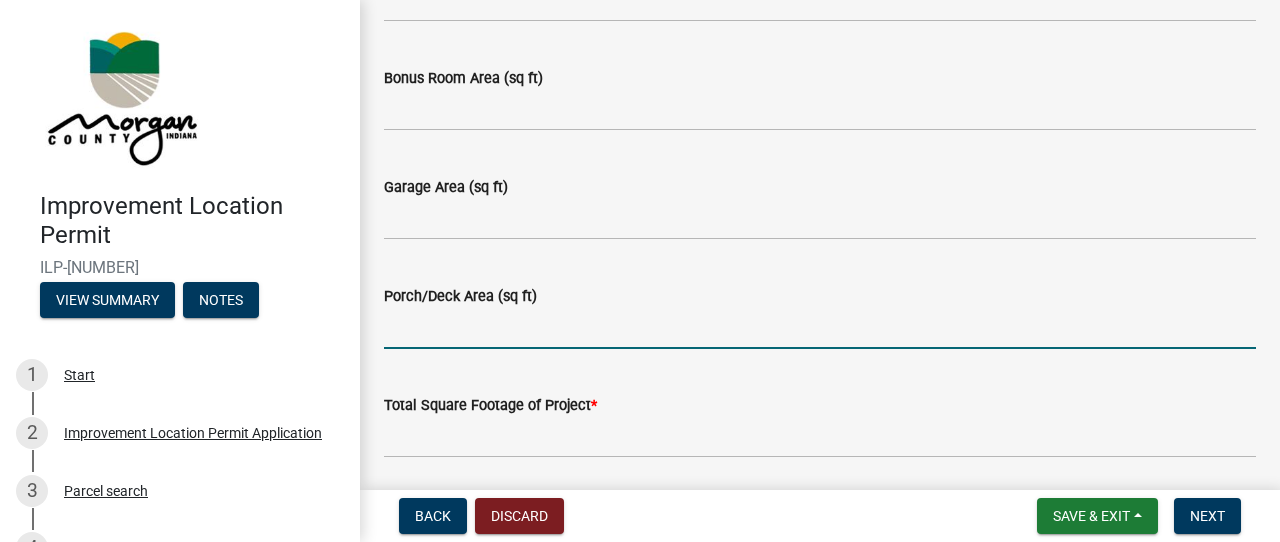 click on "Porch/Deck Area (sq ft)" at bounding box center [820, 328] 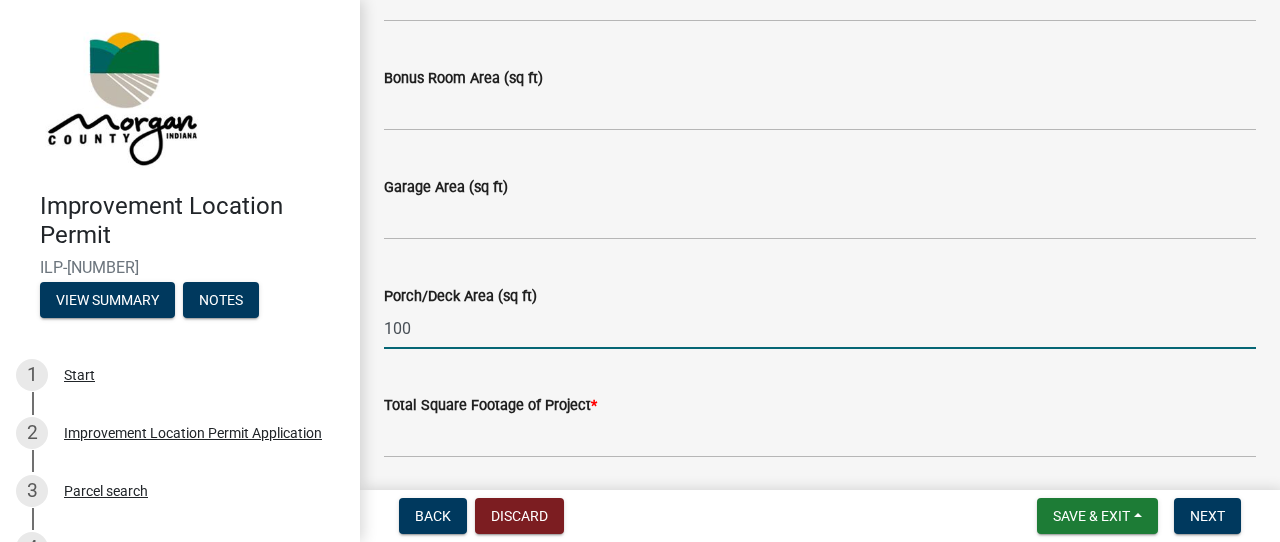 type on "100" 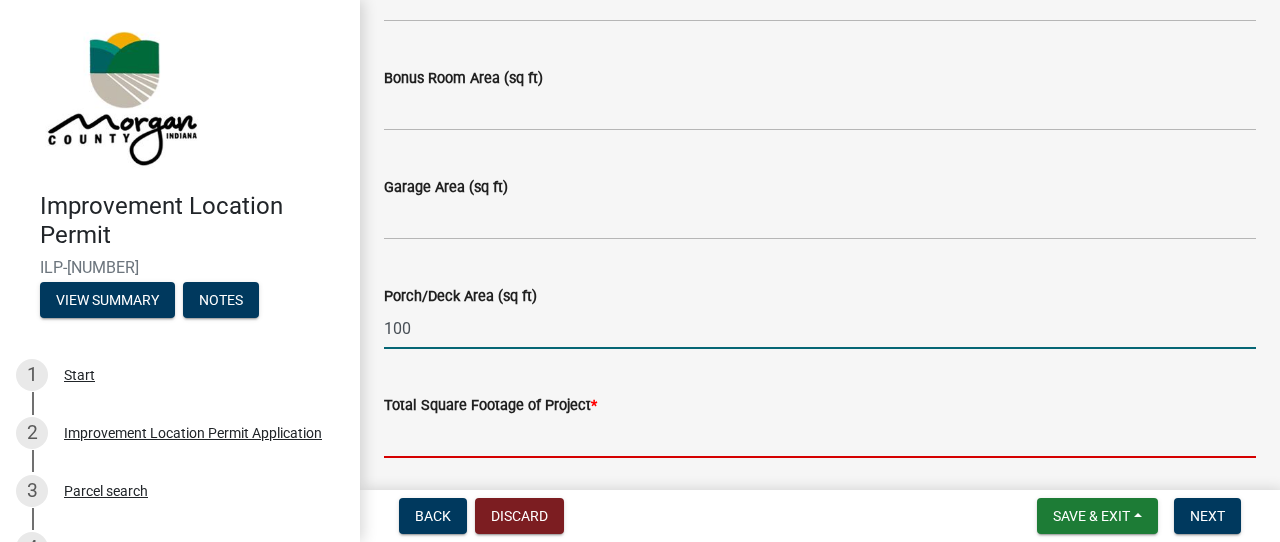 click 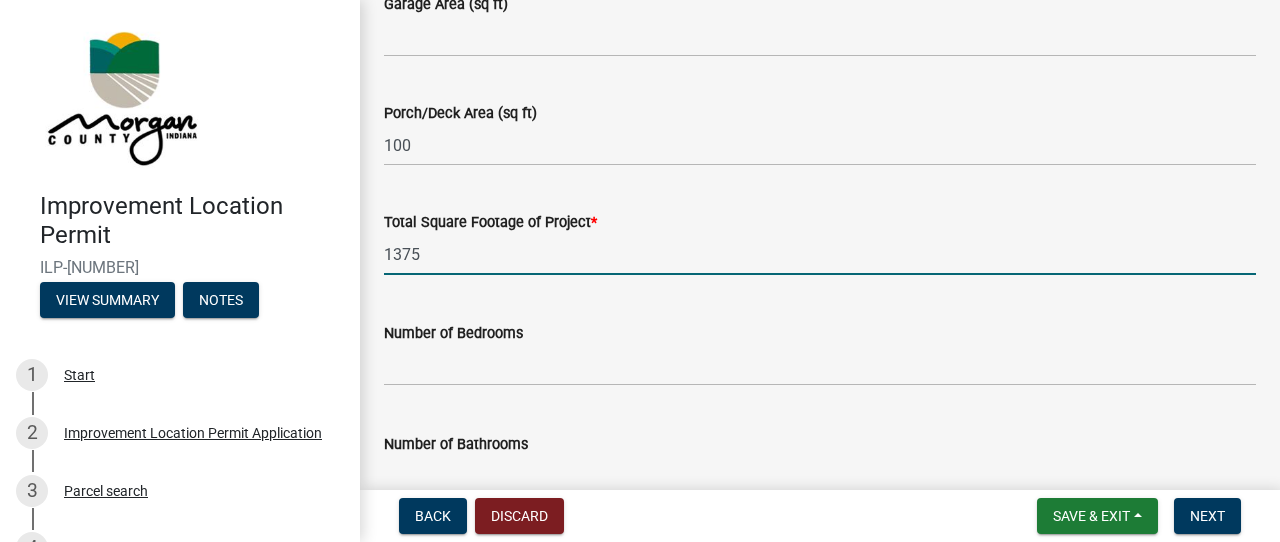 scroll, scrollTop: 1419, scrollLeft: 0, axis: vertical 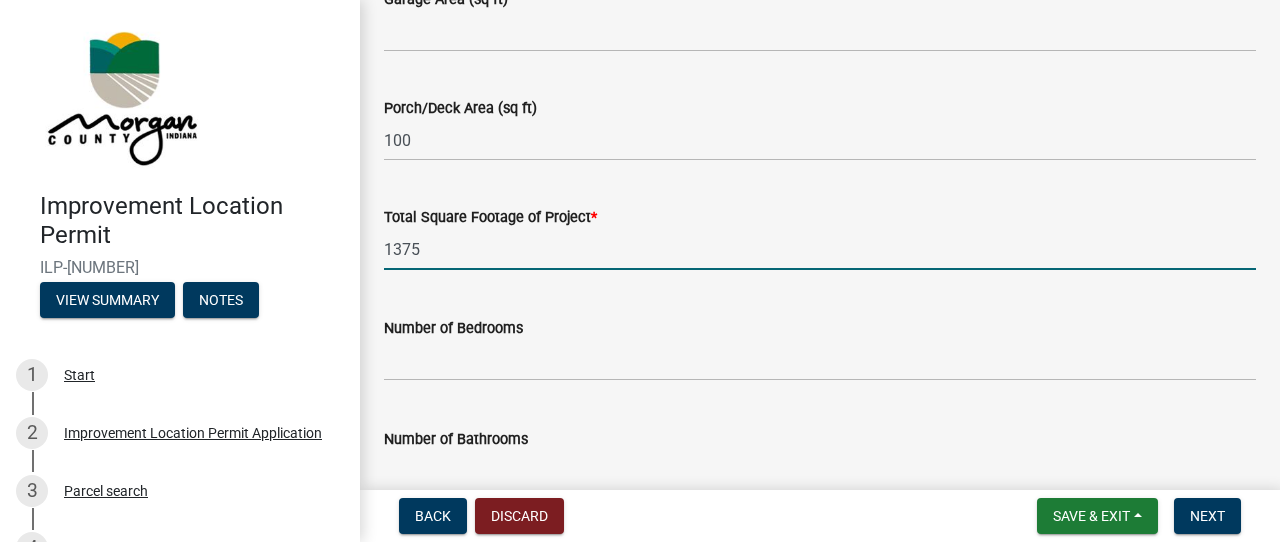 type on "1375" 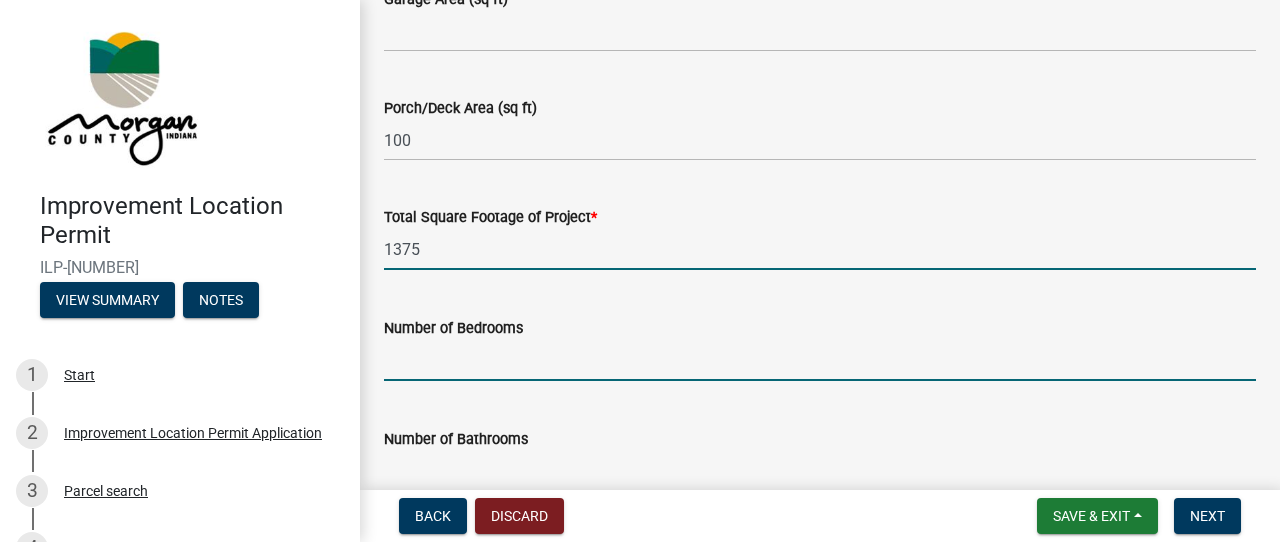 click 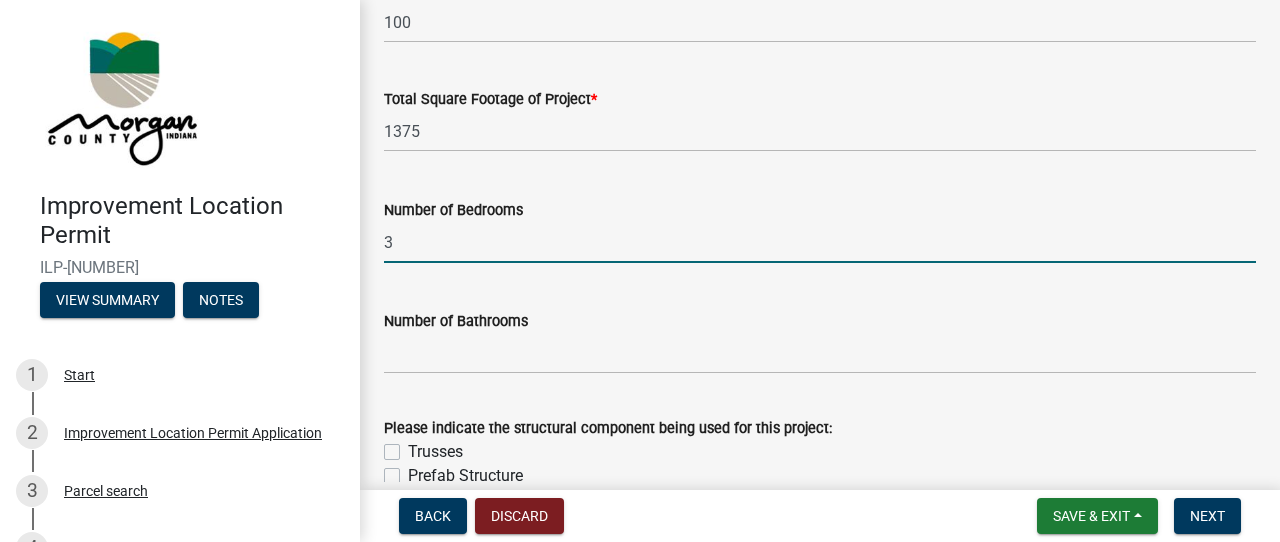scroll, scrollTop: 1543, scrollLeft: 0, axis: vertical 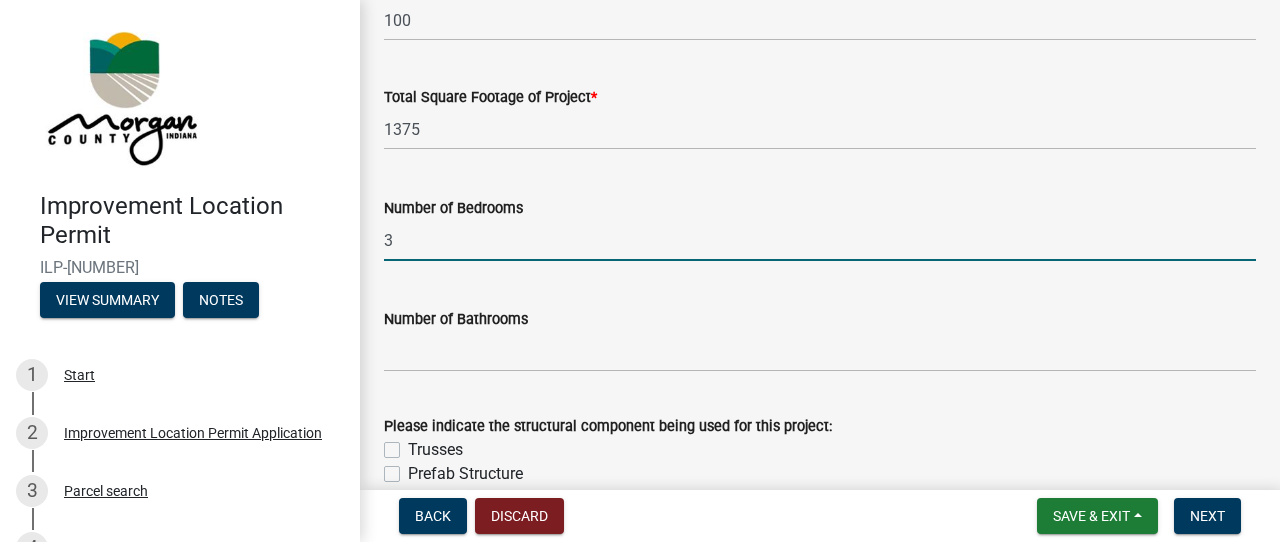 type on "3" 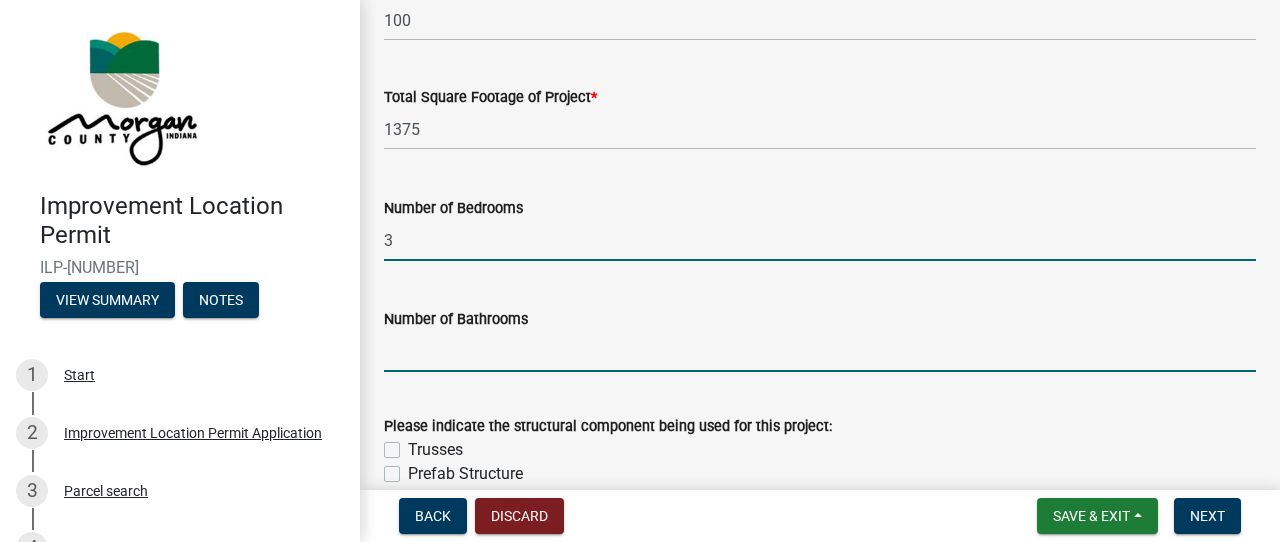 scroll, scrollTop: 1537, scrollLeft: 0, axis: vertical 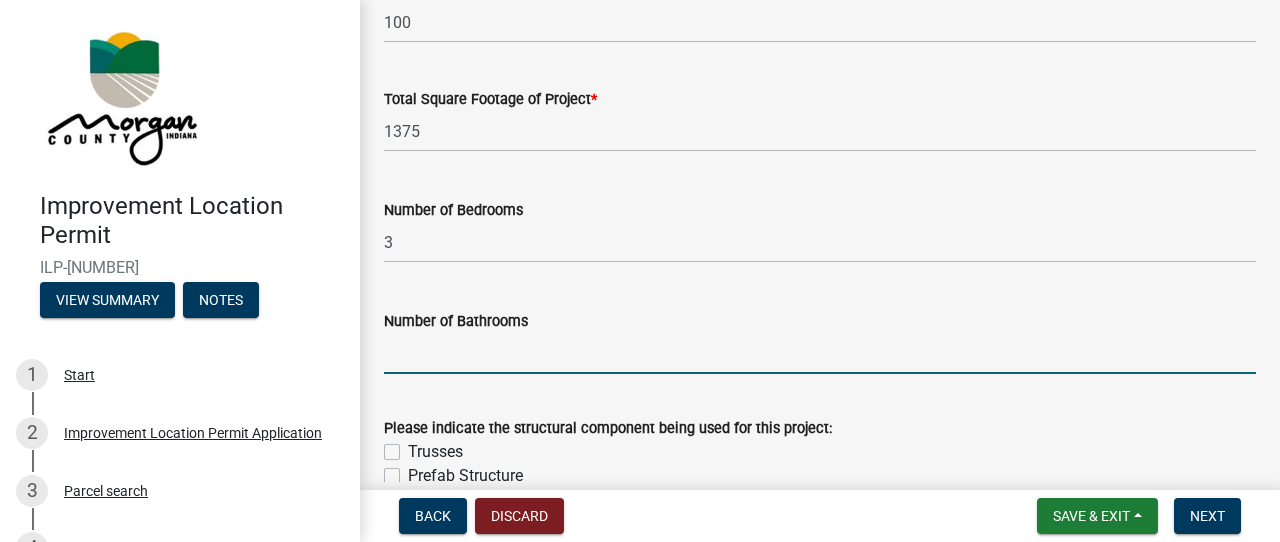 click 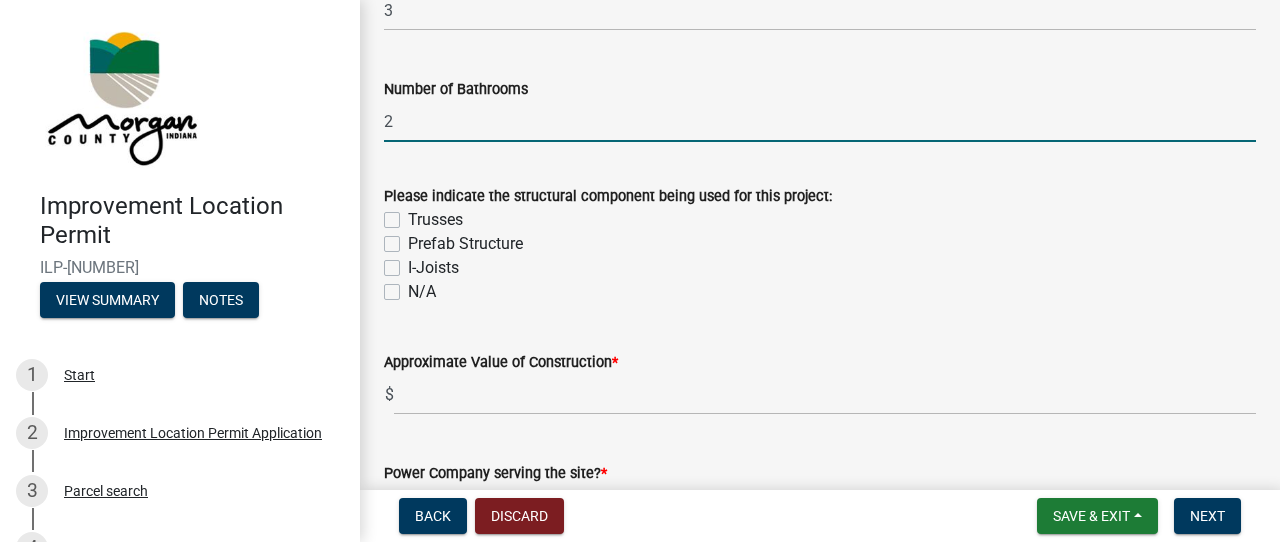 scroll, scrollTop: 1770, scrollLeft: 0, axis: vertical 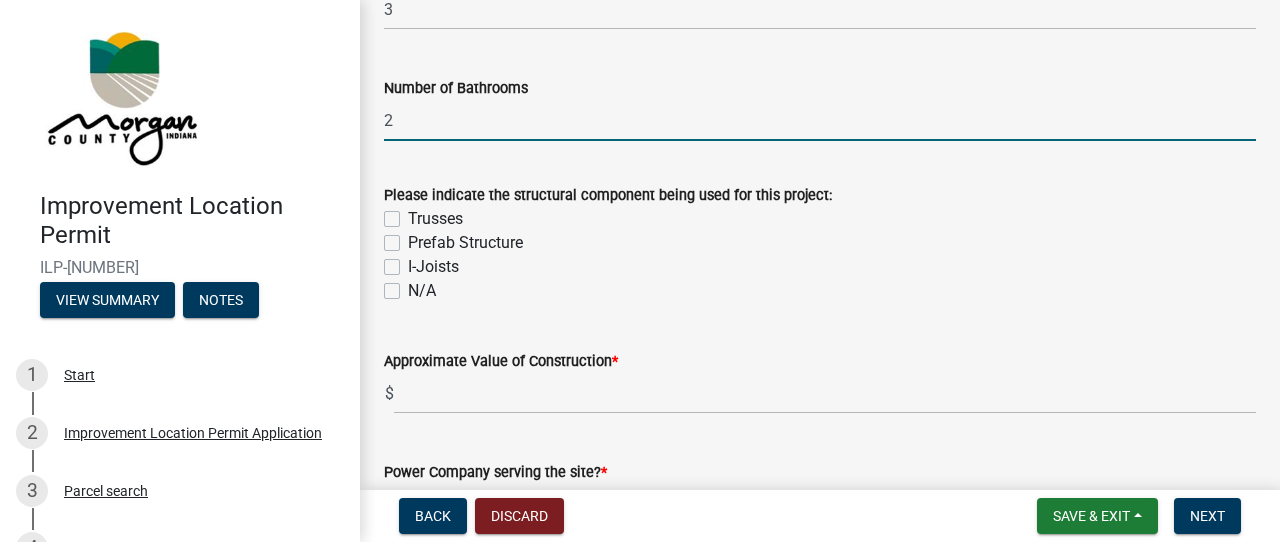 type on "2" 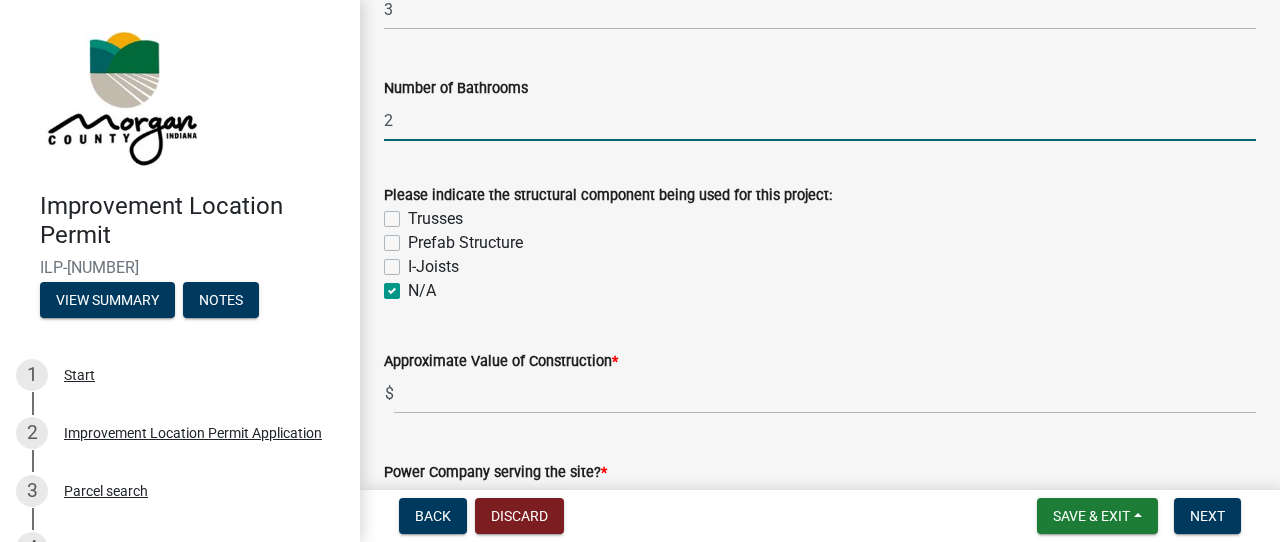 checkbox on "false" 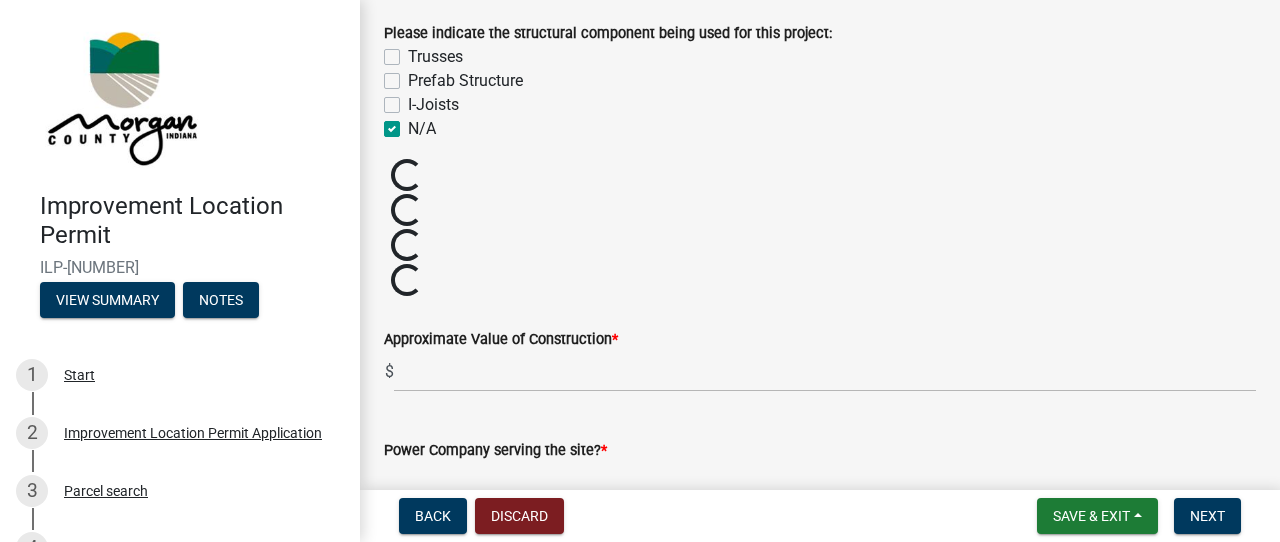 scroll, scrollTop: 1937, scrollLeft: 0, axis: vertical 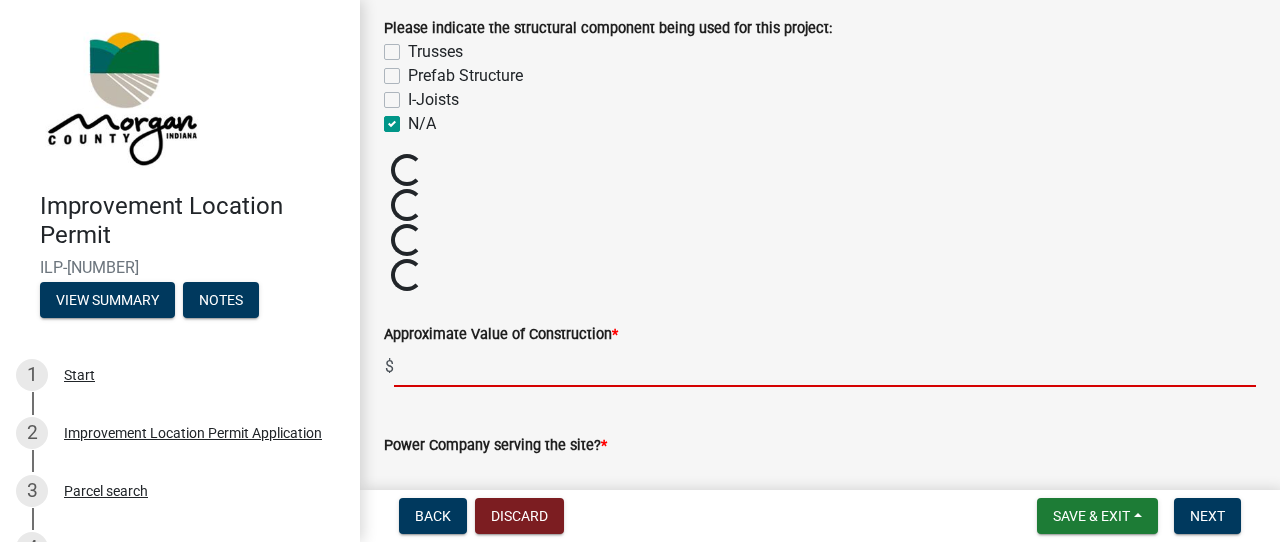click 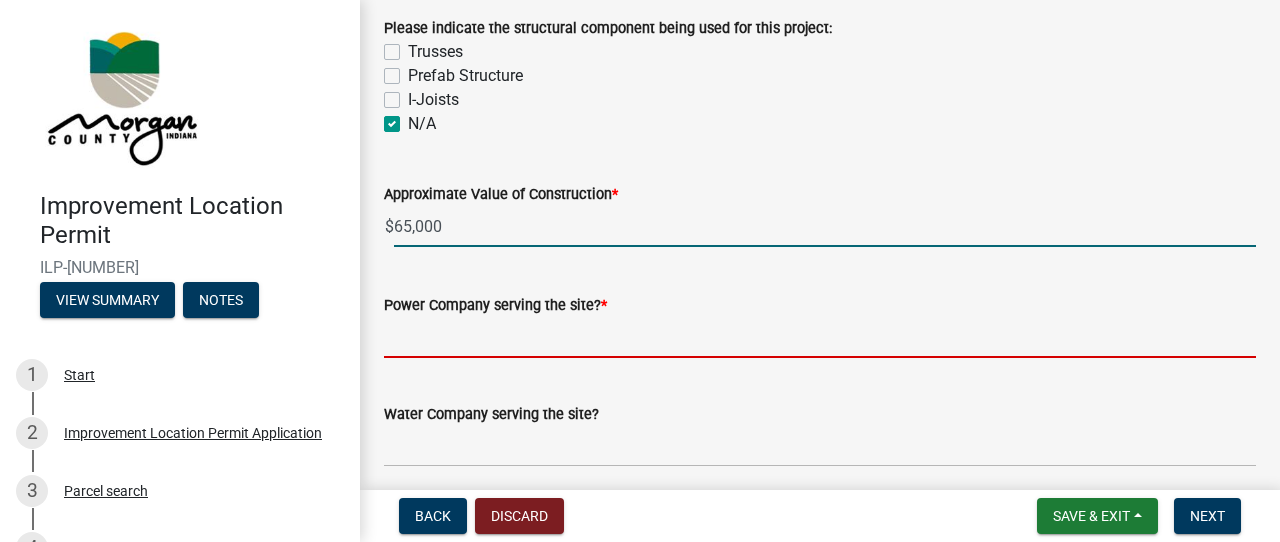 type on "65000" 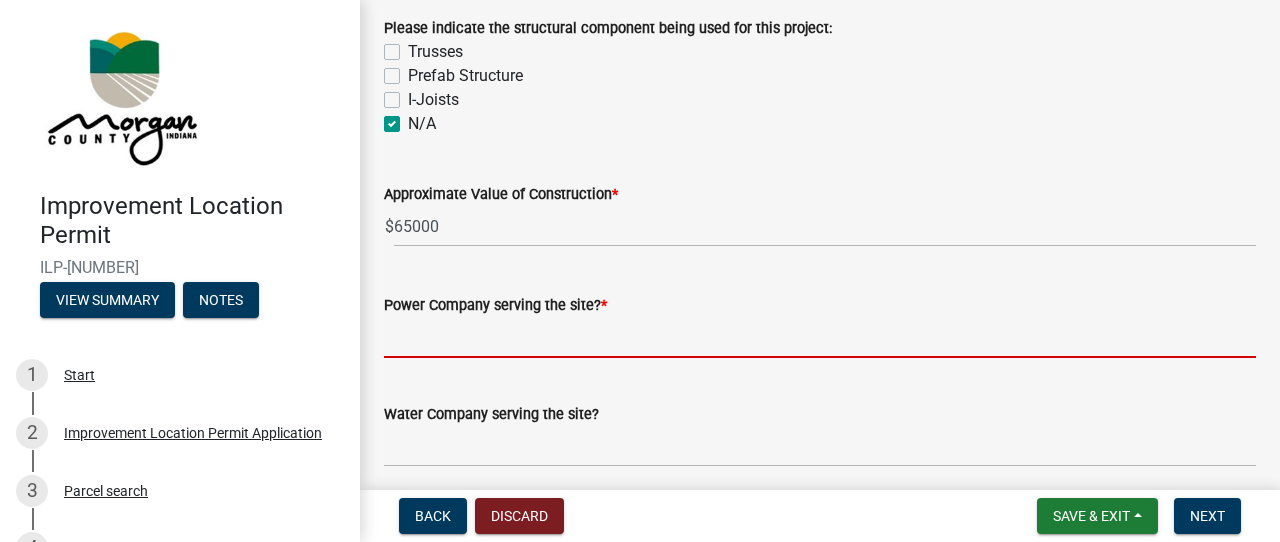 click on "Power Company serving the site?  *" at bounding box center (820, 337) 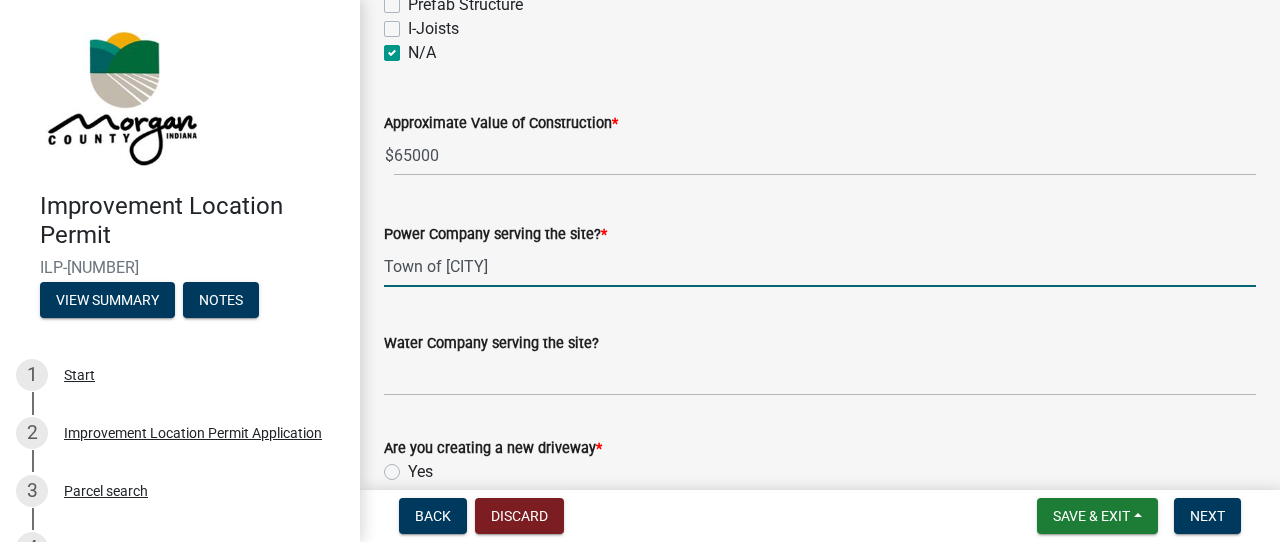 scroll, scrollTop: 2016, scrollLeft: 0, axis: vertical 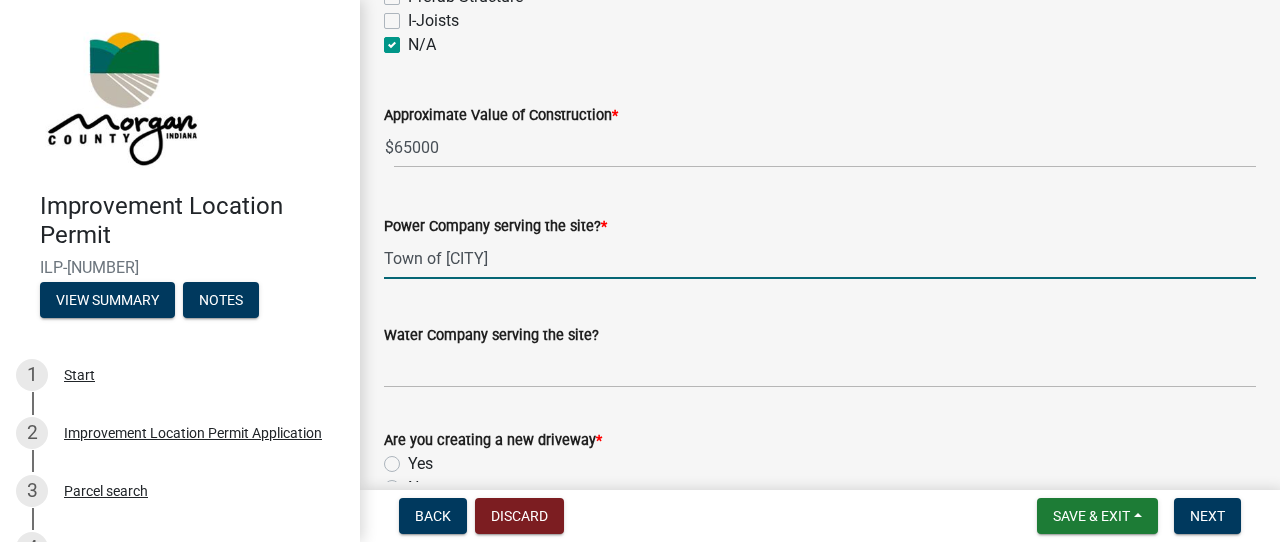 type on "Town of [CITY]" 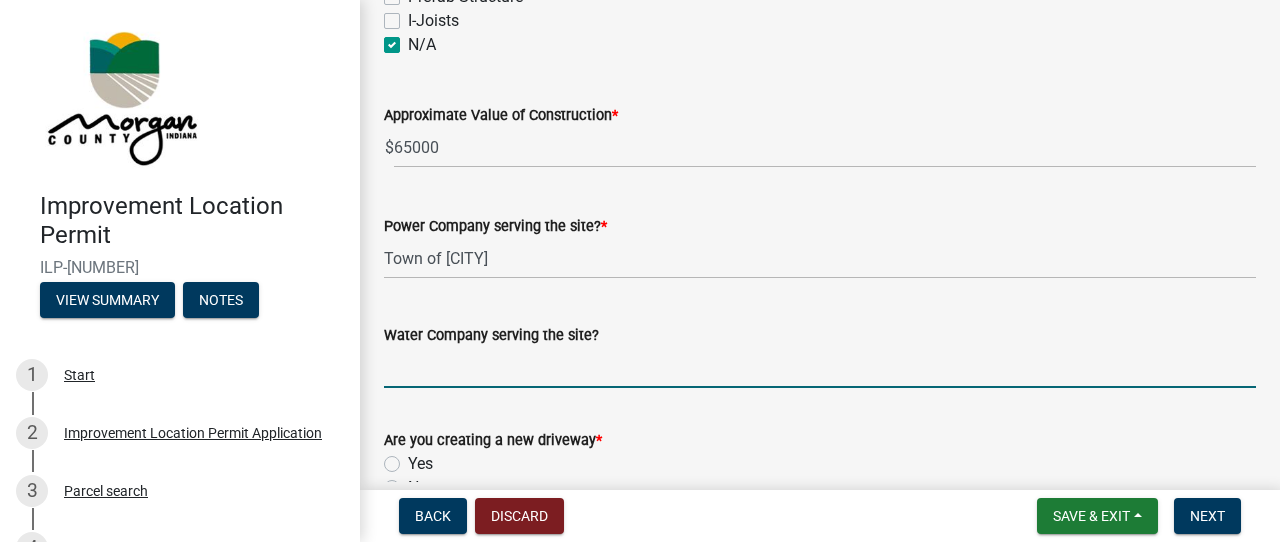 click on "Water Company serving the site?" at bounding box center [820, 367] 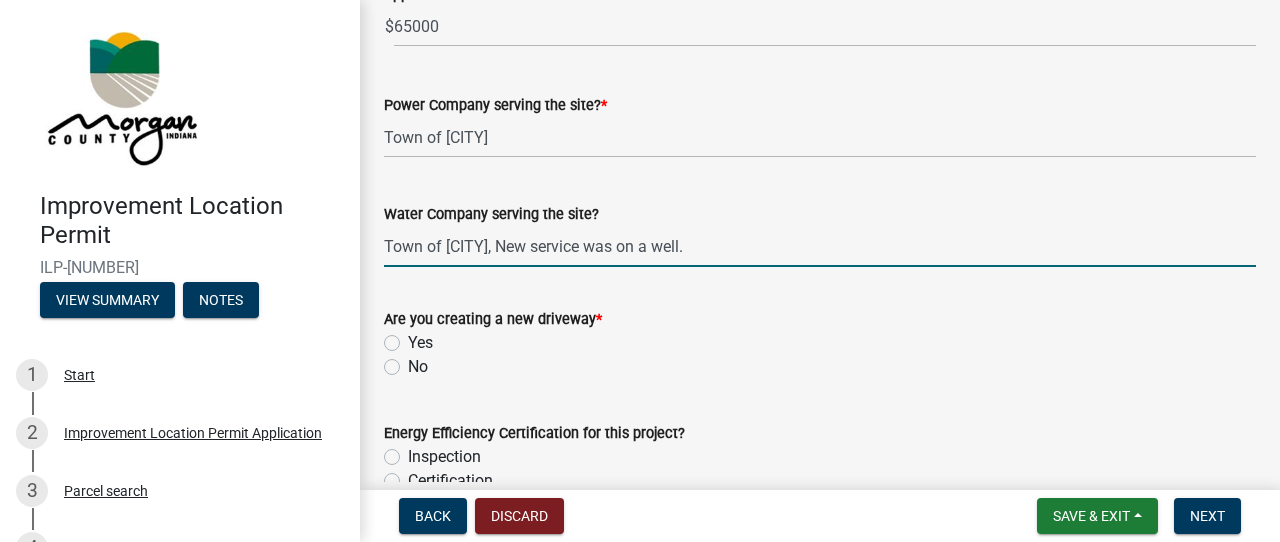 scroll, scrollTop: 2152, scrollLeft: 0, axis: vertical 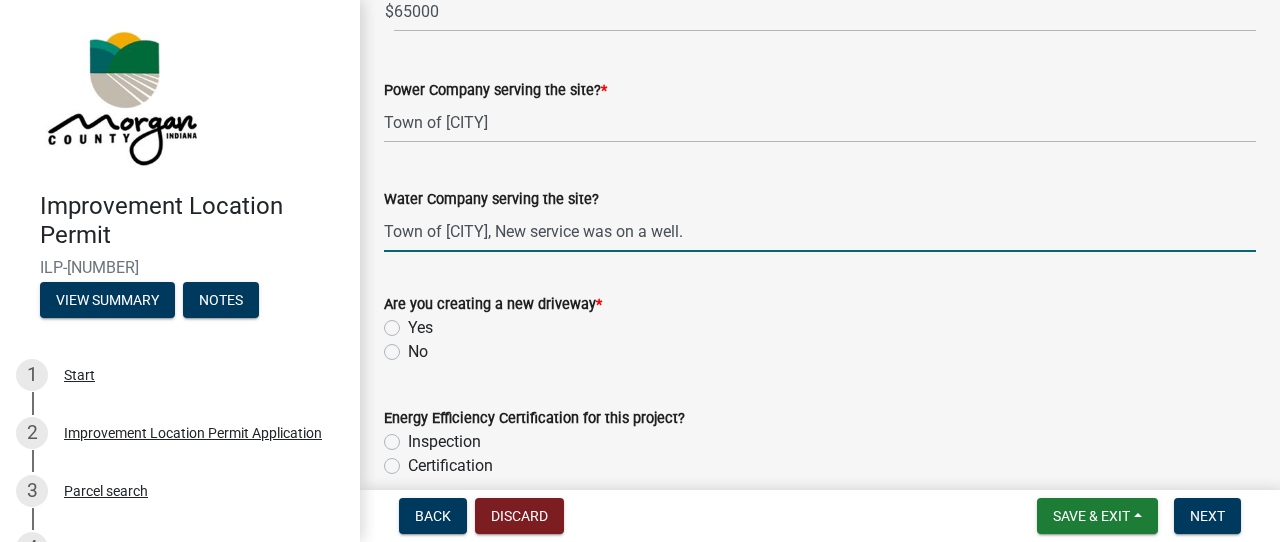 type on "Town of [CITY], New service was on a well." 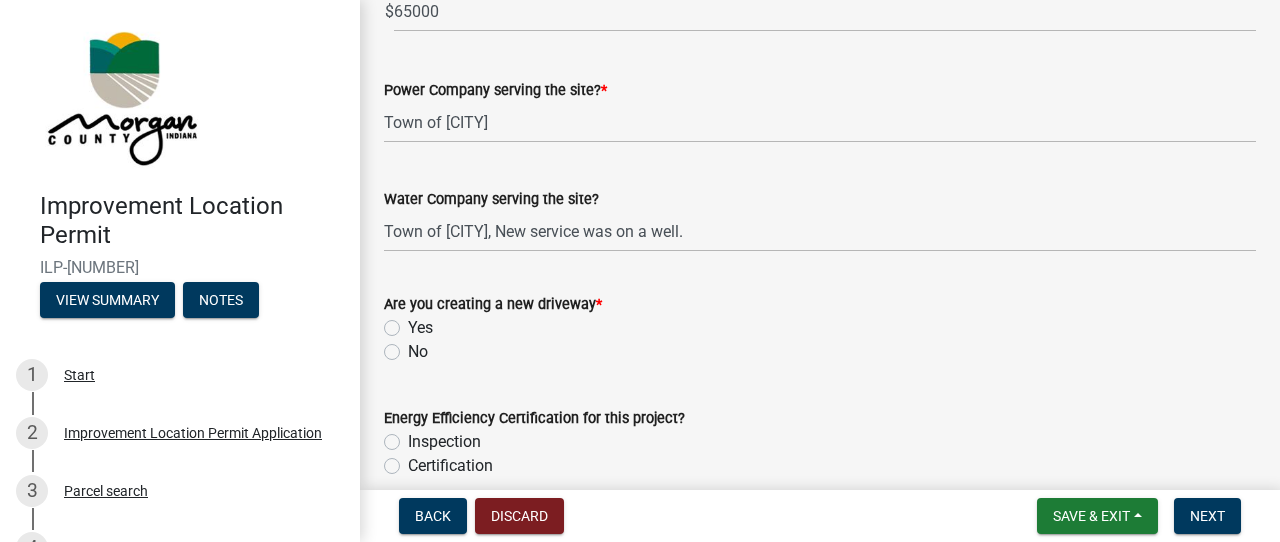 click on "No" 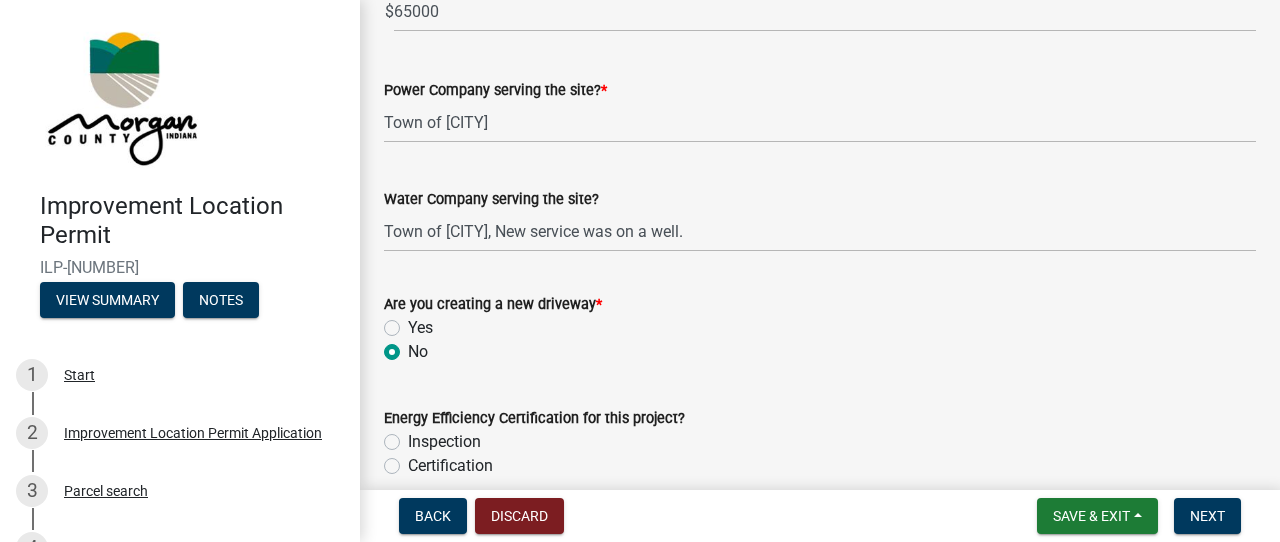 radio on "true" 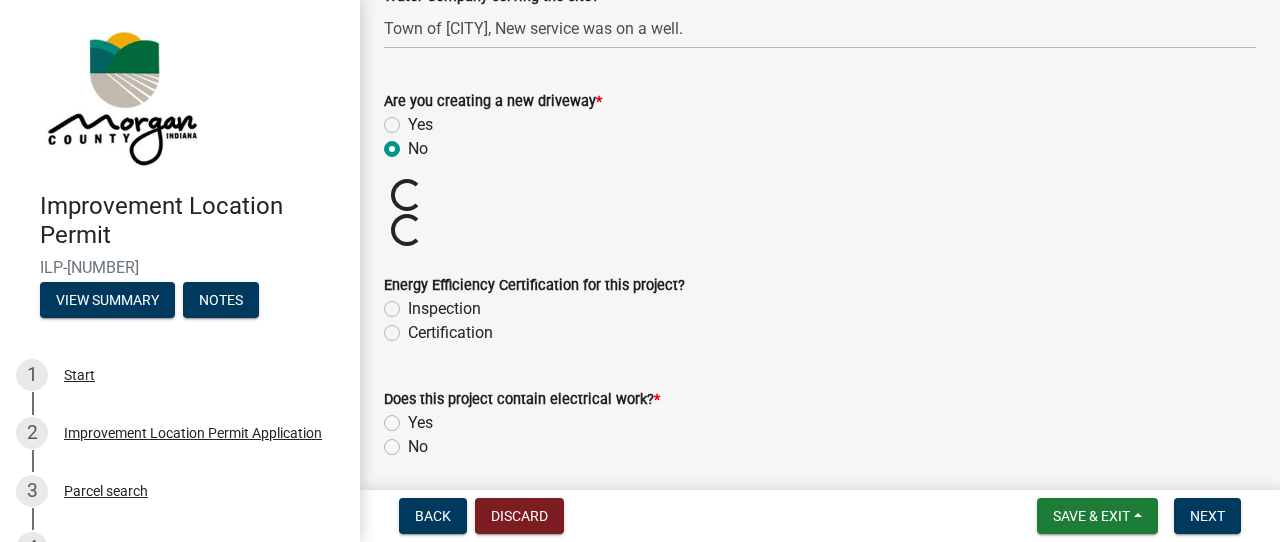scroll, scrollTop: 2360, scrollLeft: 0, axis: vertical 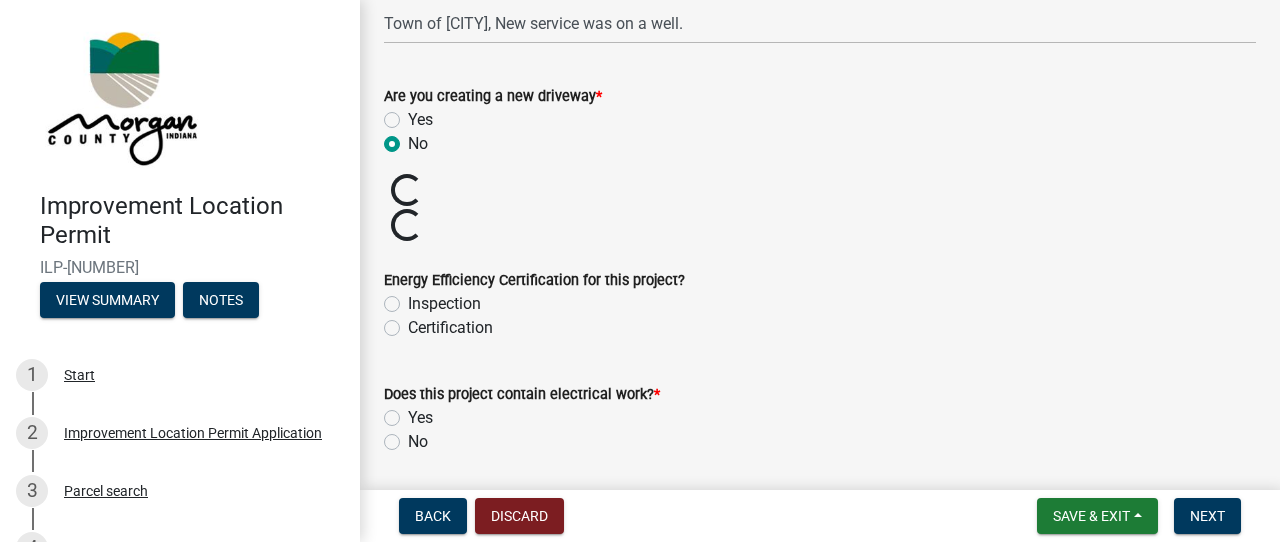click on "Inspection" 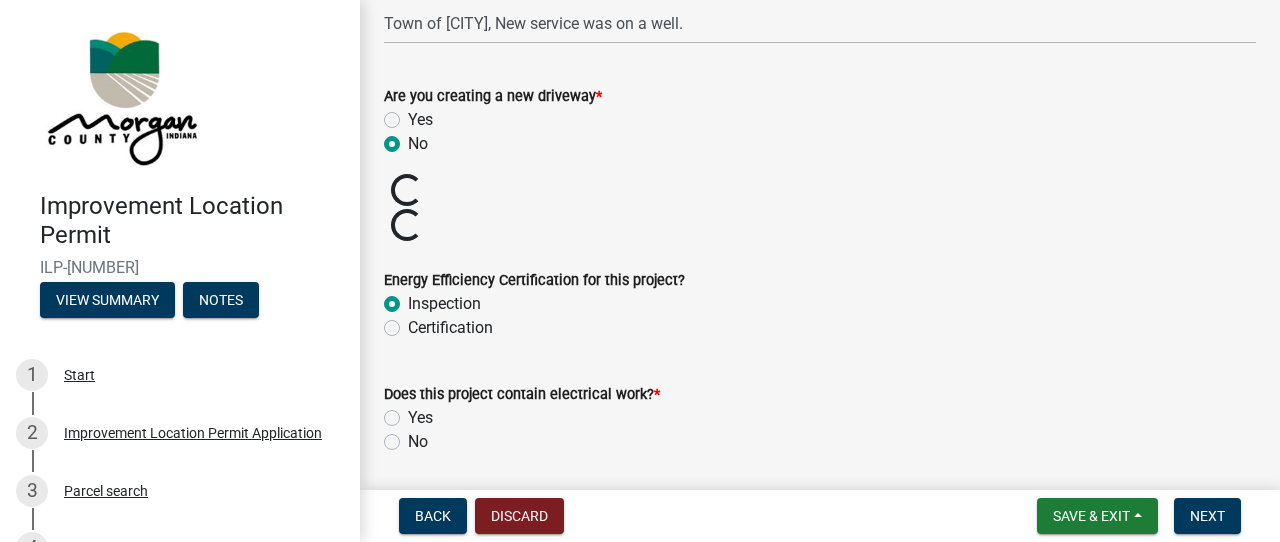 radio on "true" 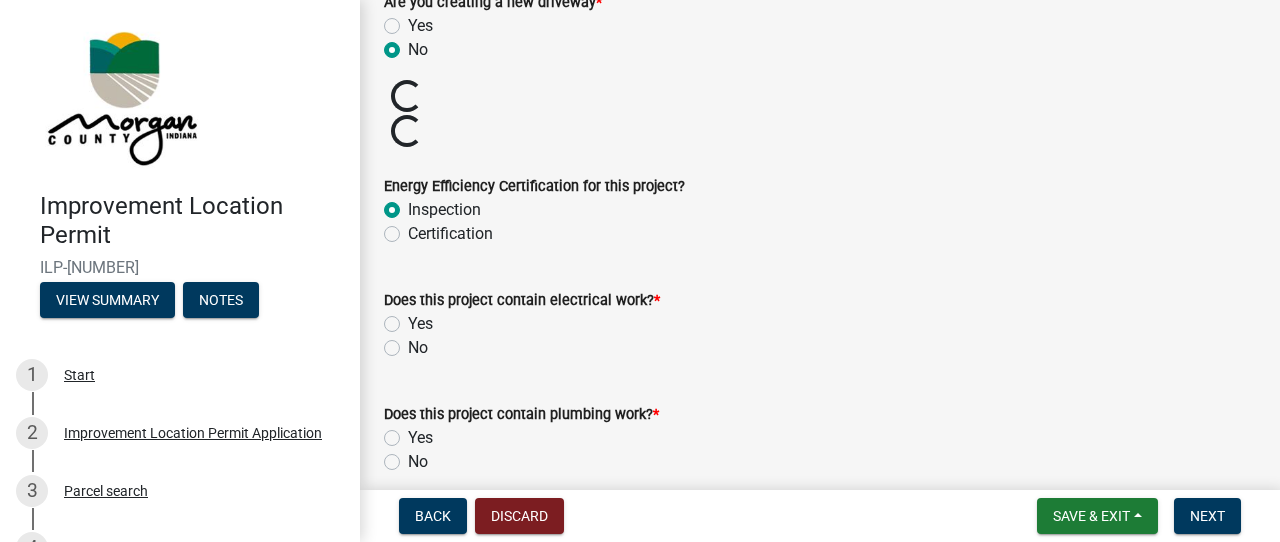 scroll, scrollTop: 2458, scrollLeft: 0, axis: vertical 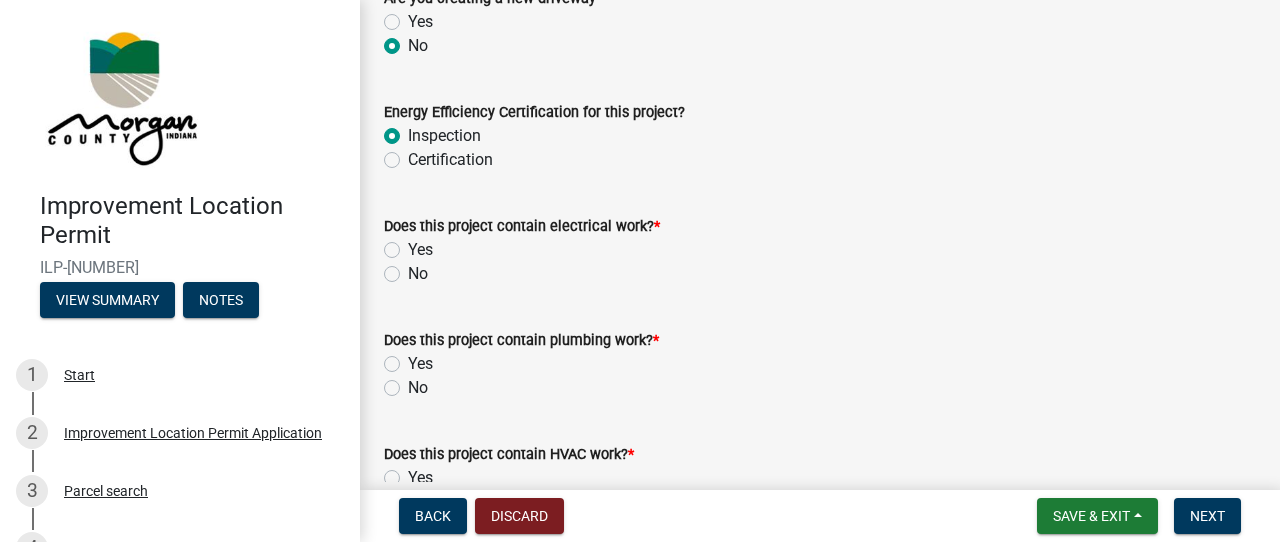 click on "Yes" 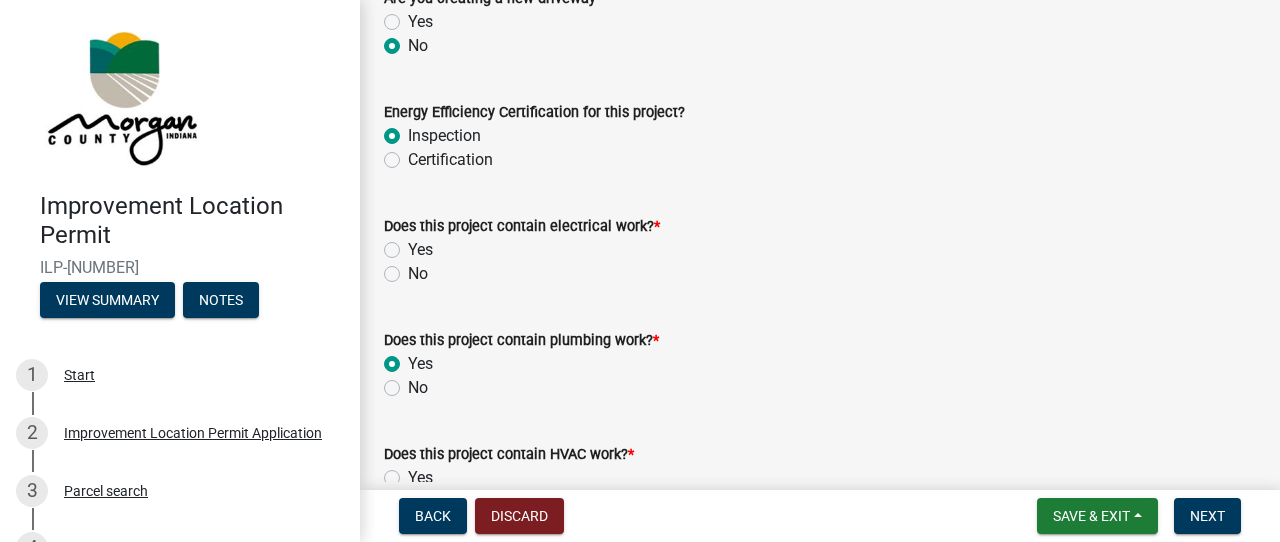 radio on "true" 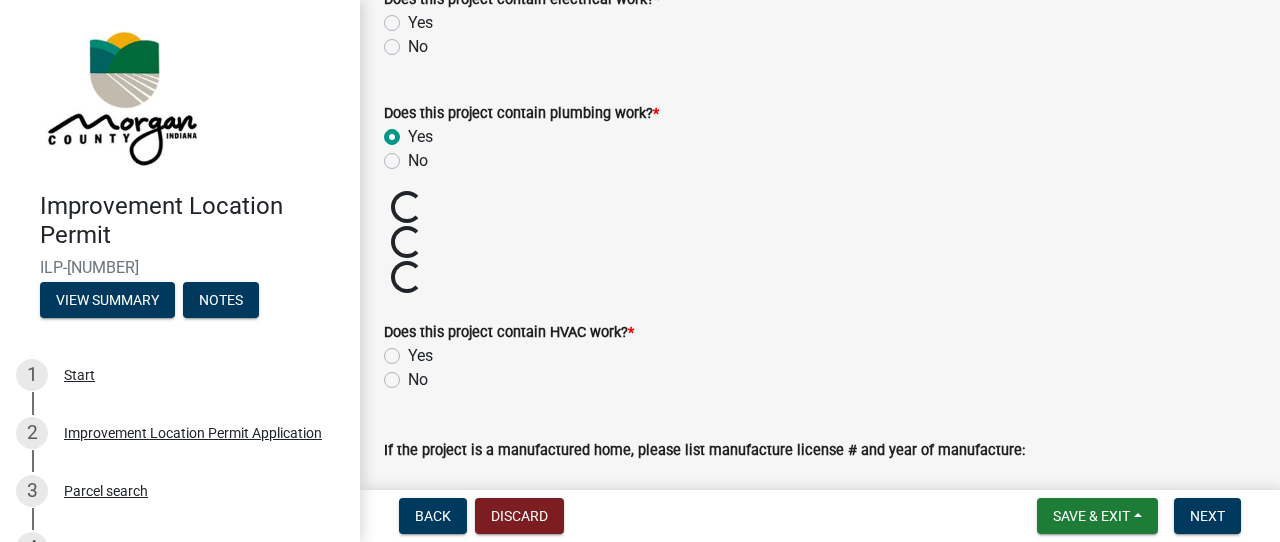 scroll, scrollTop: 2693, scrollLeft: 0, axis: vertical 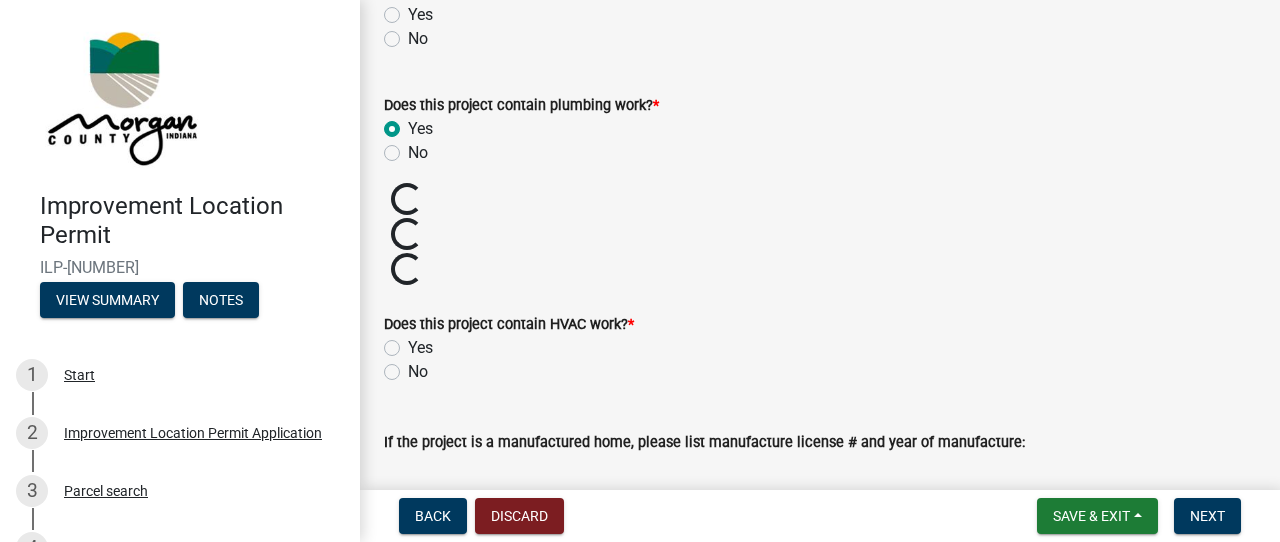 click on "Yes" 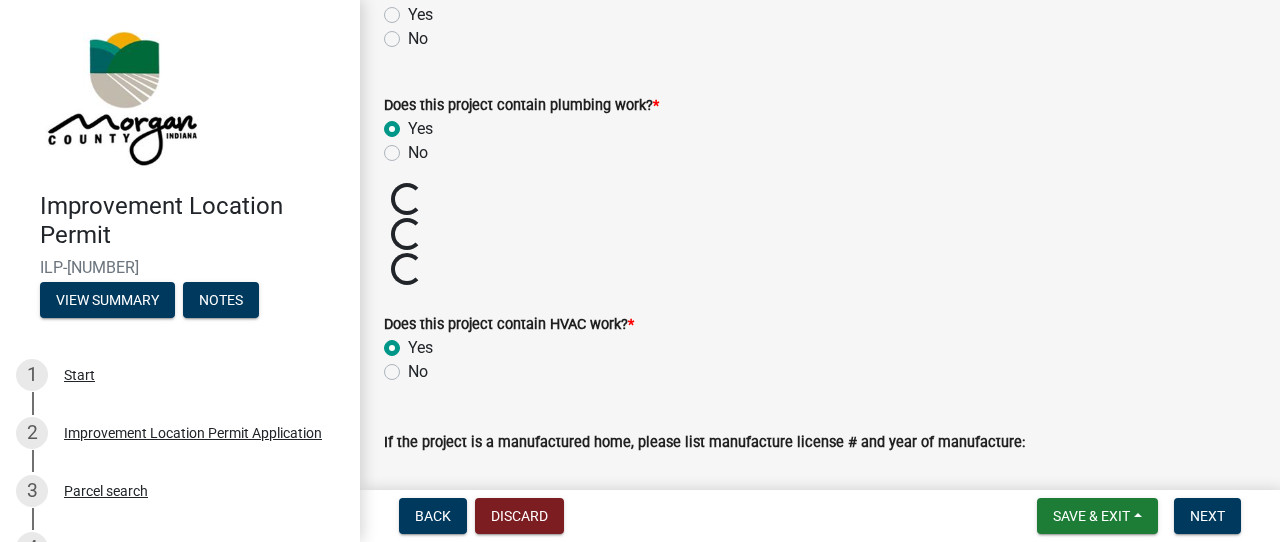 radio on "true" 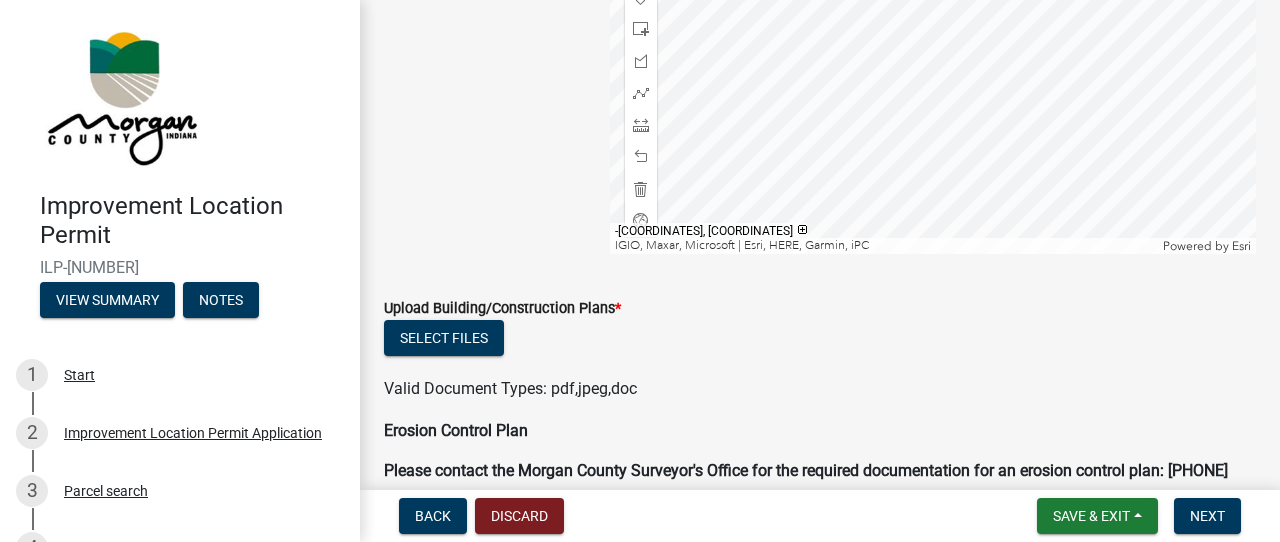 scroll, scrollTop: 4153, scrollLeft: 0, axis: vertical 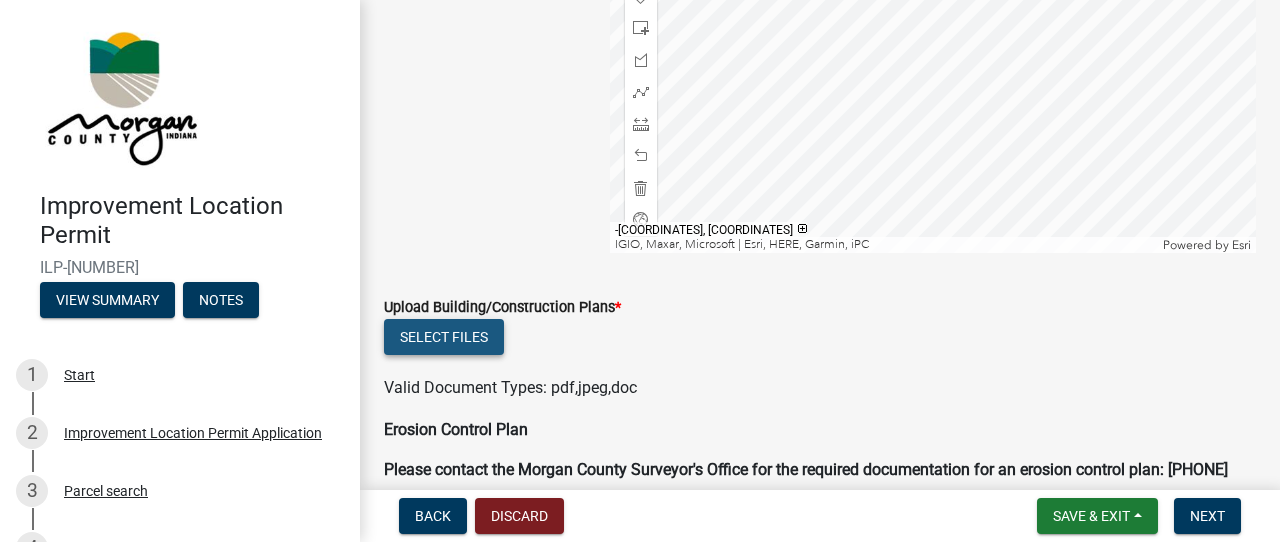 click on "Select files" 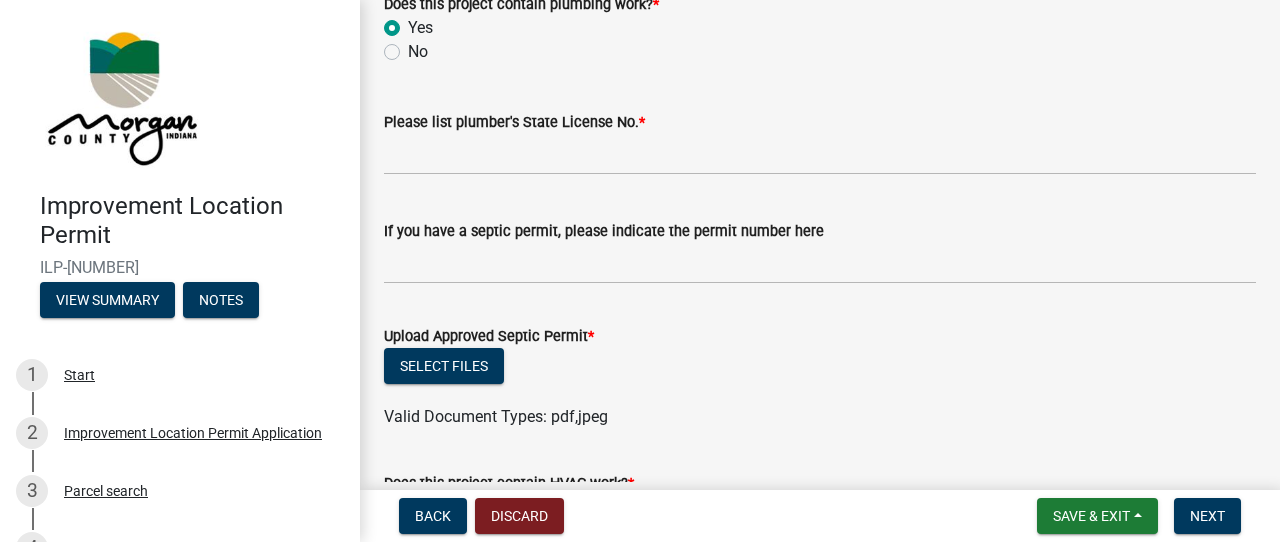 scroll, scrollTop: 2782, scrollLeft: 0, axis: vertical 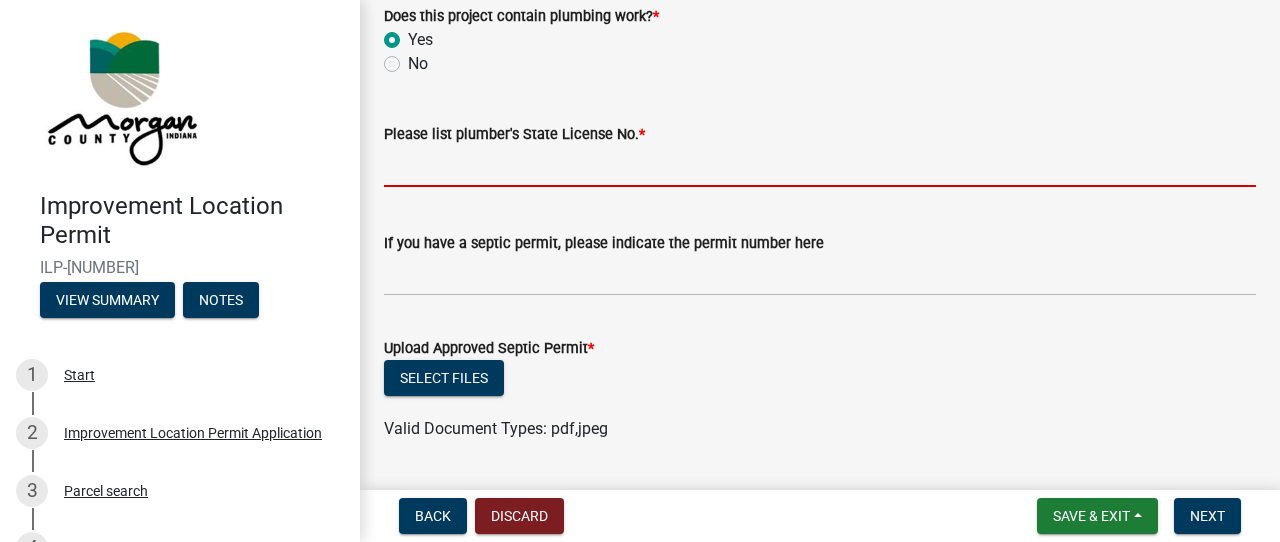 click on "Please list plumber's State License No.  *" at bounding box center [820, 166] 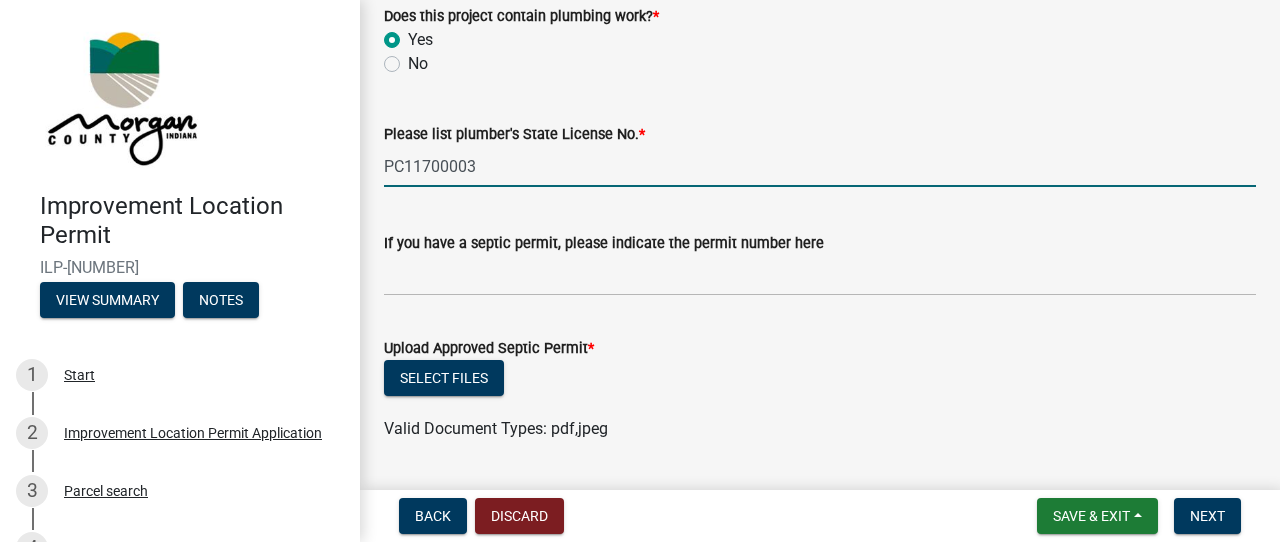 scroll, scrollTop: 2781, scrollLeft: 0, axis: vertical 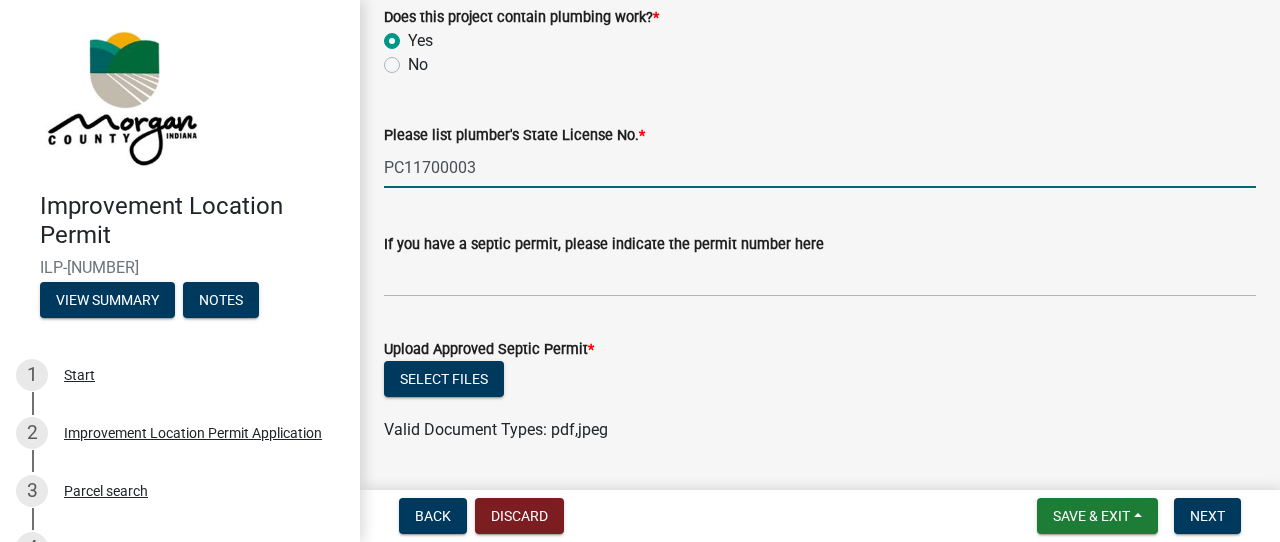 type on "PC11700003" 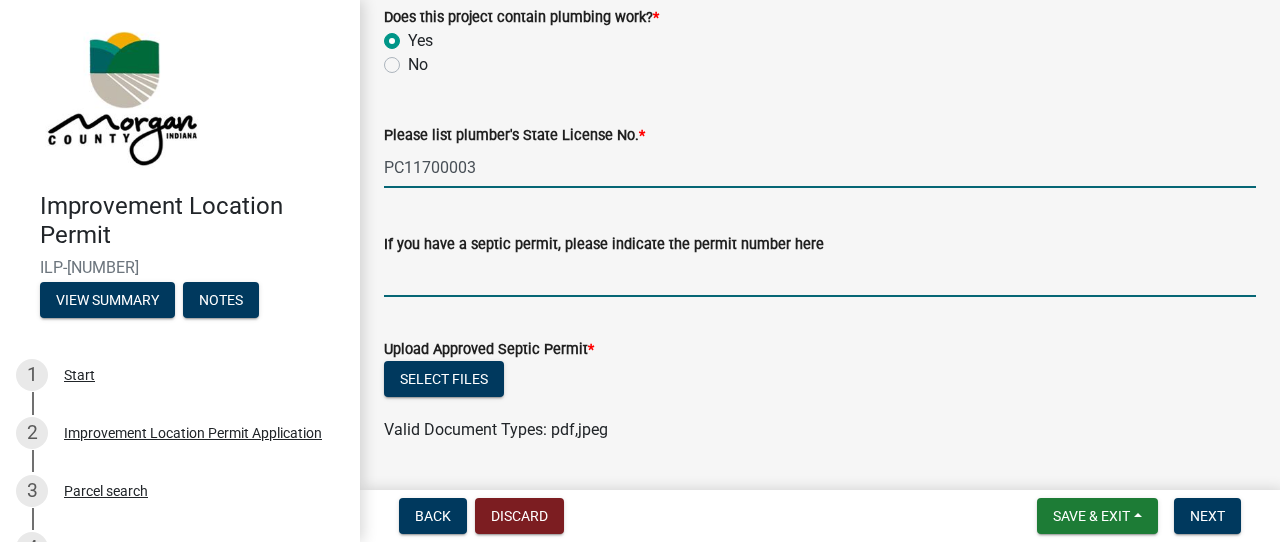 click on "If you have a septic permit, please indicate the permit number here" at bounding box center (820, 276) 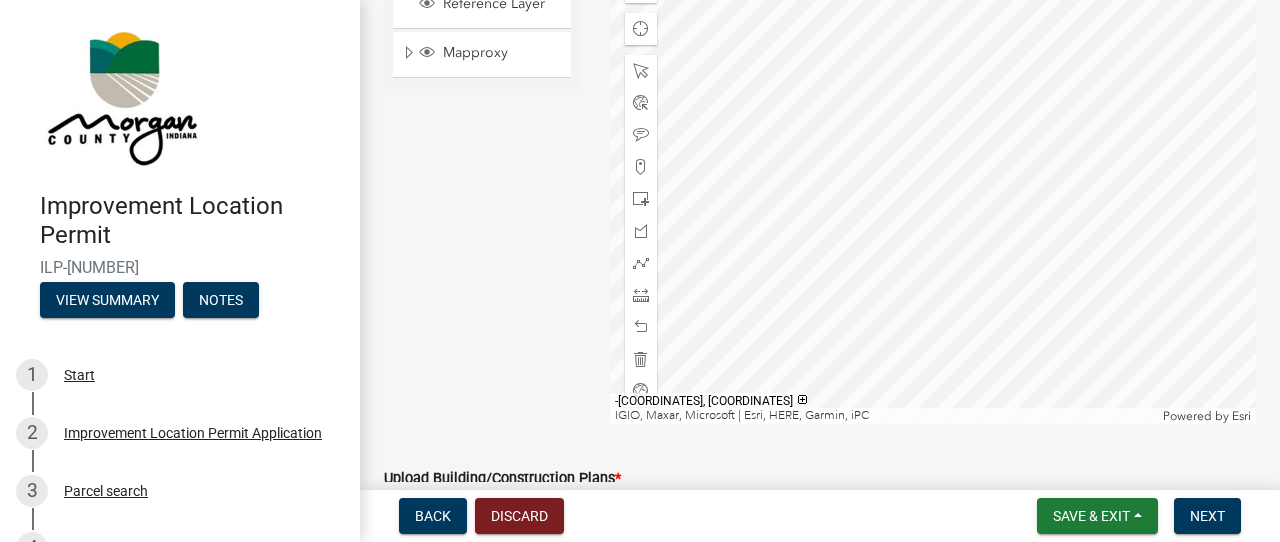 scroll, scrollTop: 4194, scrollLeft: 0, axis: vertical 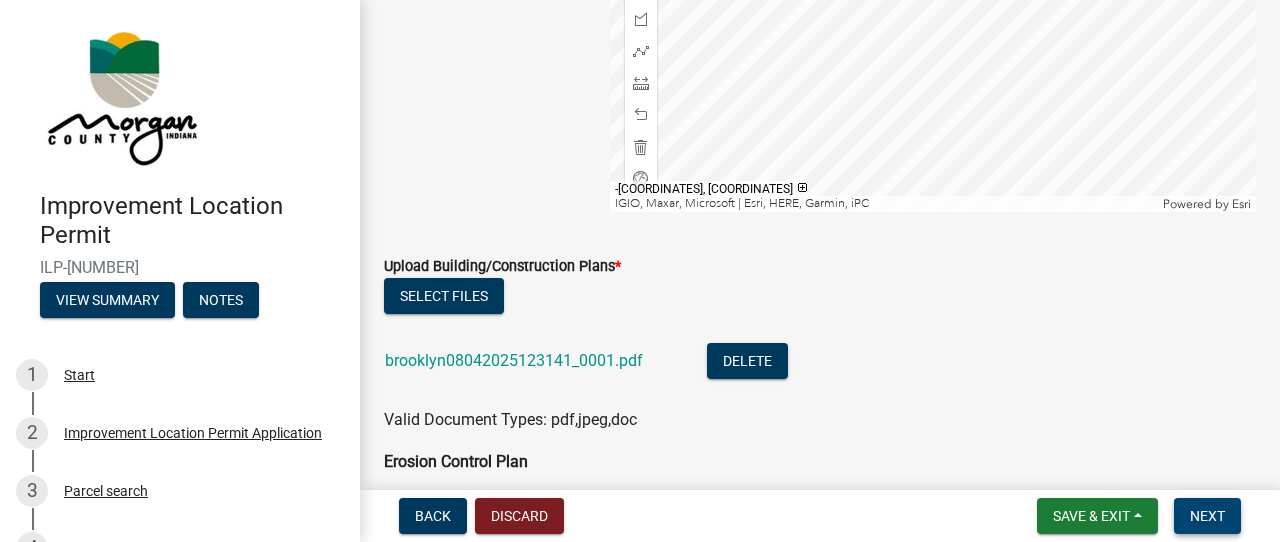 type on "na" 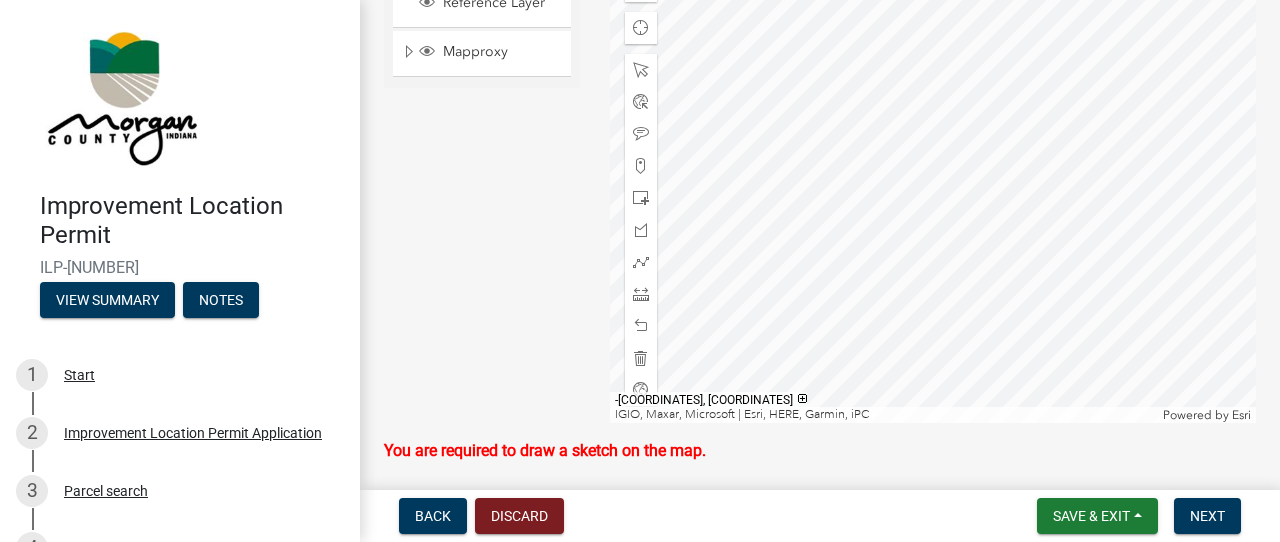 scroll, scrollTop: 4057, scrollLeft: 0, axis: vertical 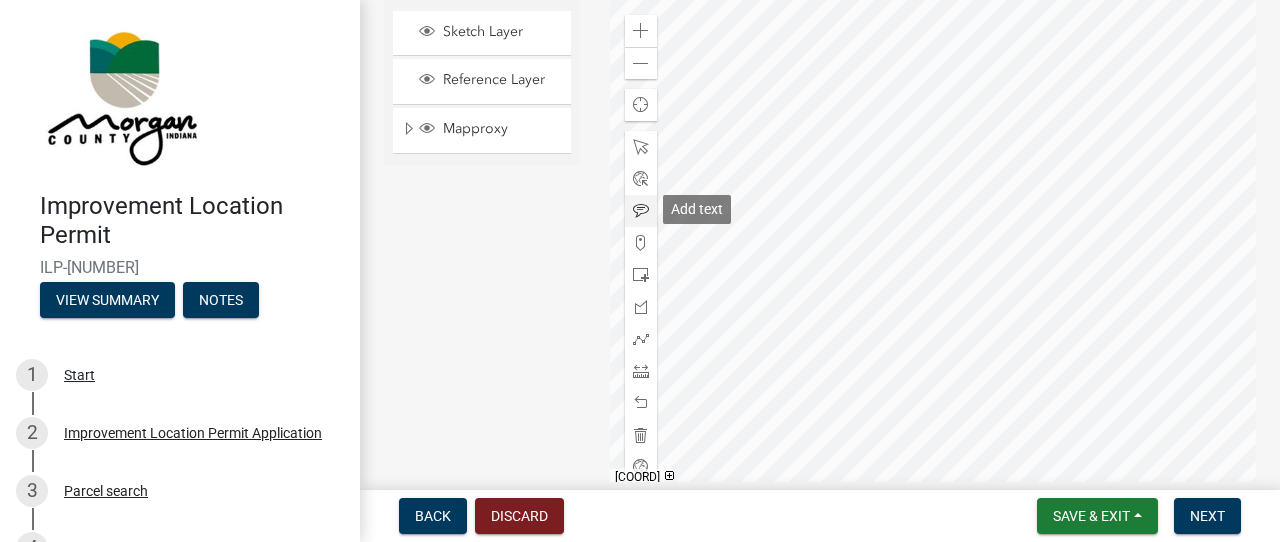 click 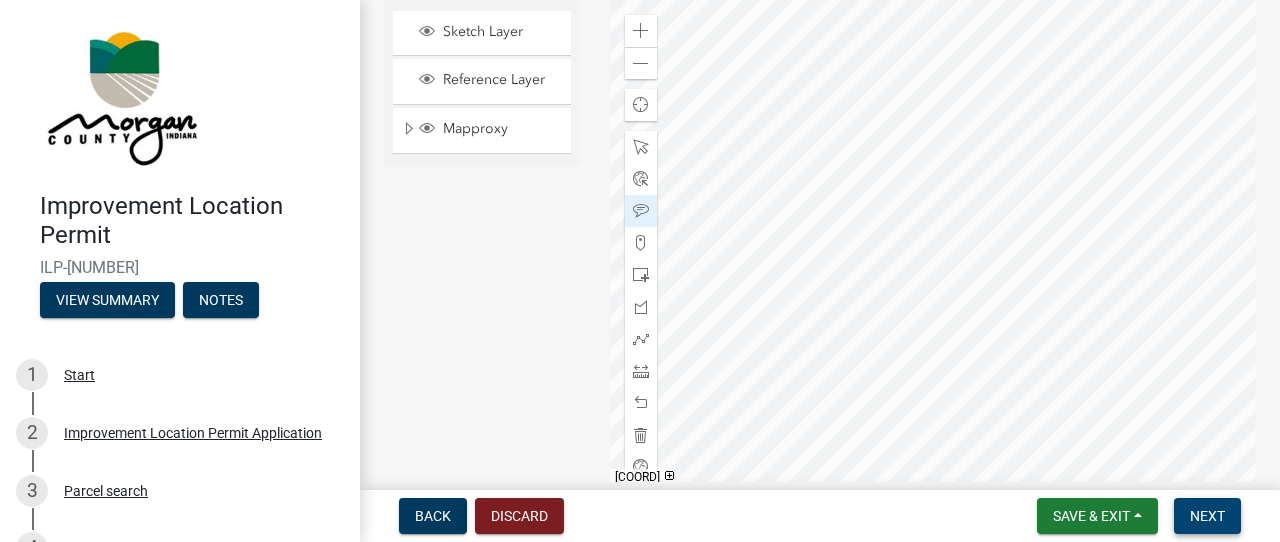 click on "Next" at bounding box center (1207, 516) 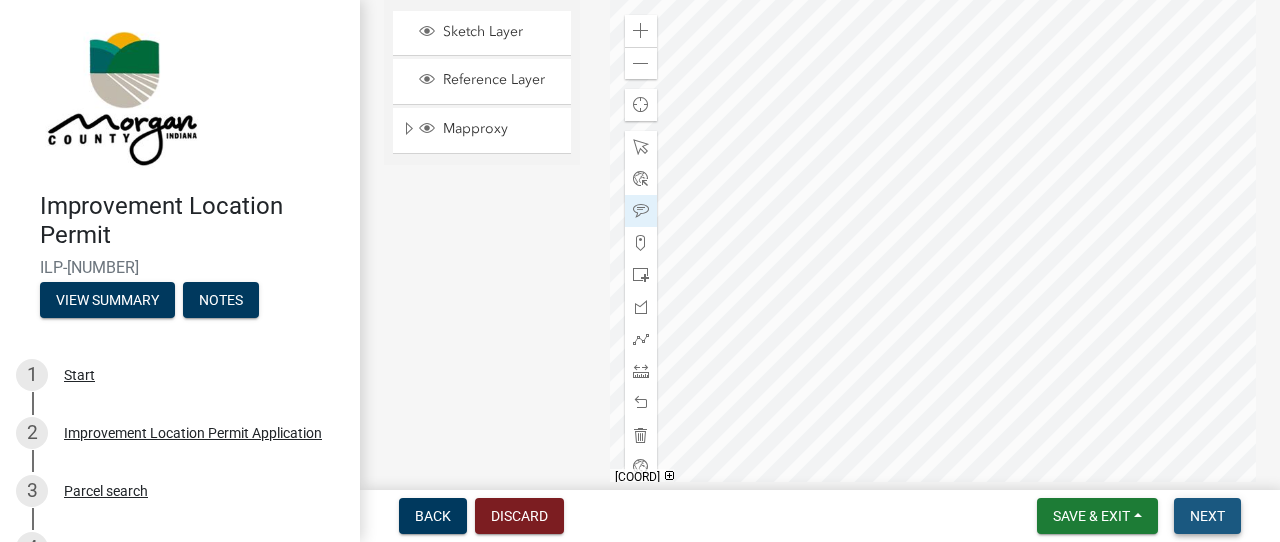 click on "Next" at bounding box center [1207, 516] 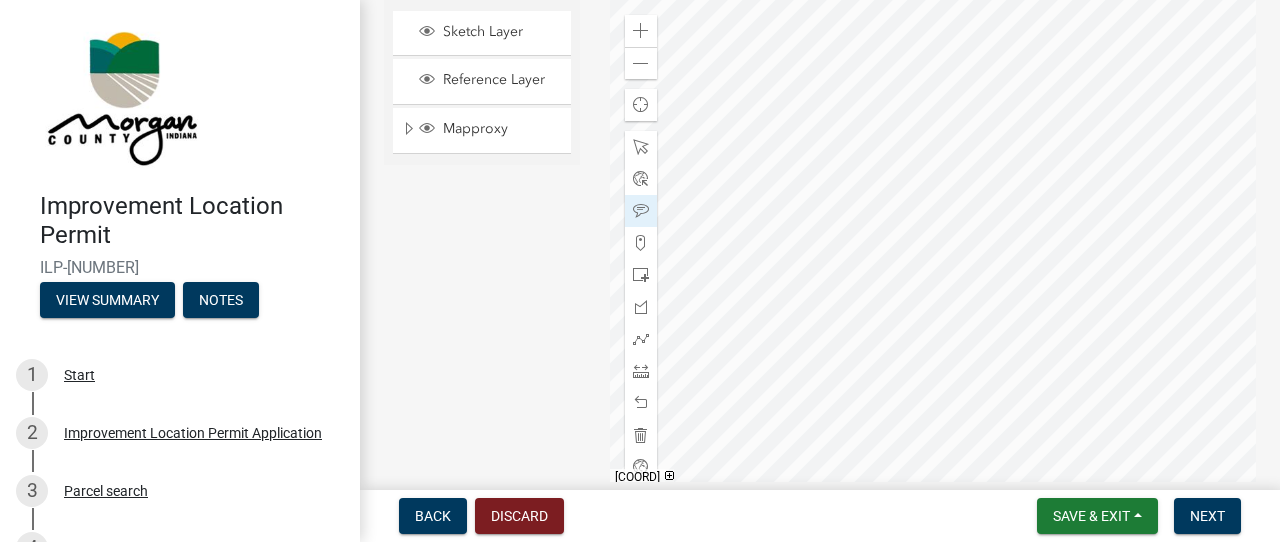 scroll, scrollTop: 0, scrollLeft: 0, axis: both 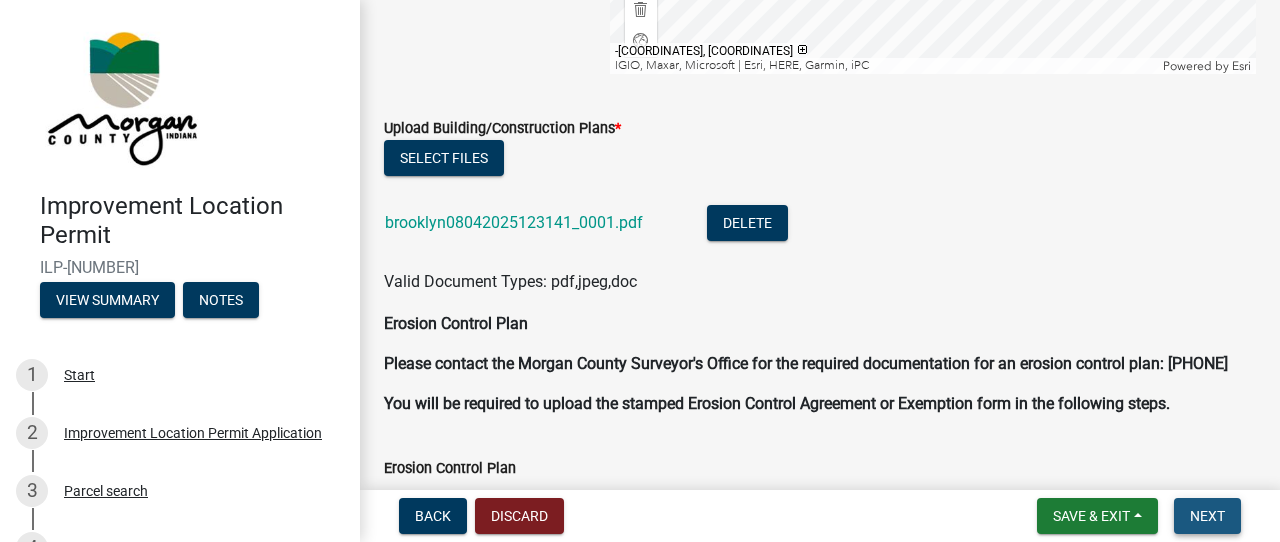 click on "Next" at bounding box center [1207, 516] 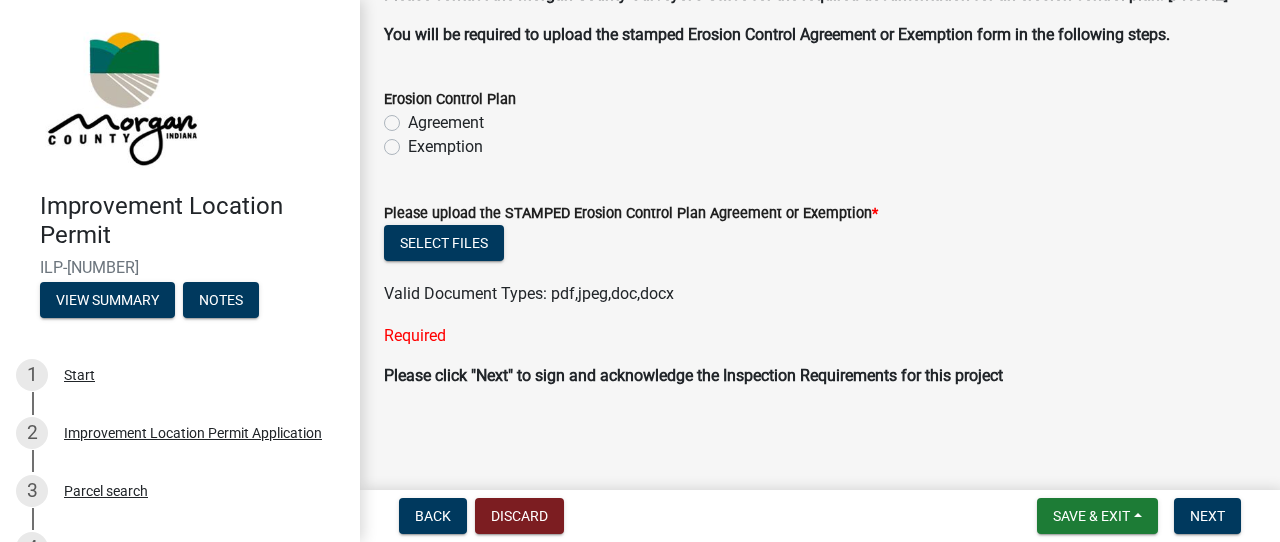 scroll, scrollTop: 4827, scrollLeft: 0, axis: vertical 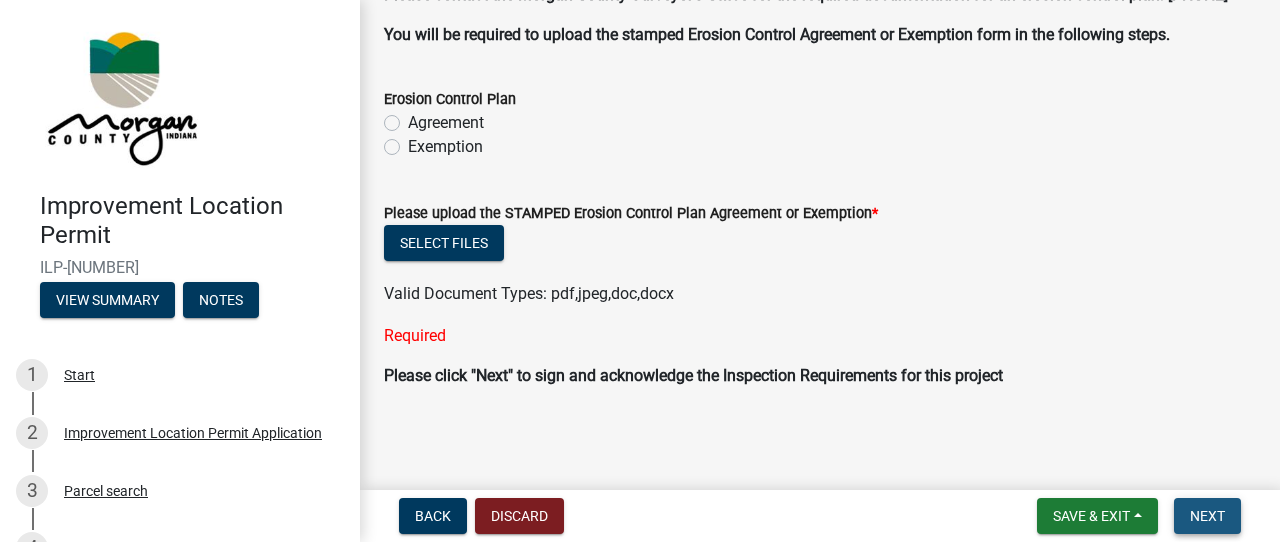 click on "Next" at bounding box center (1207, 516) 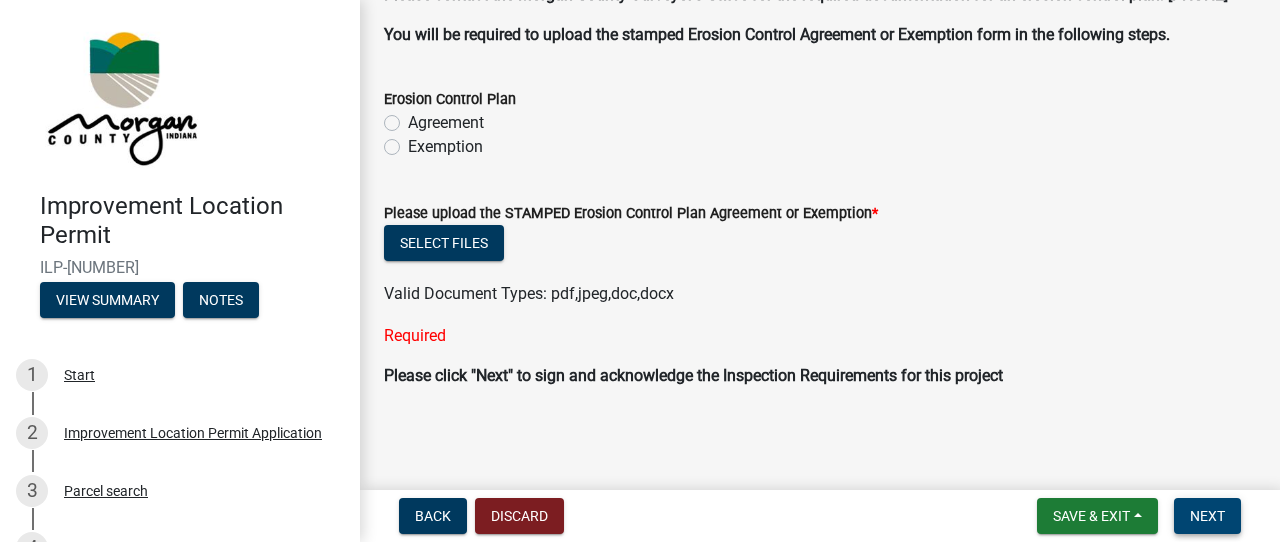 click on "Next" at bounding box center [1207, 516] 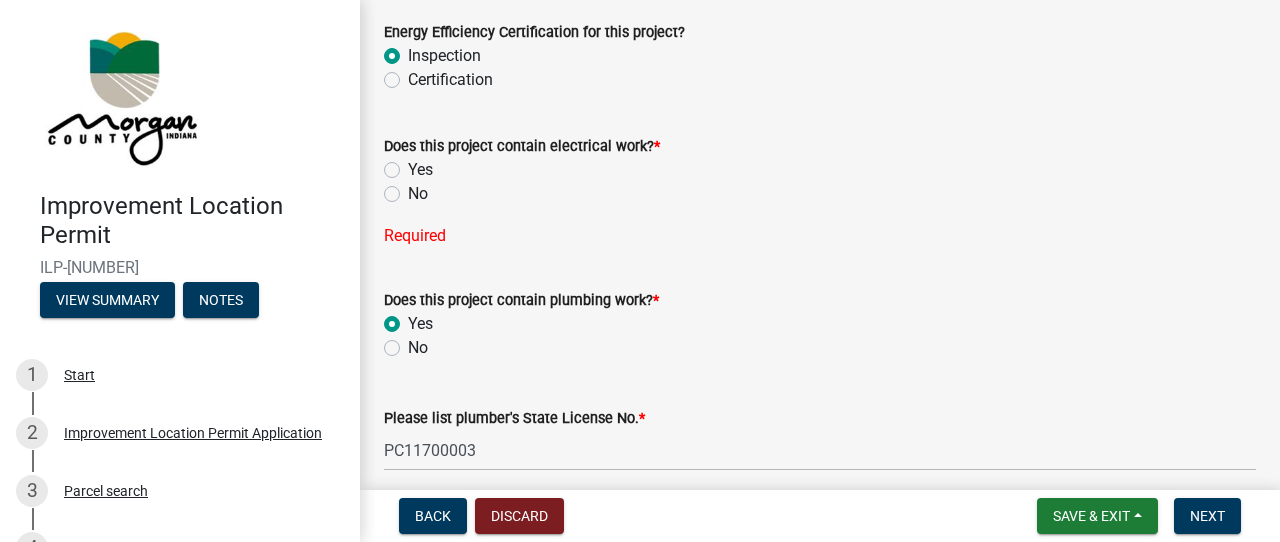 scroll, scrollTop: 2535, scrollLeft: 0, axis: vertical 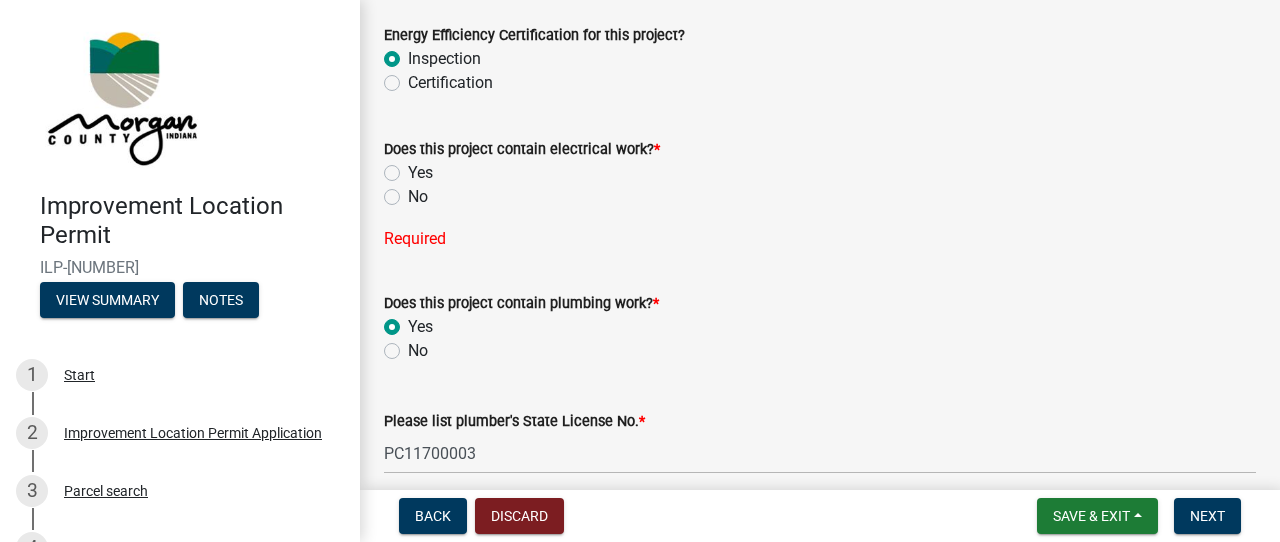 drag, startPoint x: 388, startPoint y: 168, endPoint x: 410, endPoint y: 176, distance: 23.409399 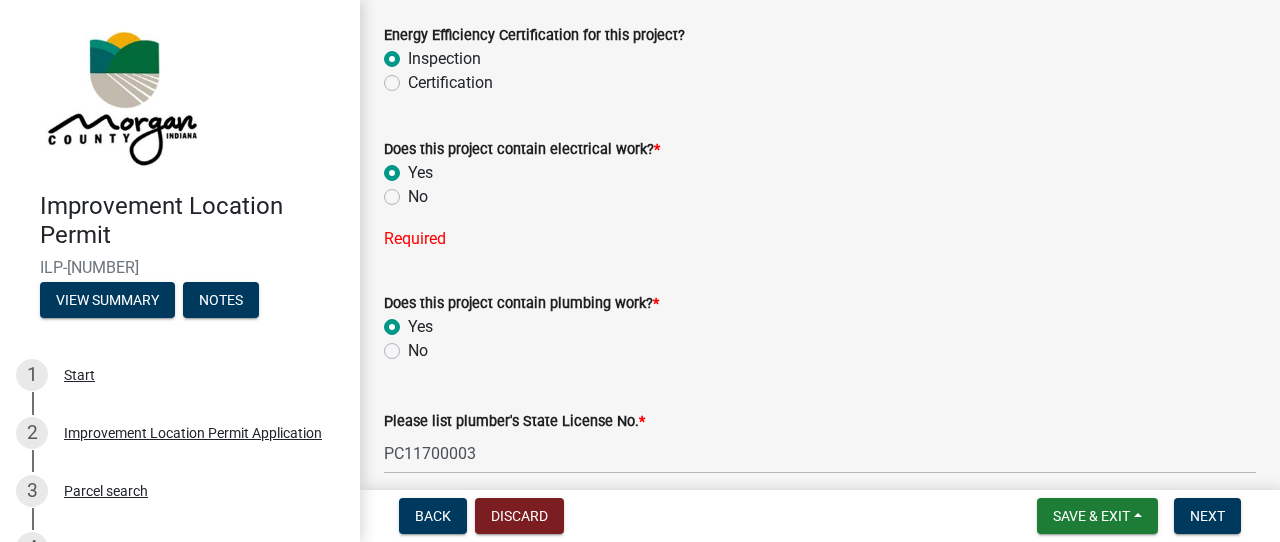 radio on "true" 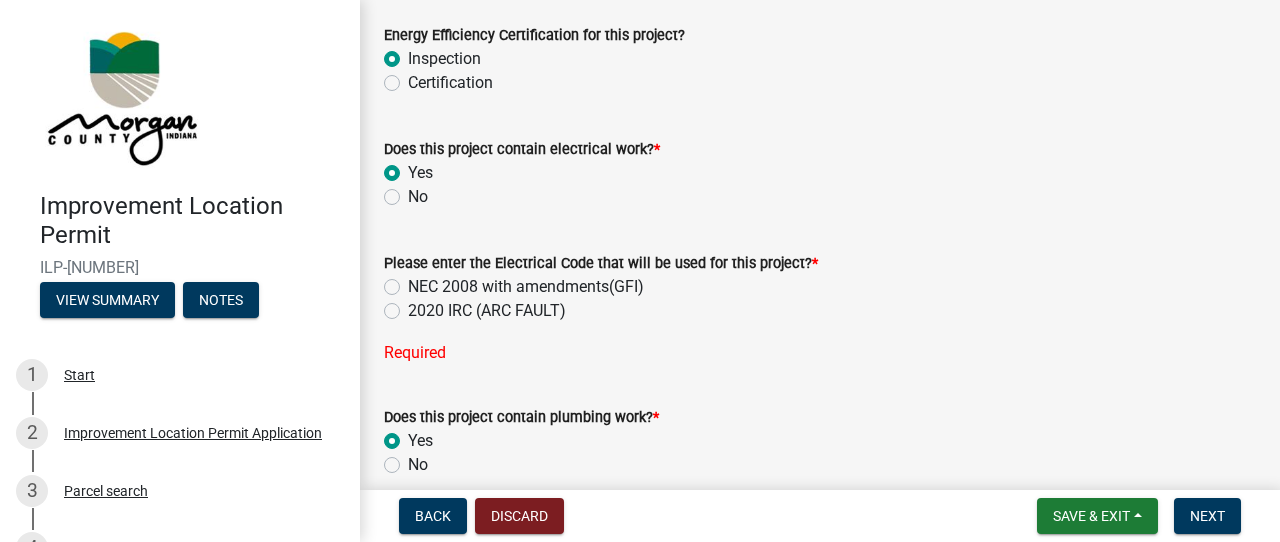 click on "NEC 2008 with amendments(GFI)" 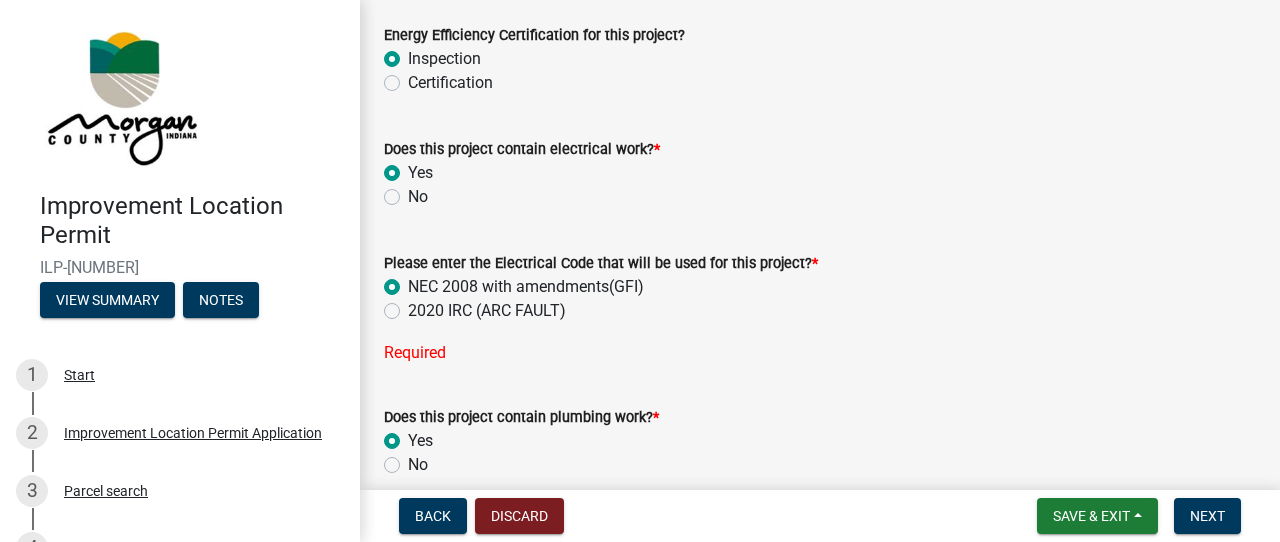 radio on "true" 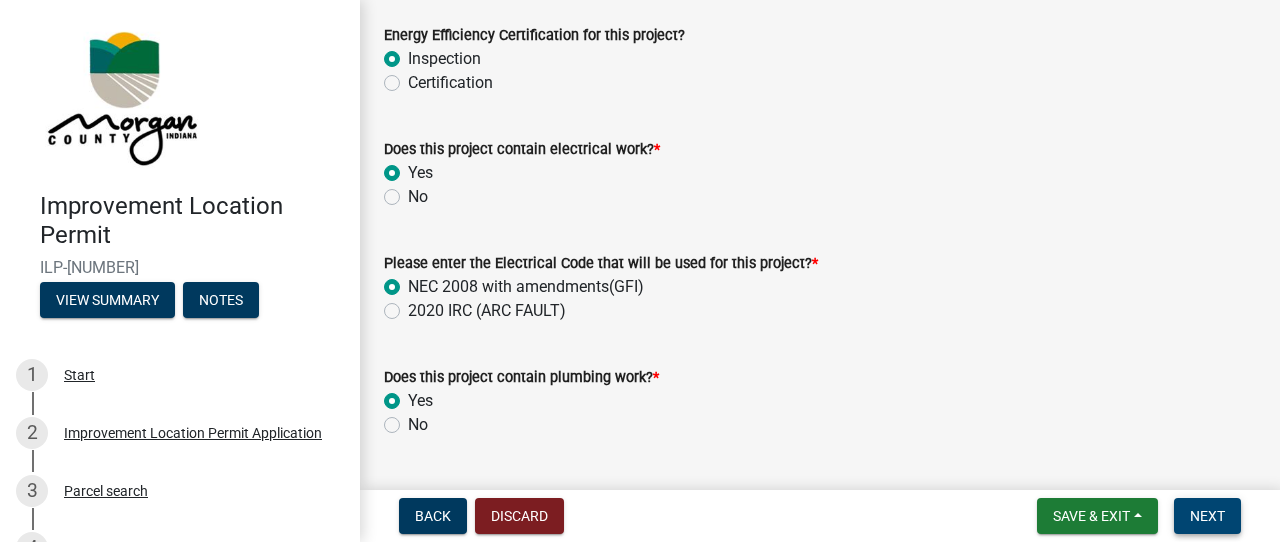 click on "Next" at bounding box center (1207, 516) 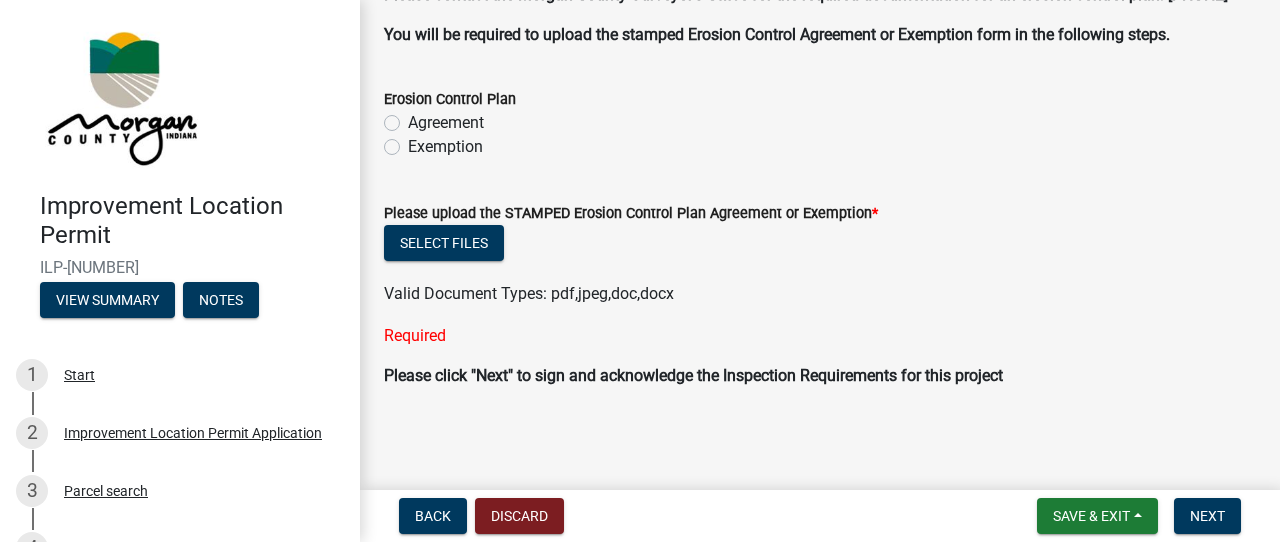 scroll, scrollTop: 4901, scrollLeft: 0, axis: vertical 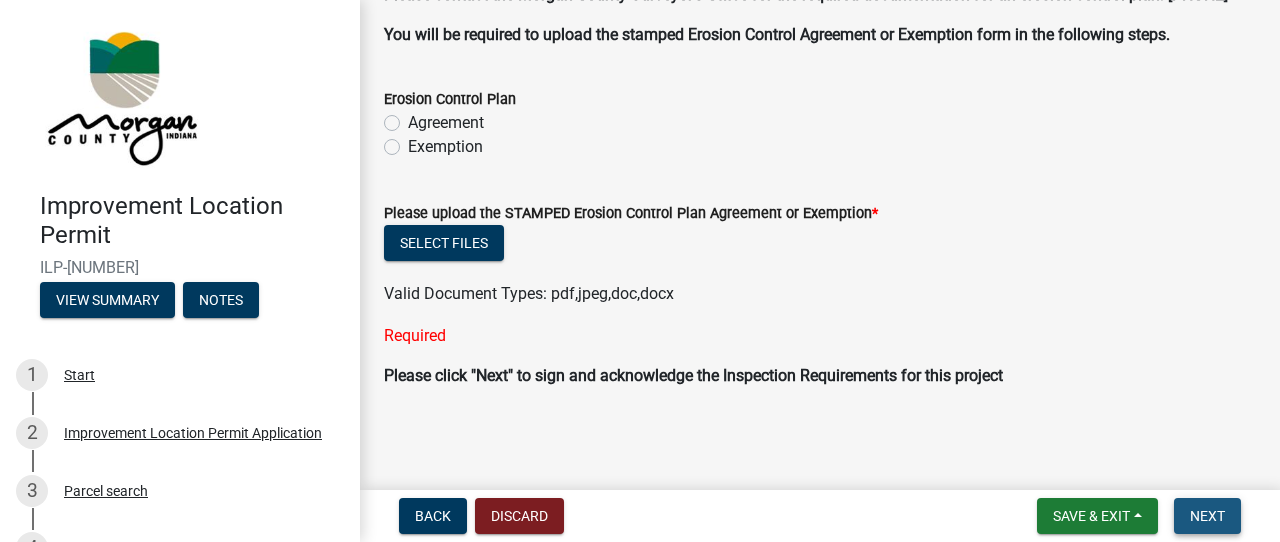 click on "Next" at bounding box center (1207, 516) 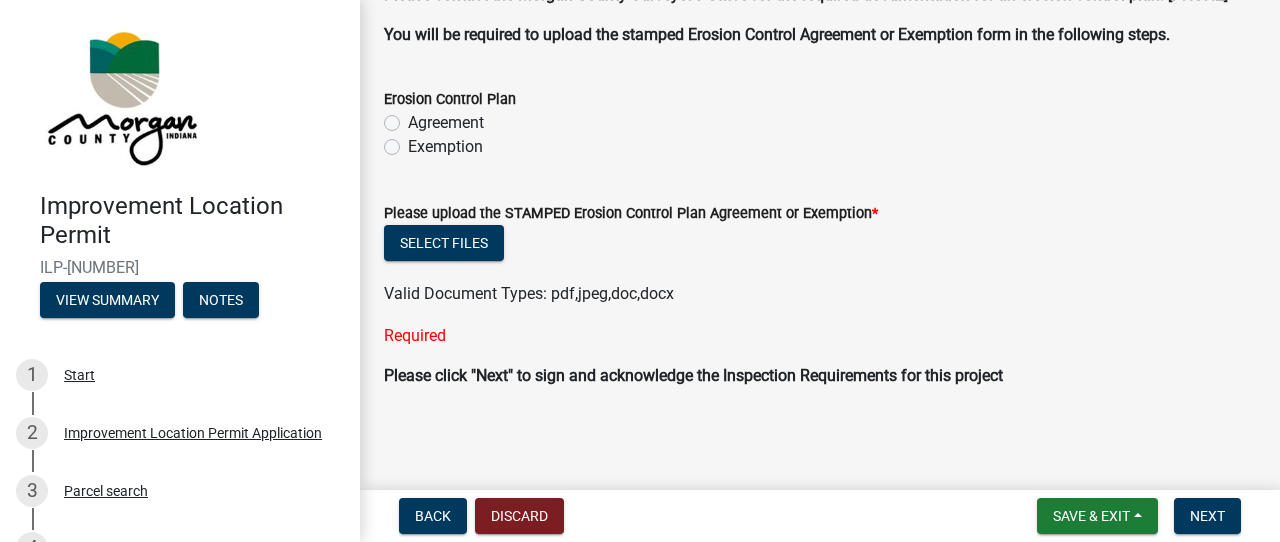scroll, scrollTop: 0, scrollLeft: 0, axis: both 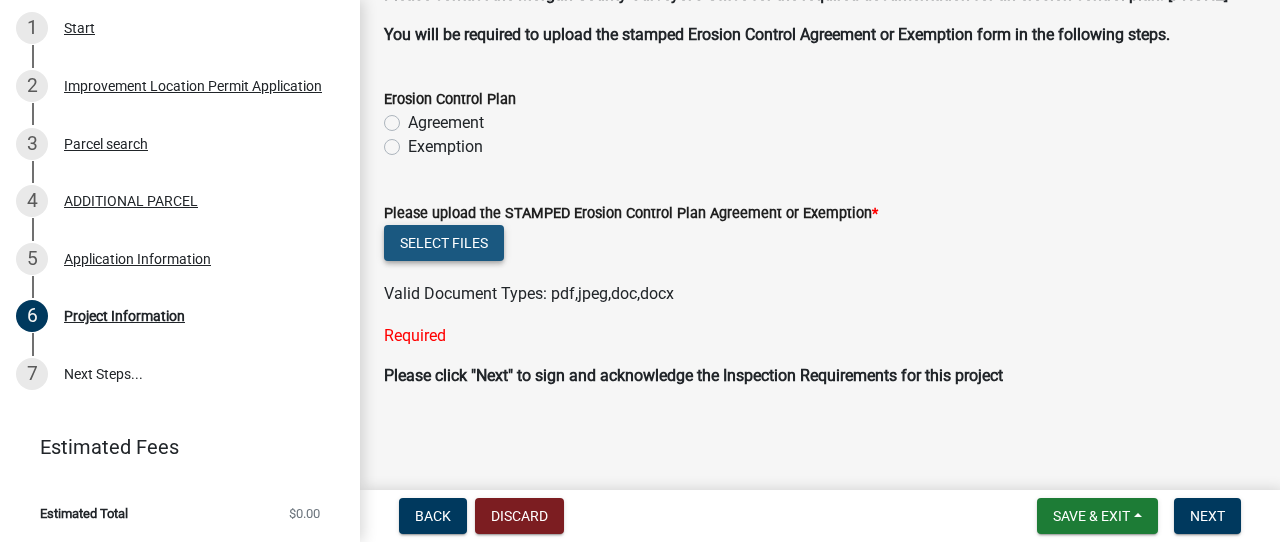 click on "Select files" 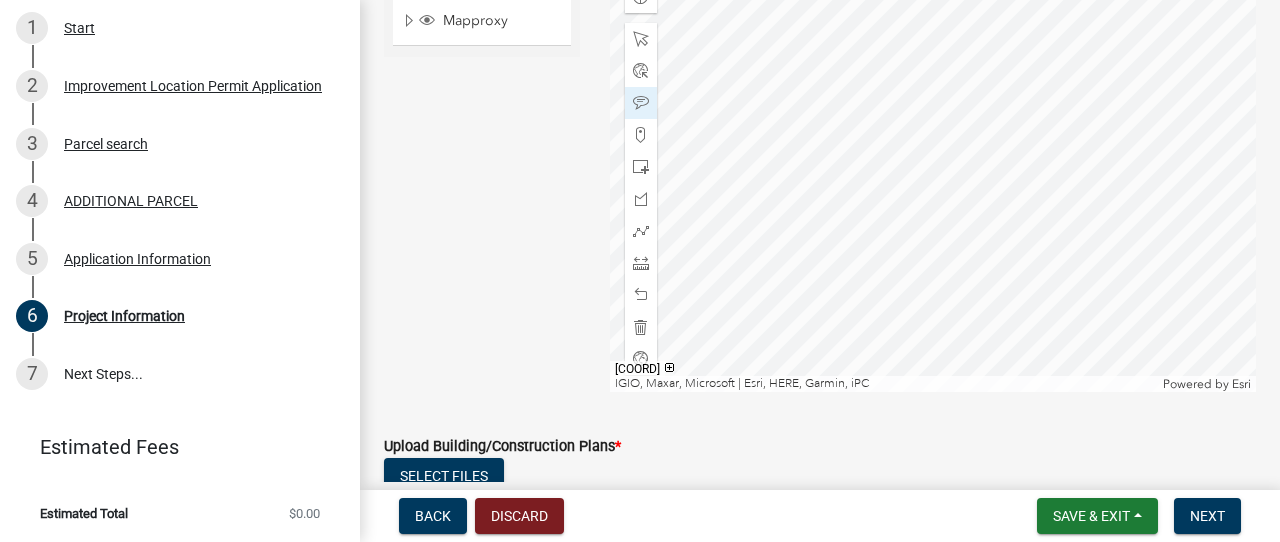 scroll, scrollTop: 4166, scrollLeft: 0, axis: vertical 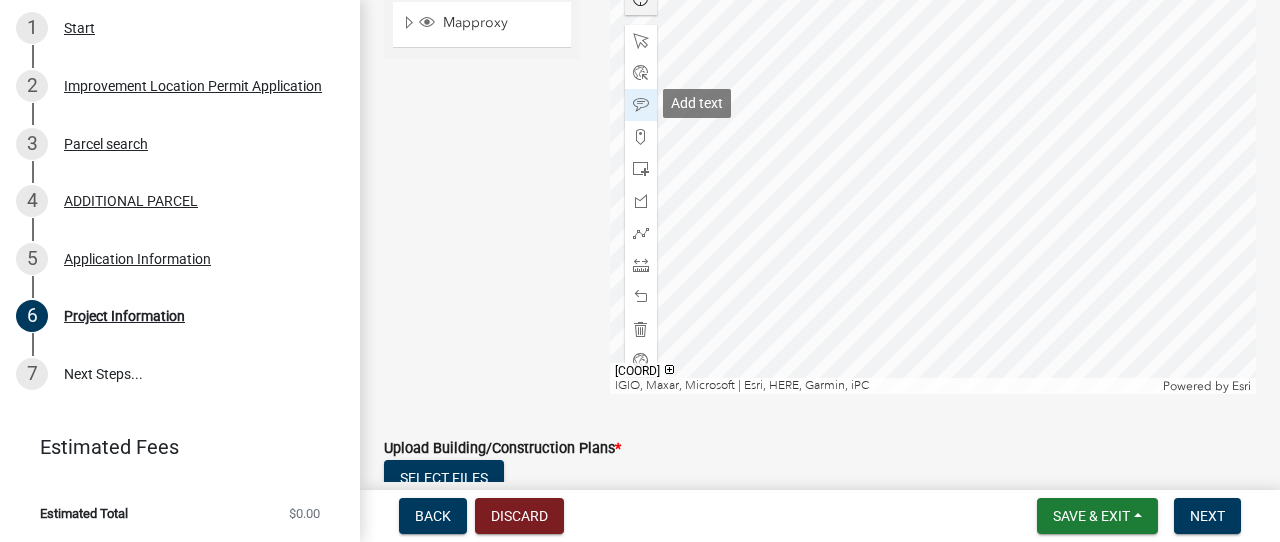 click 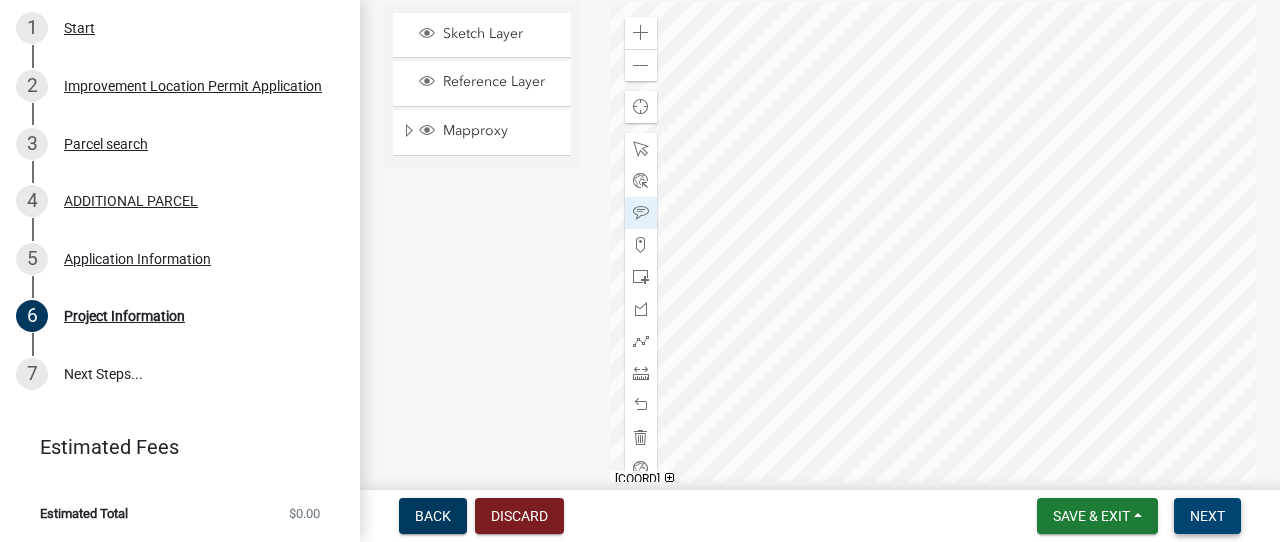 click on "Next" at bounding box center (1207, 516) 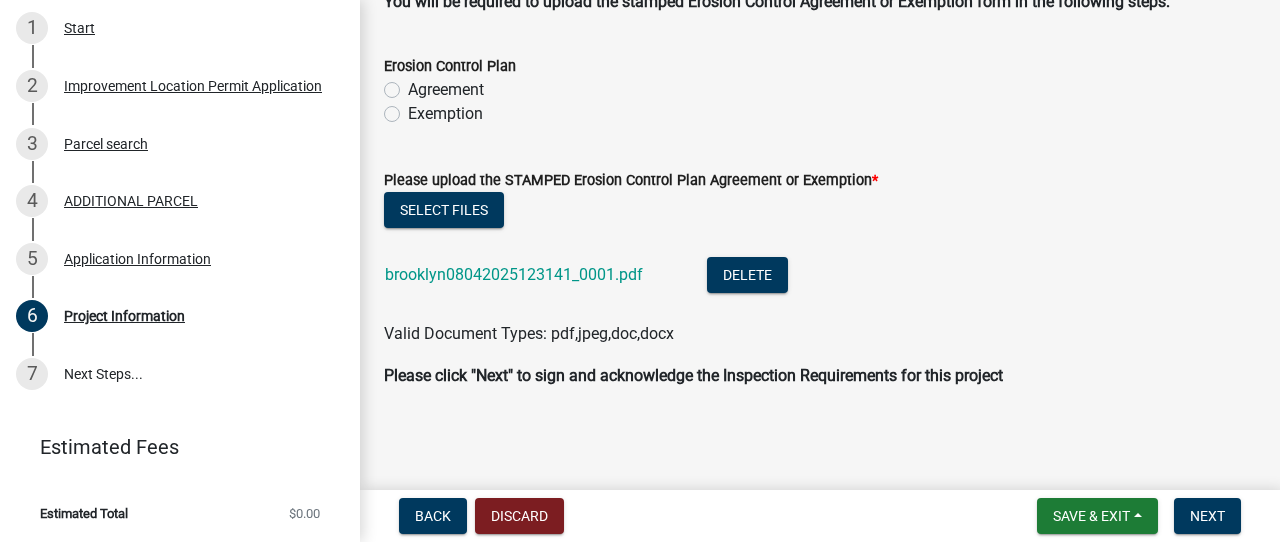 scroll, scrollTop: 4930, scrollLeft: 0, axis: vertical 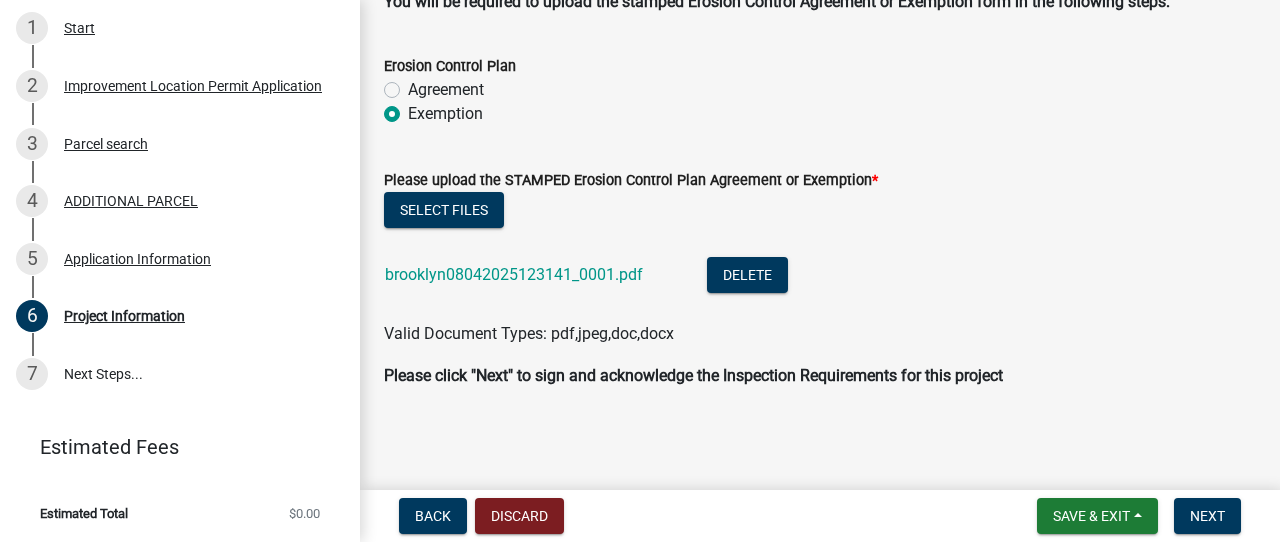 radio on "true" 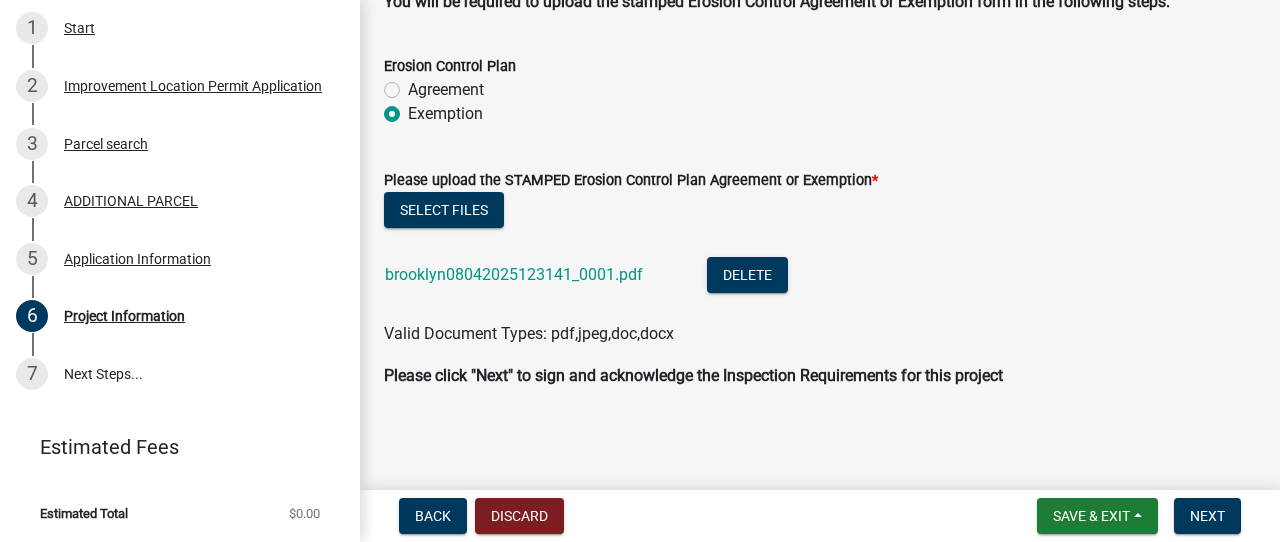 click on "Exemption" 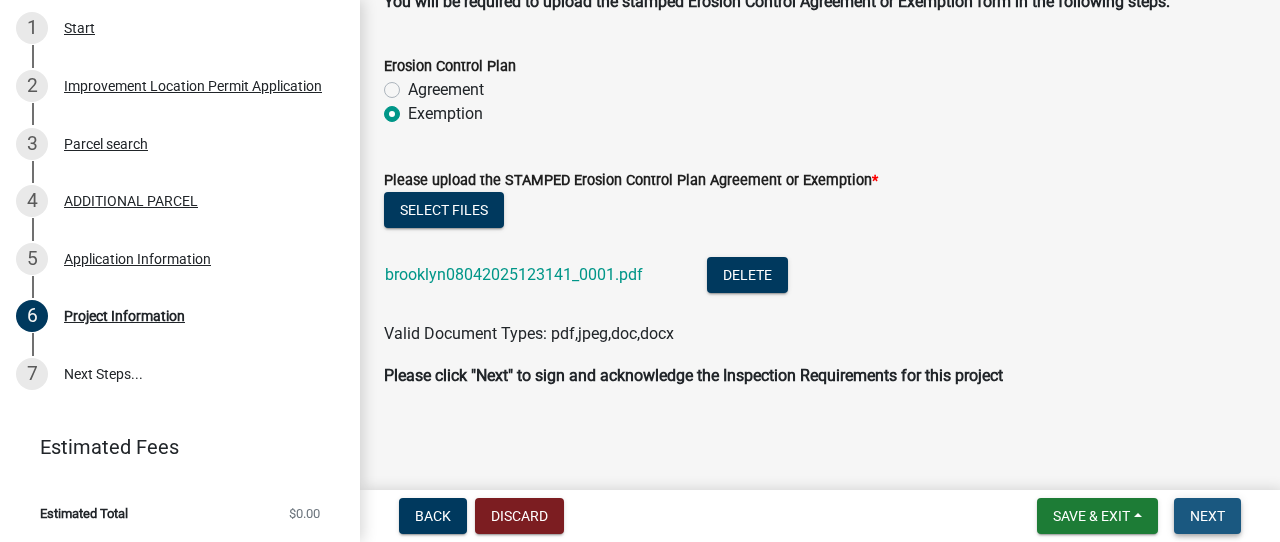 click on "Next" at bounding box center [1207, 516] 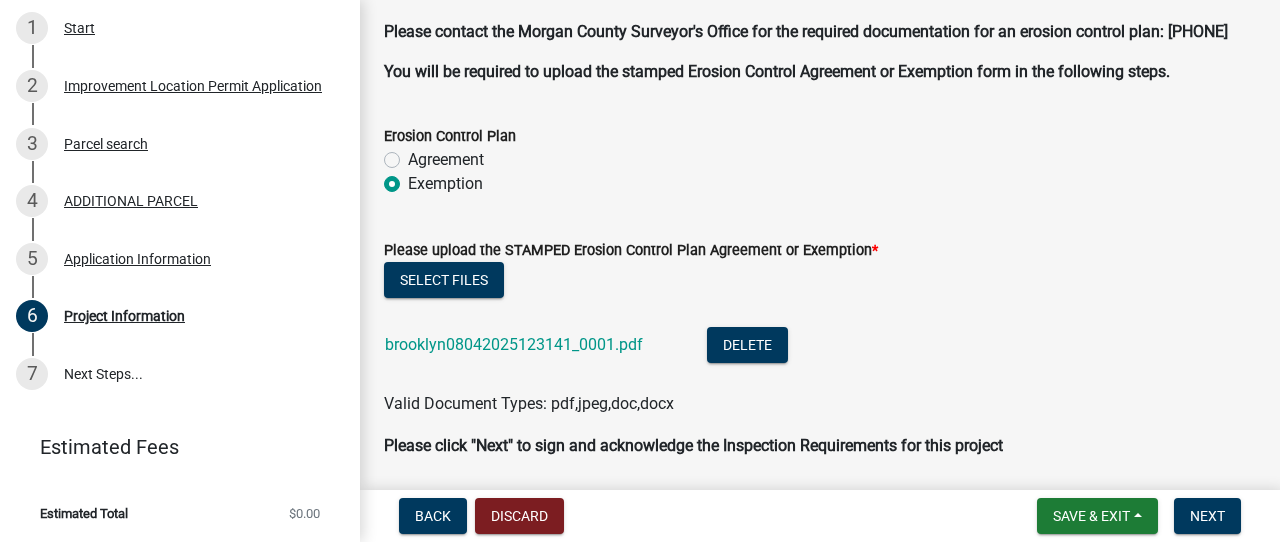 scroll, scrollTop: 4746, scrollLeft: 0, axis: vertical 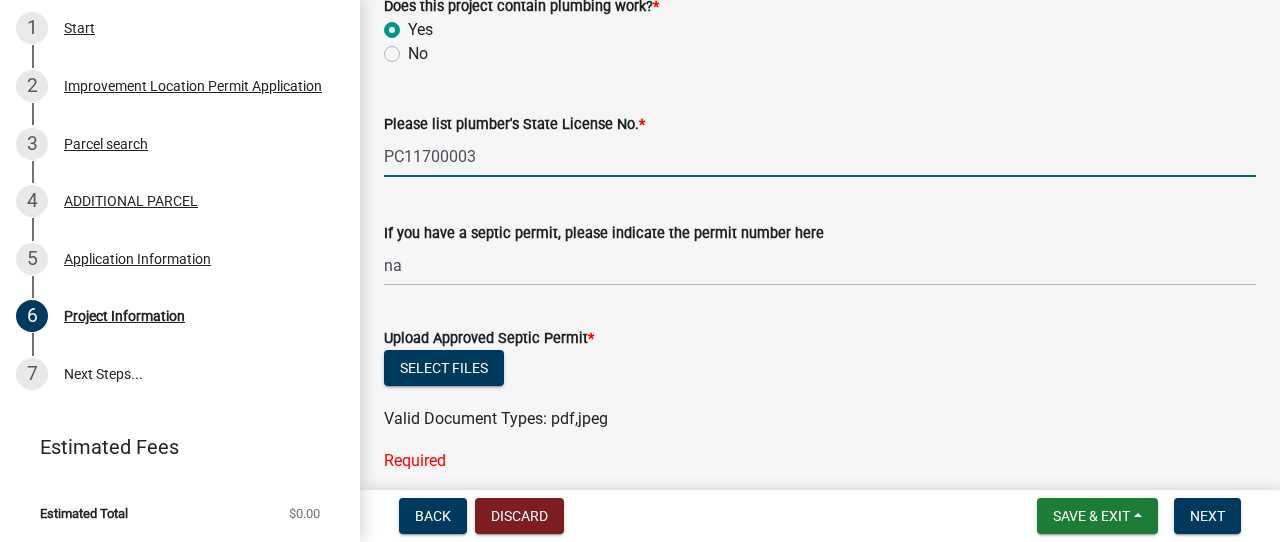 drag, startPoint x: 465, startPoint y: 156, endPoint x: 507, endPoint y: 159, distance: 42.107006 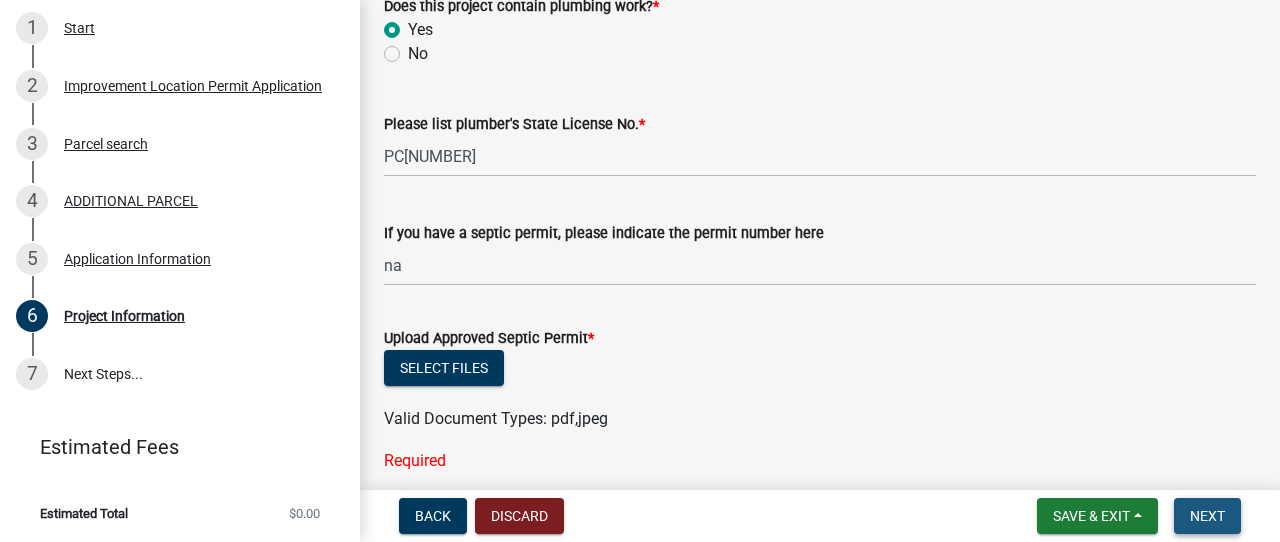 click on "Next" at bounding box center [1207, 516] 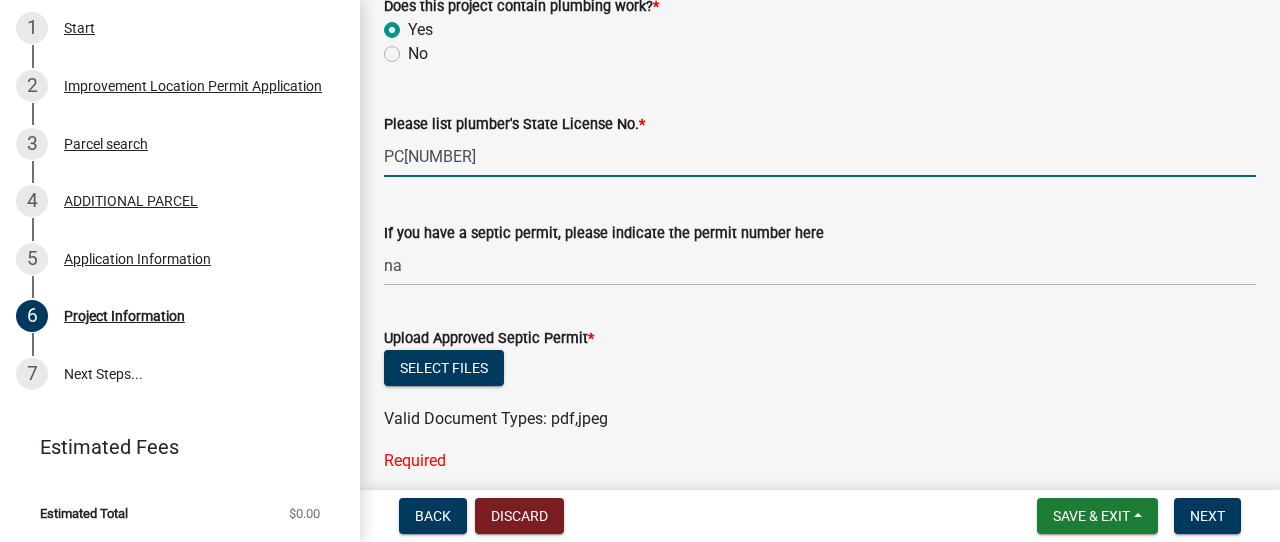 drag, startPoint x: 464, startPoint y: 153, endPoint x: 480, endPoint y: 152, distance: 16.03122 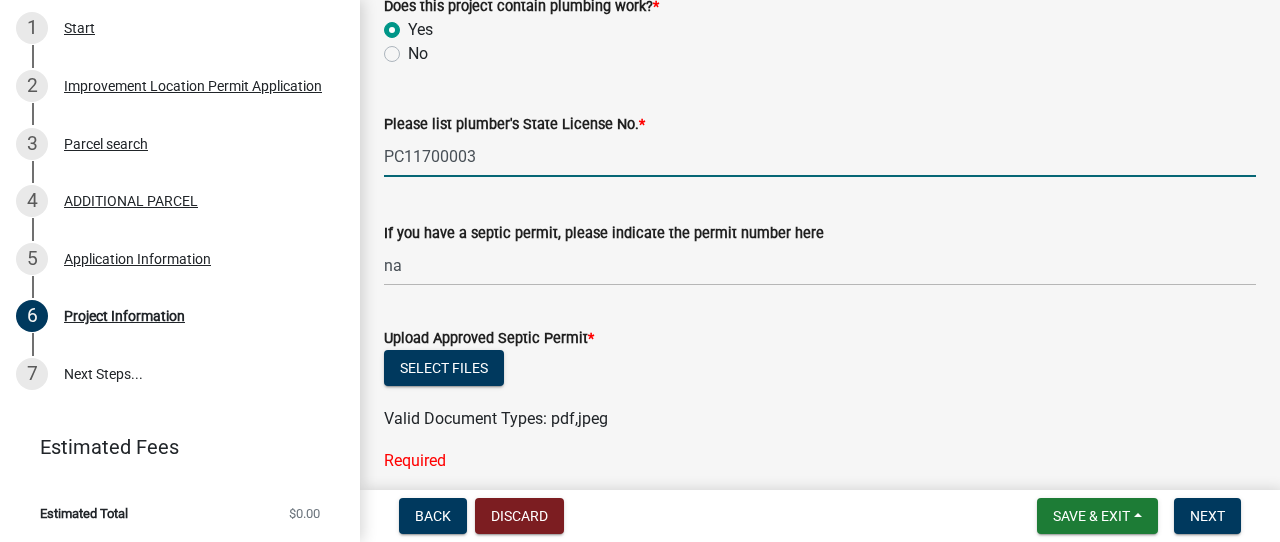 scroll, scrollTop: 0, scrollLeft: 0, axis: both 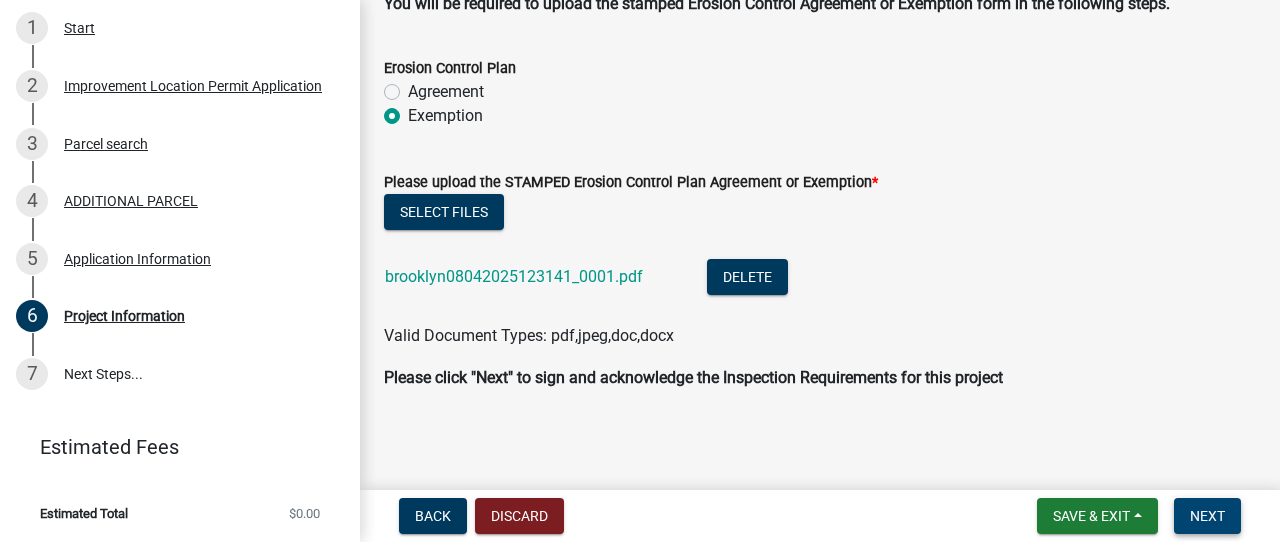 type on "PC11700003" 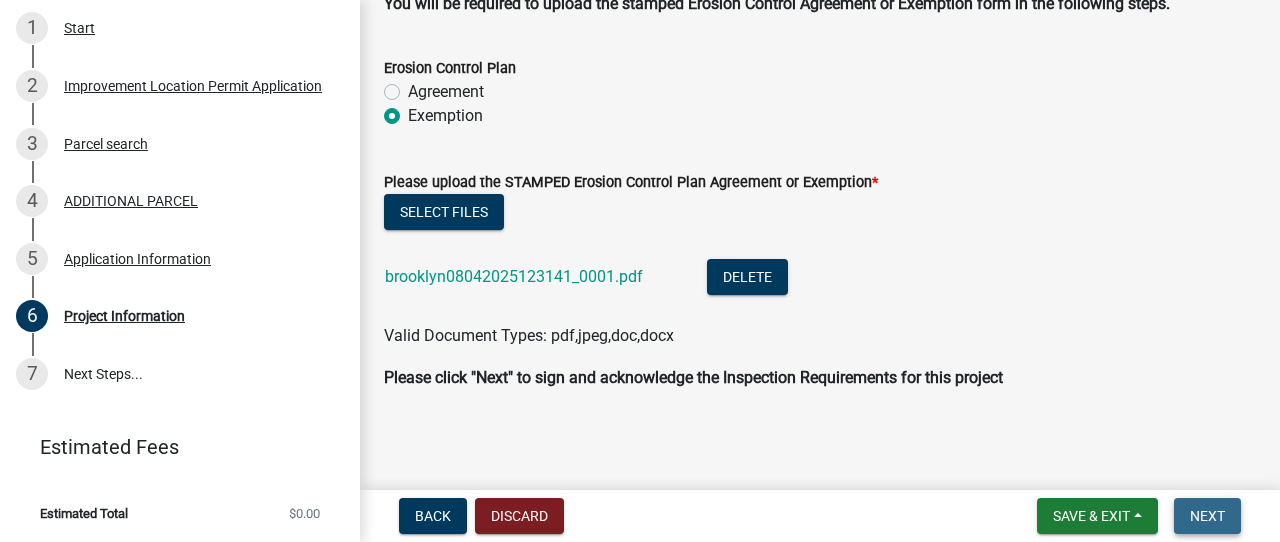 click on "Next" at bounding box center [1207, 516] 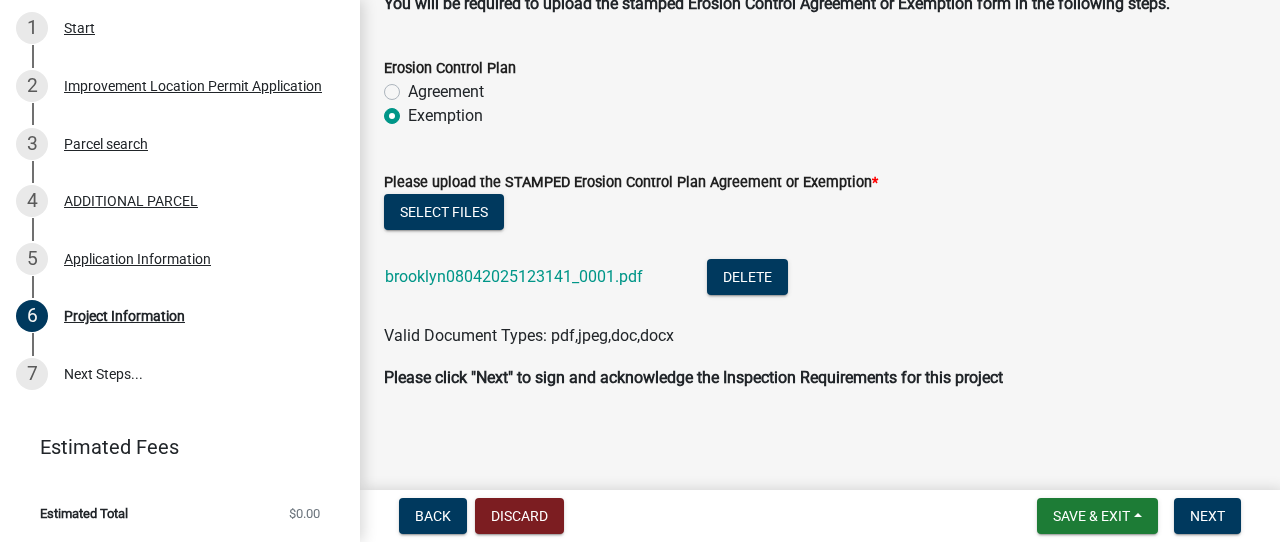click on "Save & Exit" at bounding box center (1091, 516) 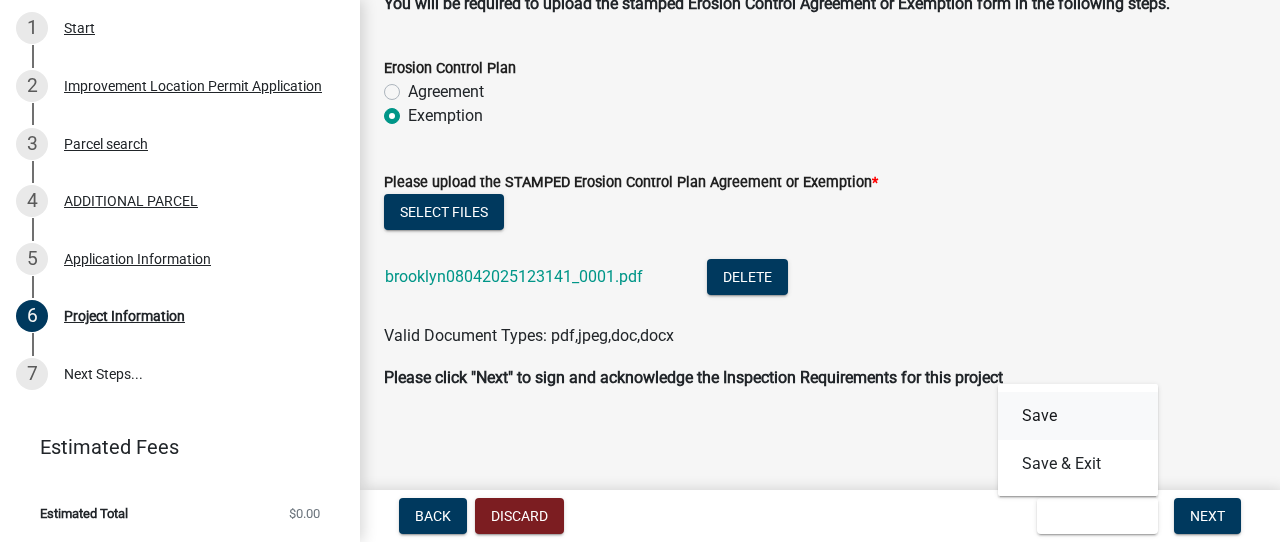 click on "Save" at bounding box center (1078, 416) 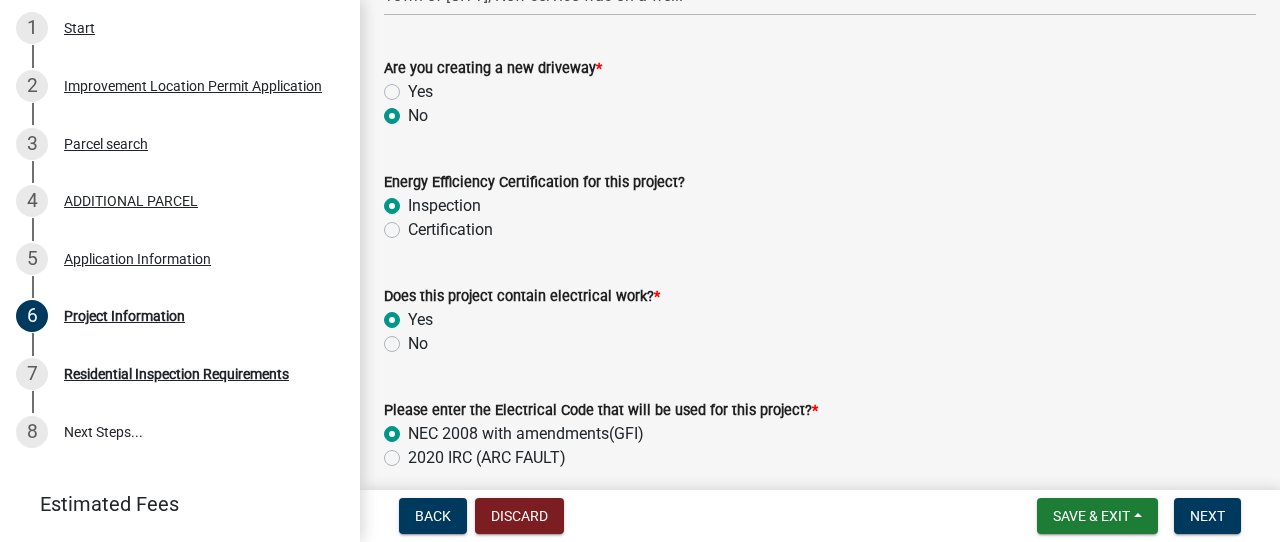 scroll, scrollTop: 2396, scrollLeft: 0, axis: vertical 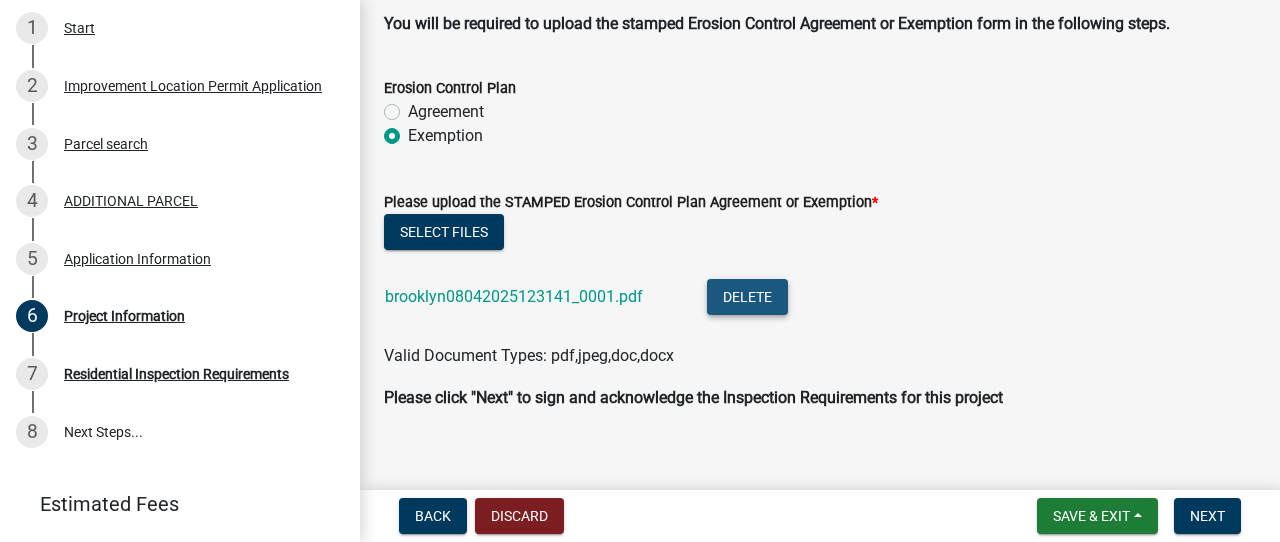 click on "Delete" at bounding box center (747, 297) 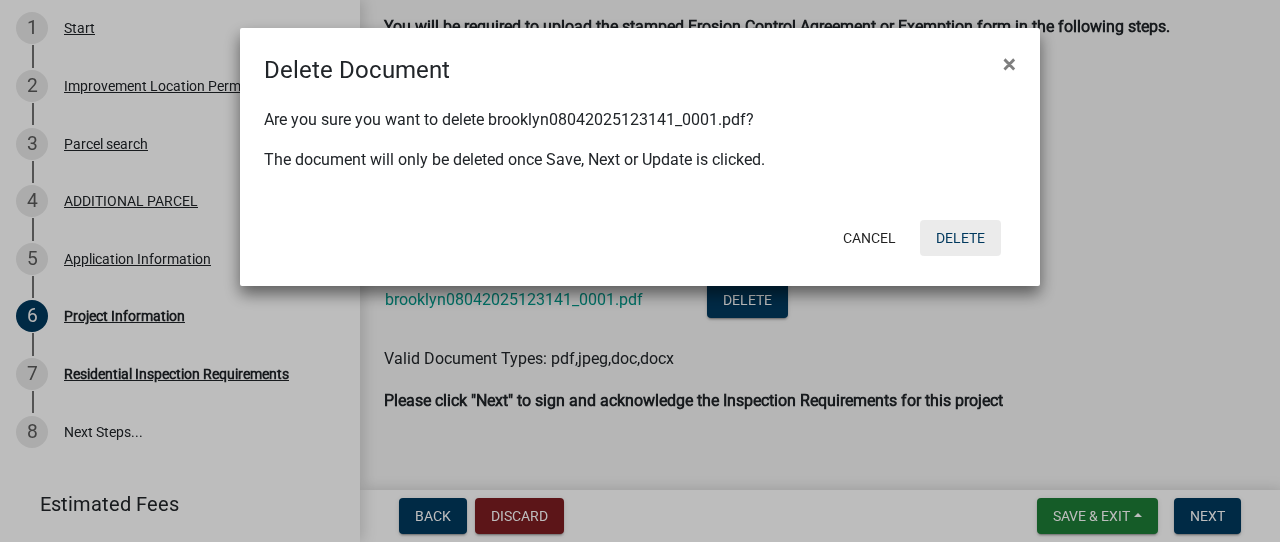 click on "Delete" 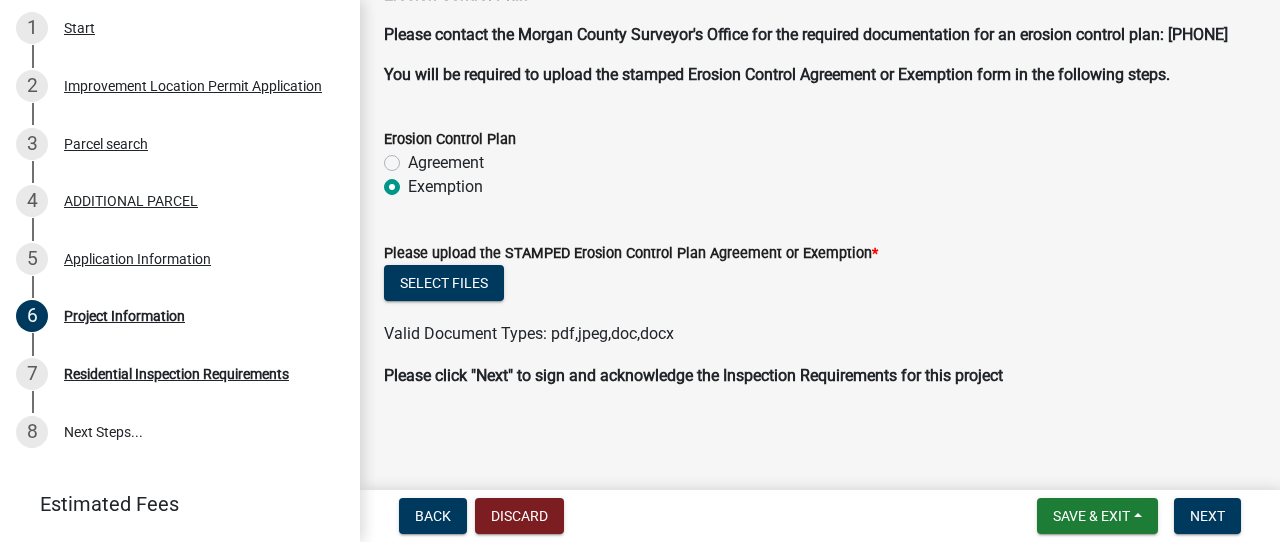 scroll, scrollTop: 4821, scrollLeft: 0, axis: vertical 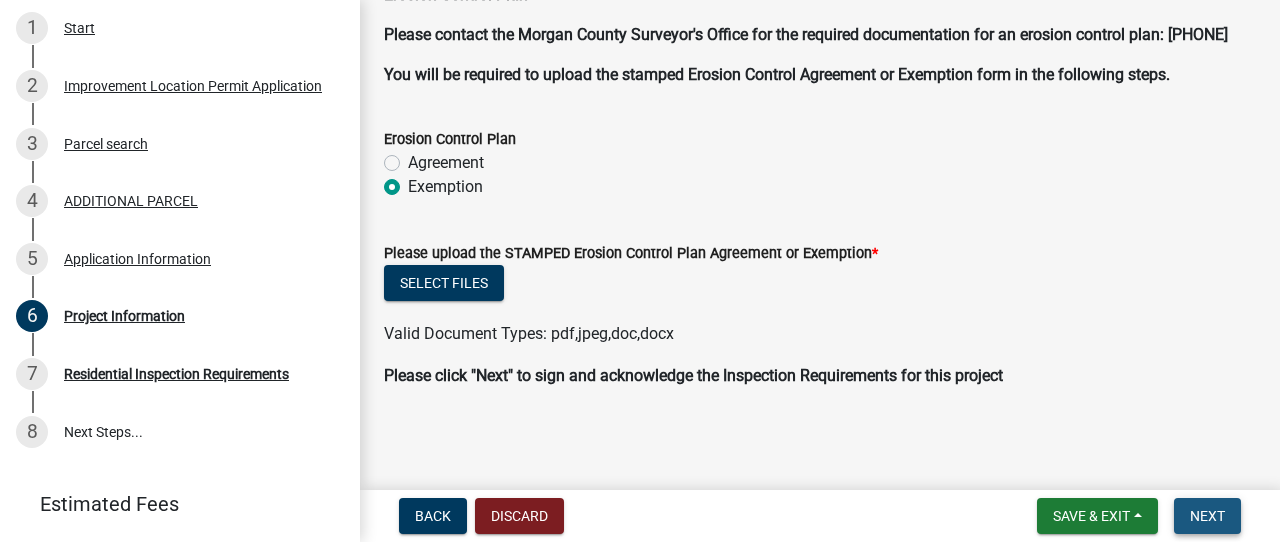 click on "Next" at bounding box center [1207, 516] 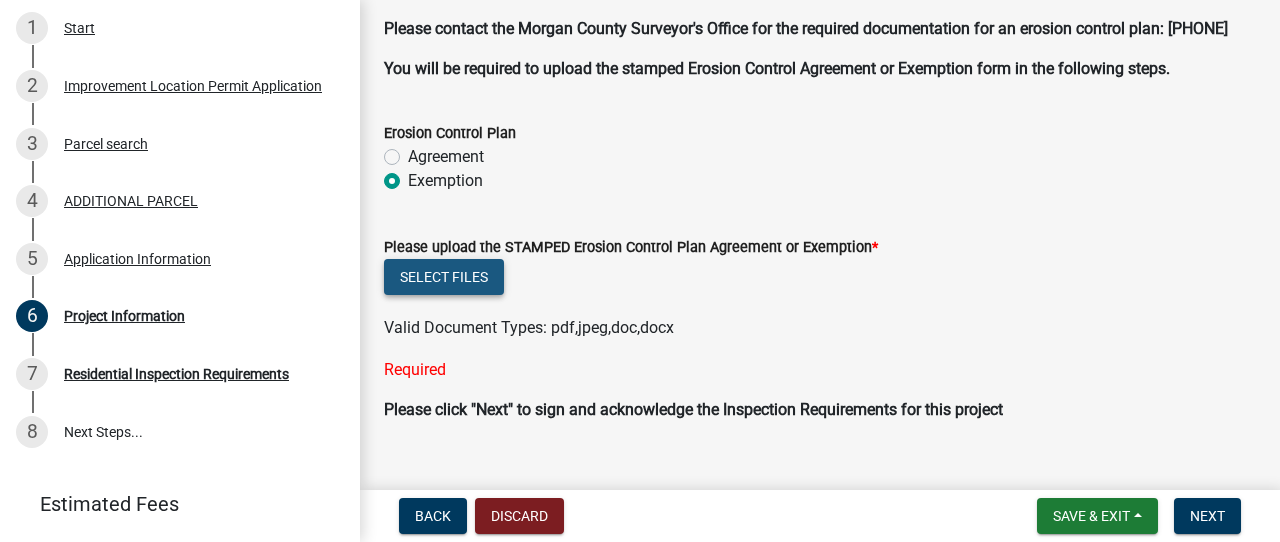 click on "Select files" 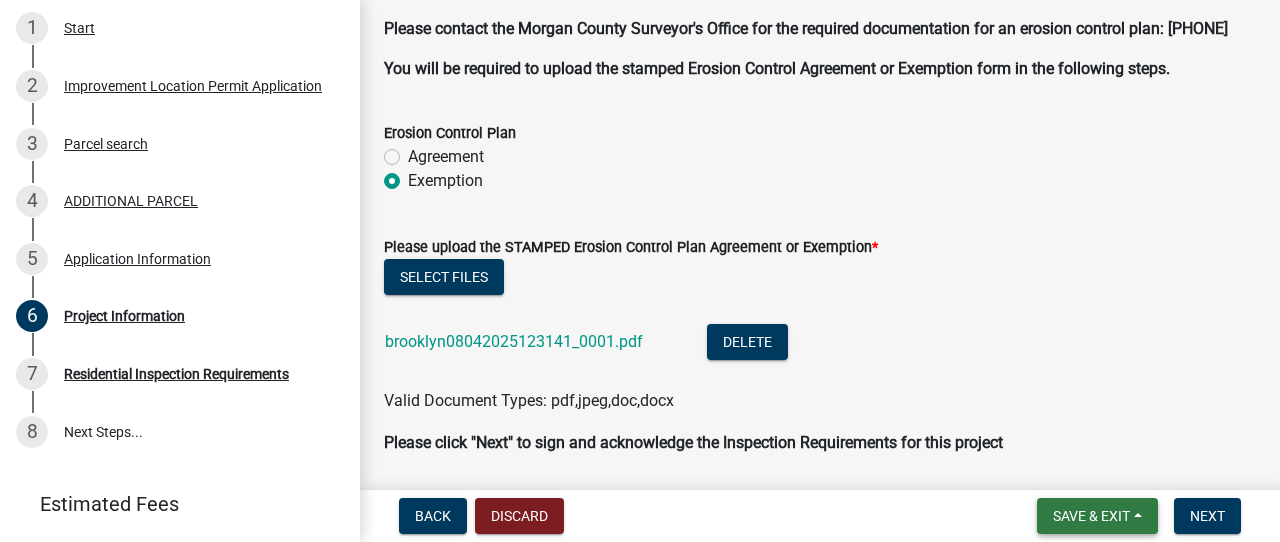 click on "Save & Exit" at bounding box center (1091, 516) 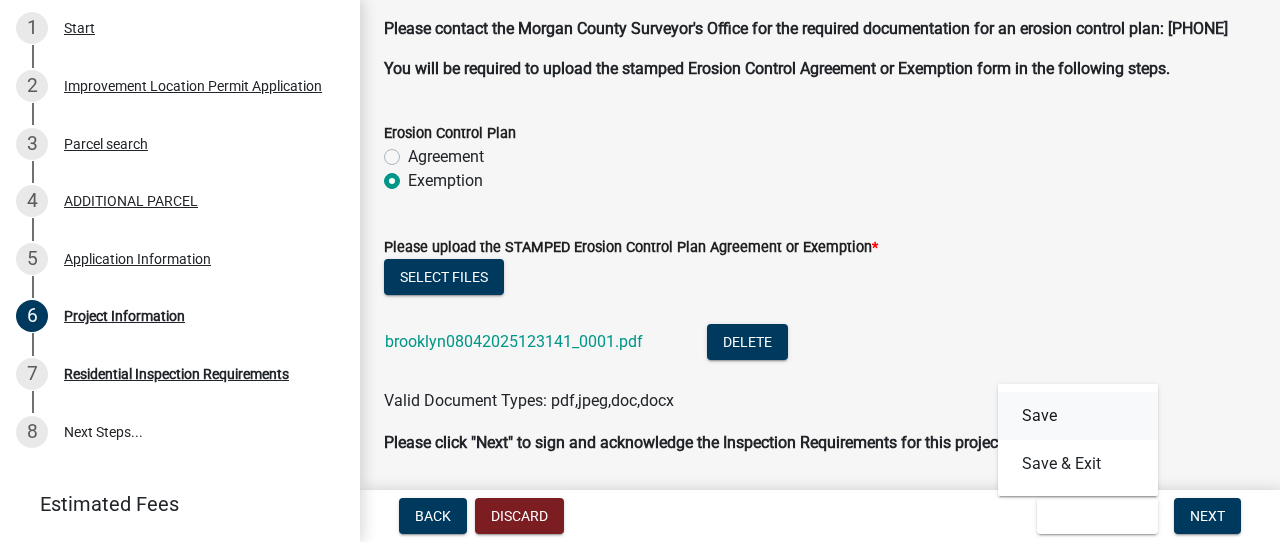 click on "Save" at bounding box center [1078, 416] 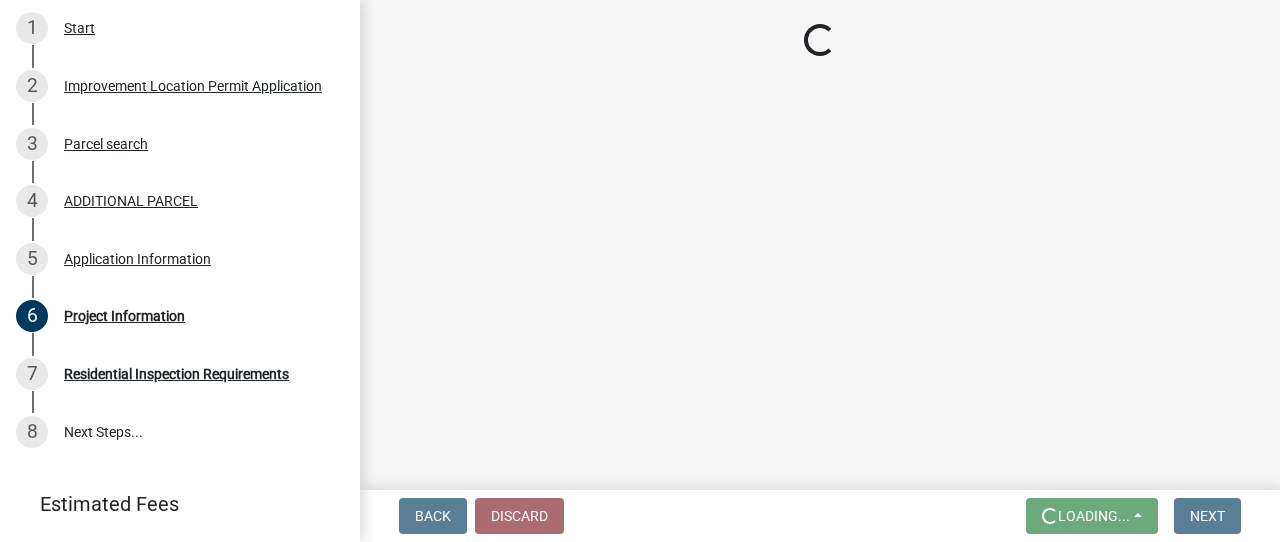scroll, scrollTop: 0, scrollLeft: 0, axis: both 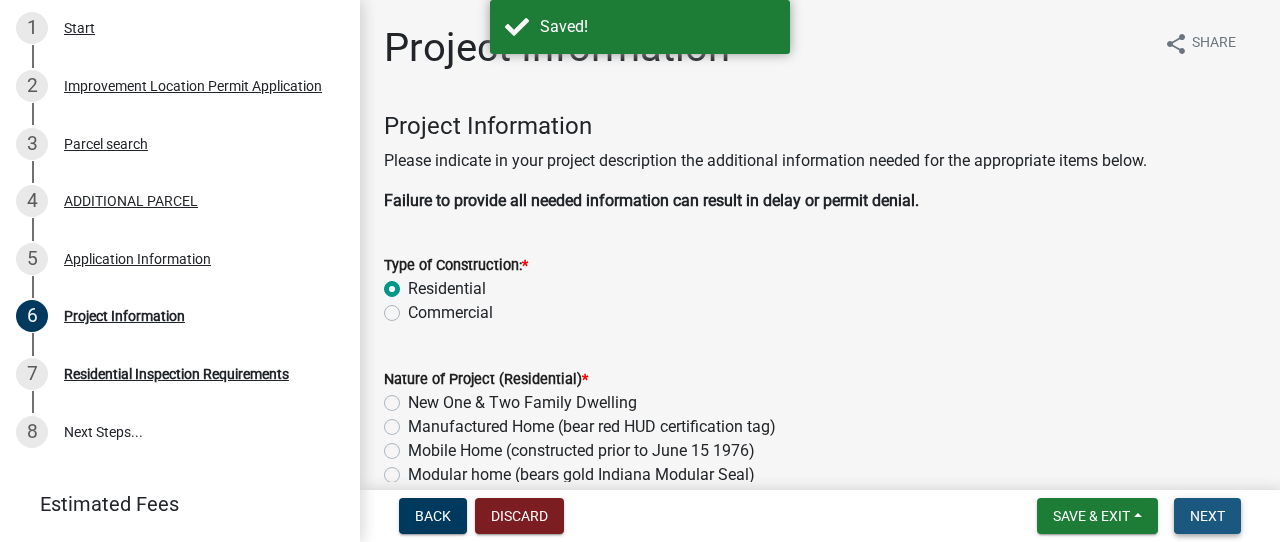 click on "Next" at bounding box center (1207, 516) 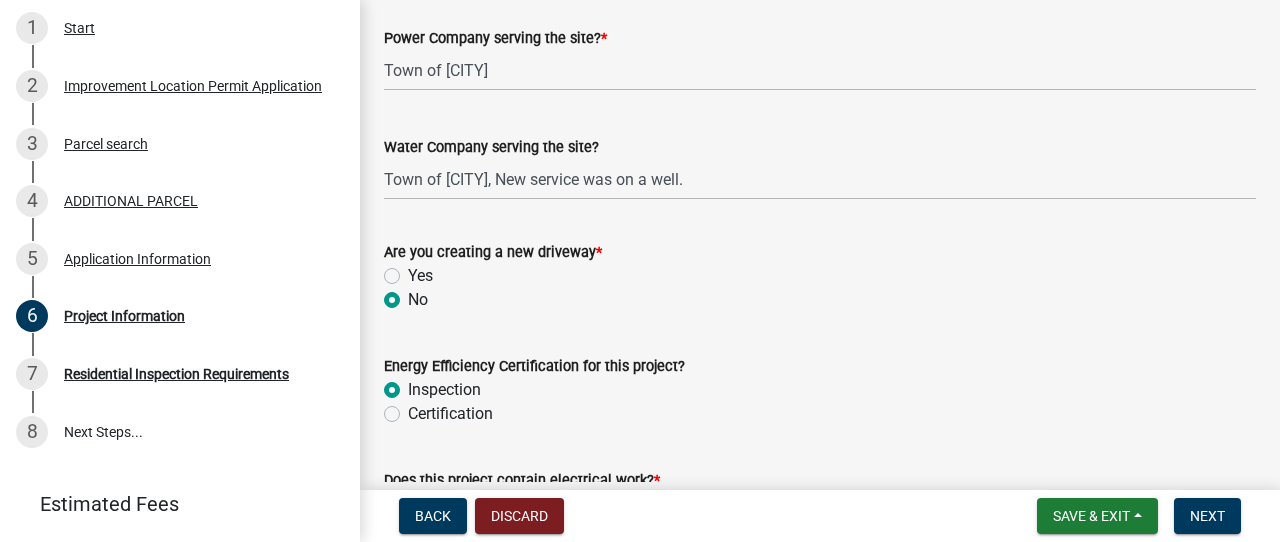 scroll, scrollTop: 2205, scrollLeft: 0, axis: vertical 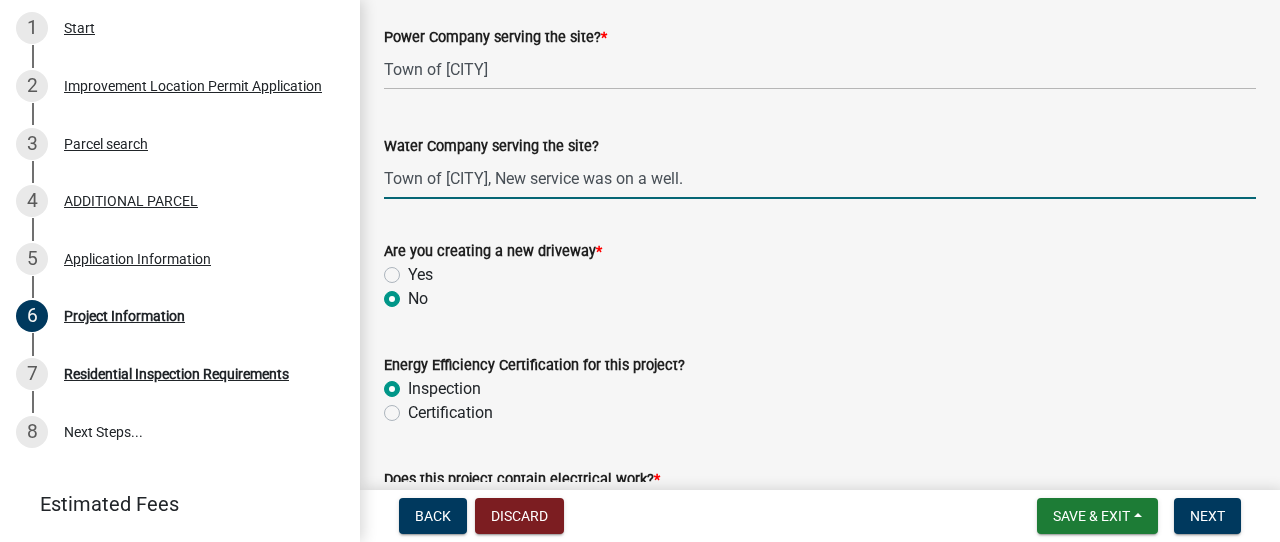drag, startPoint x: 598, startPoint y: 178, endPoint x: 617, endPoint y: 178, distance: 19 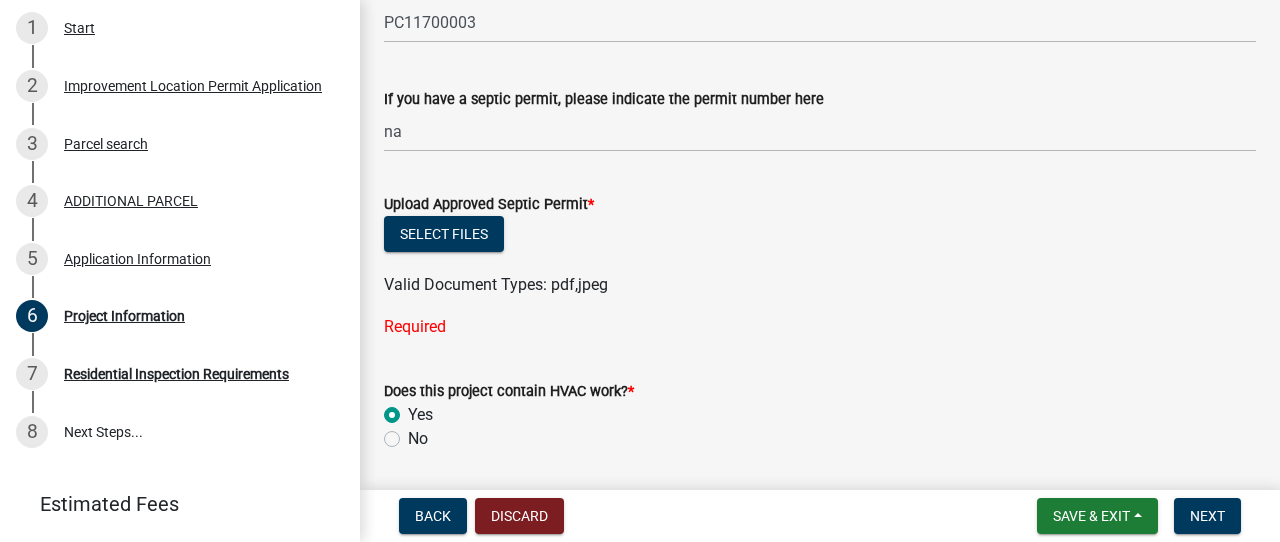scroll, scrollTop: 3041, scrollLeft: 0, axis: vertical 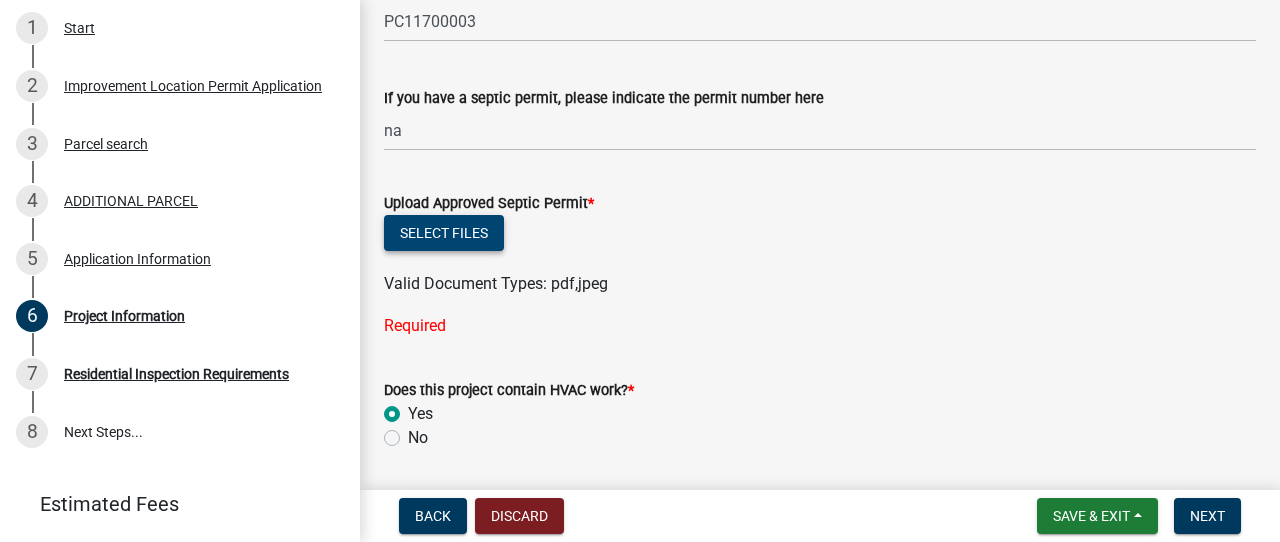 type on "Town of [CITY], New service,  was on a well." 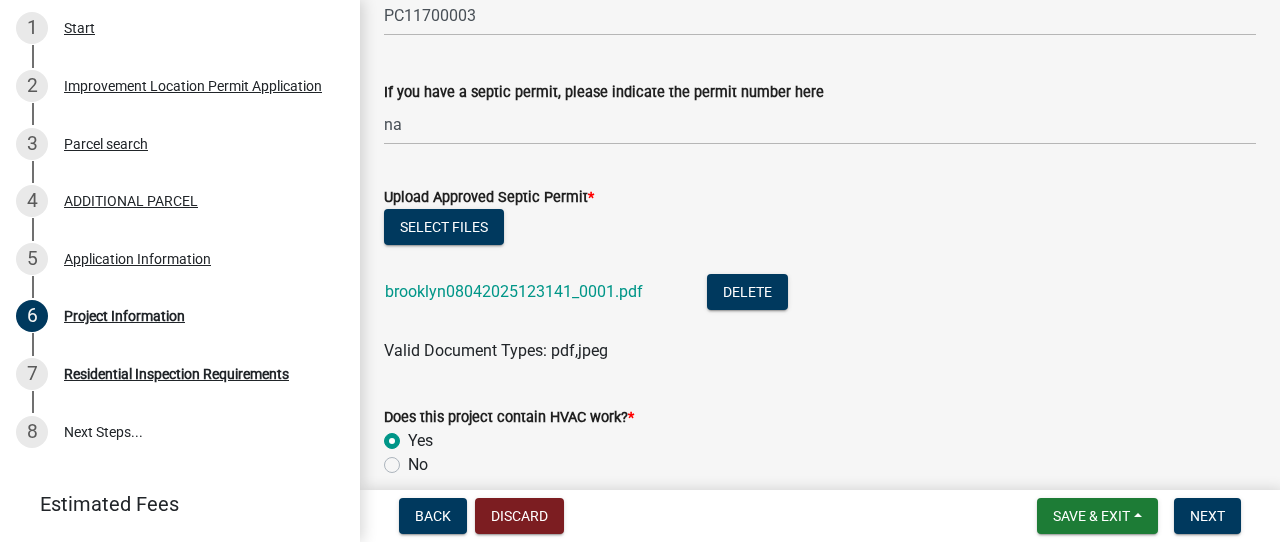 scroll, scrollTop: 3048, scrollLeft: 0, axis: vertical 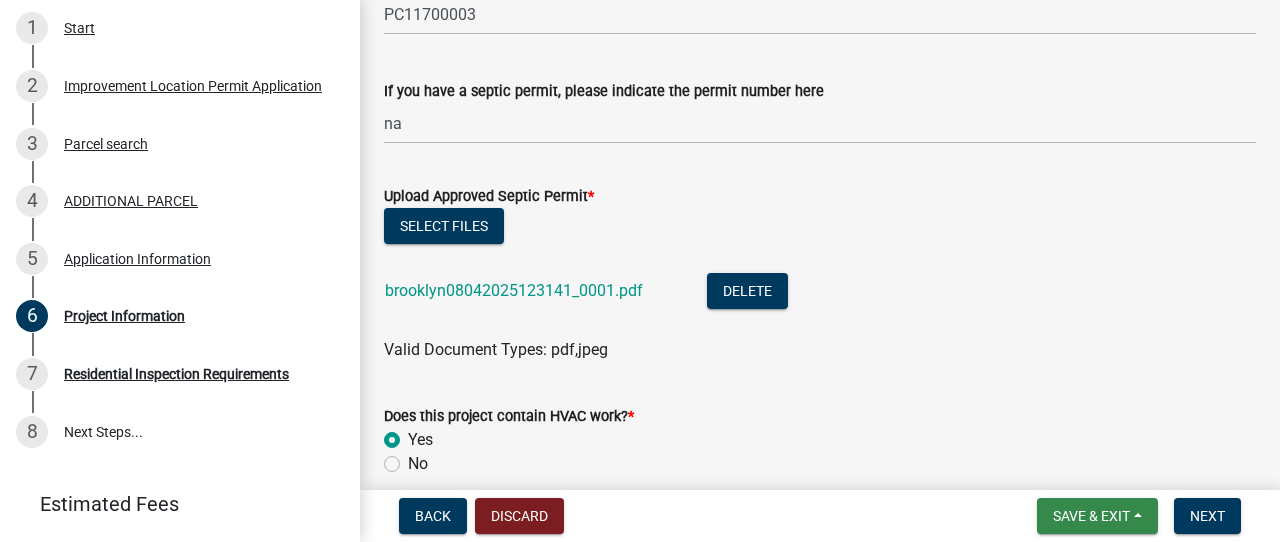 click on "Save & Exit" at bounding box center [1091, 516] 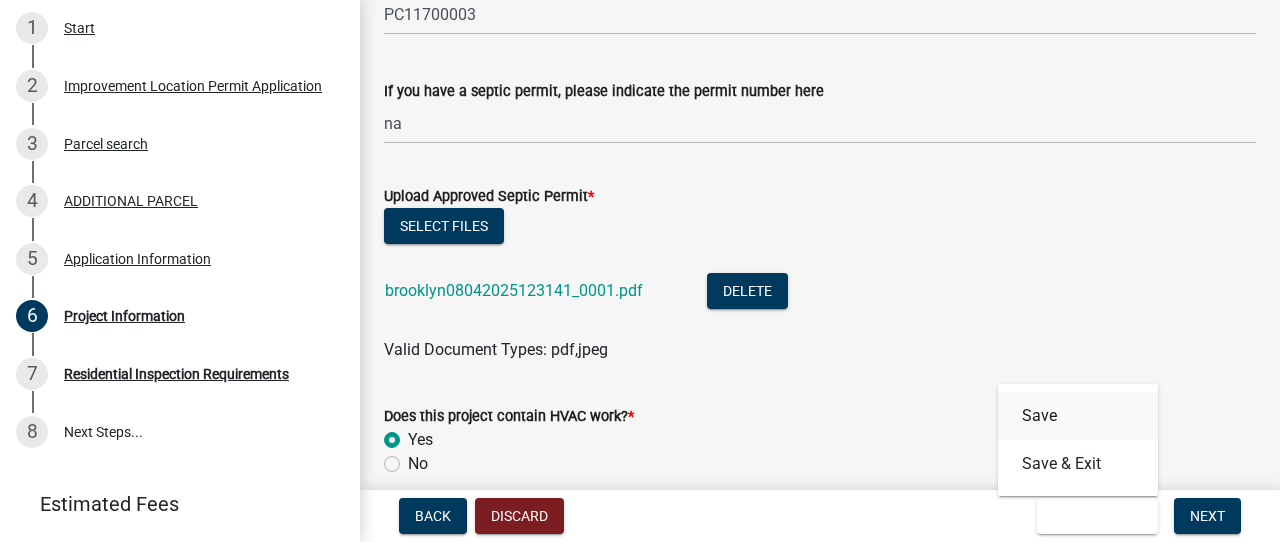 drag, startPoint x: 1057, startPoint y: 434, endPoint x: 1073, endPoint y: 439, distance: 16.763054 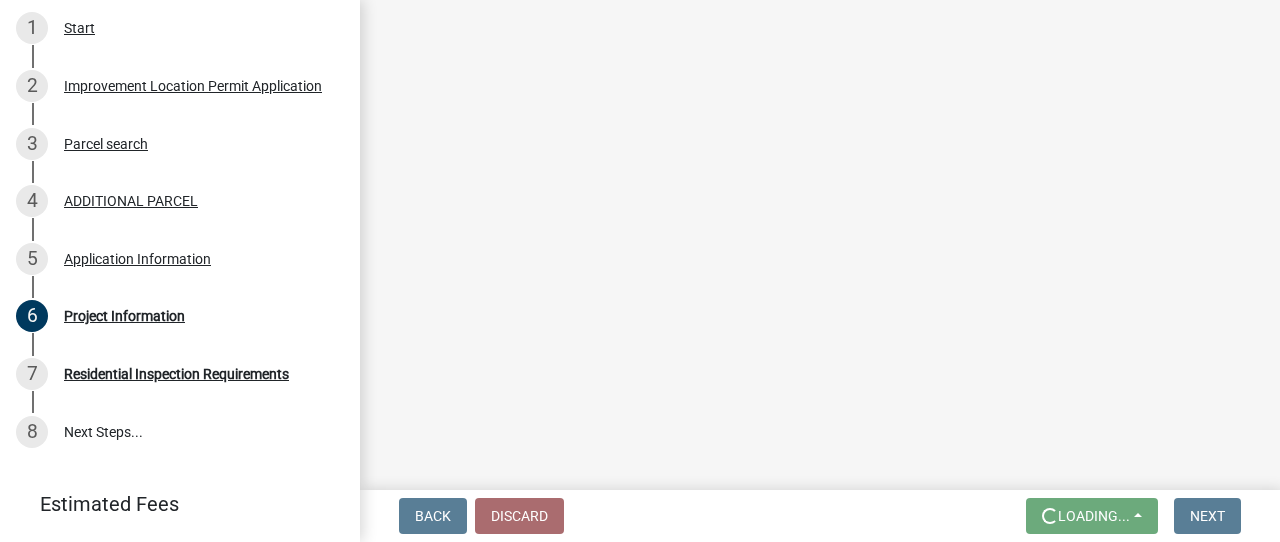 scroll, scrollTop: 0, scrollLeft: 0, axis: both 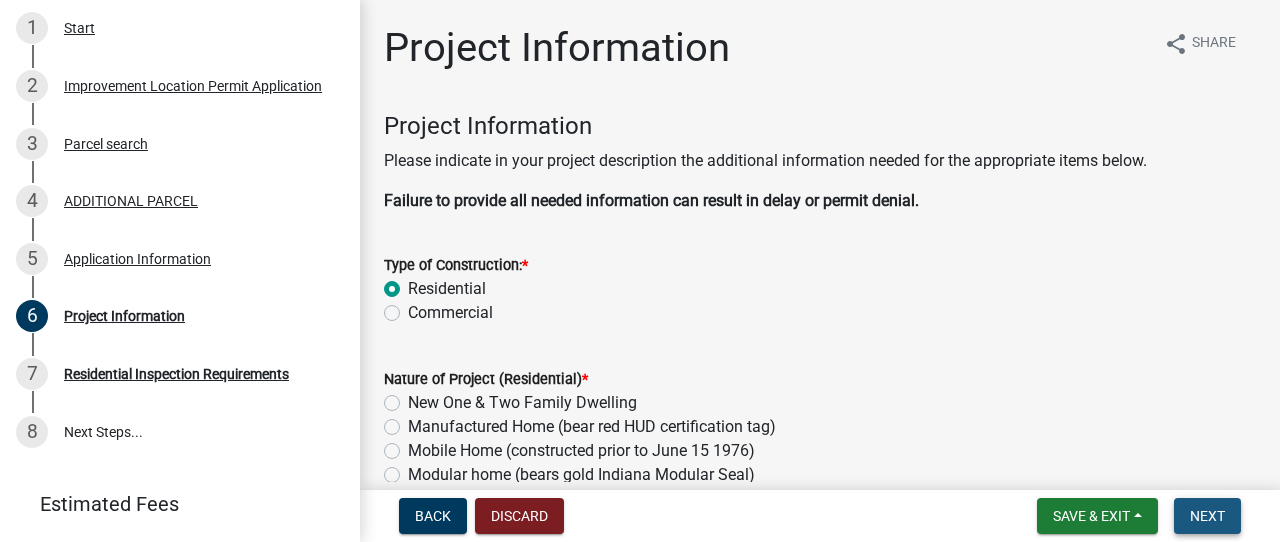 click on "Next" at bounding box center (1207, 516) 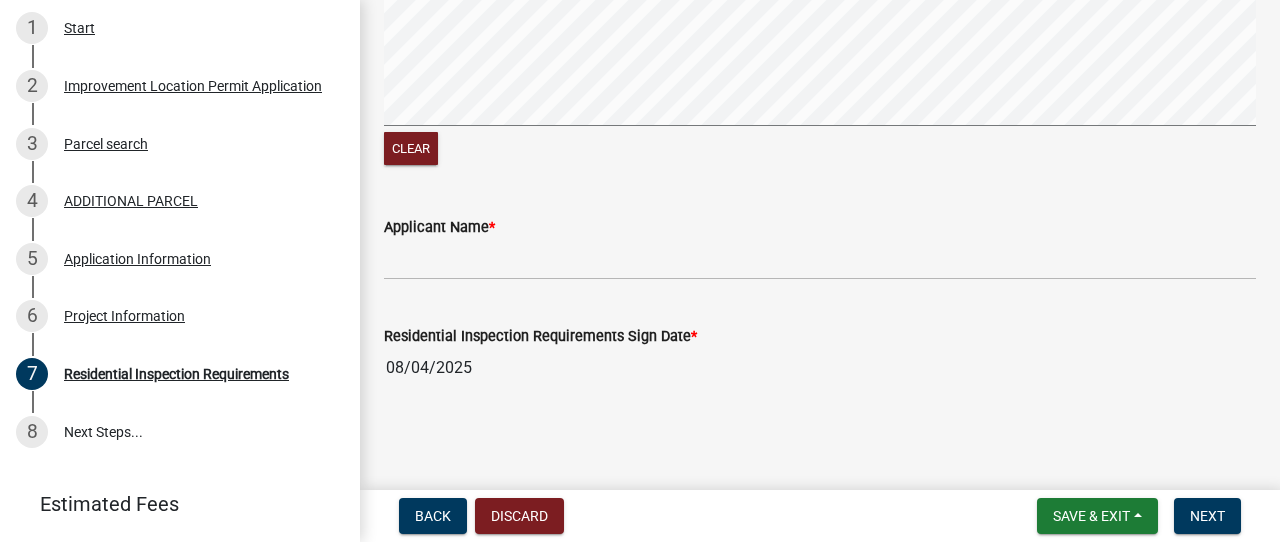 scroll, scrollTop: 888, scrollLeft: 0, axis: vertical 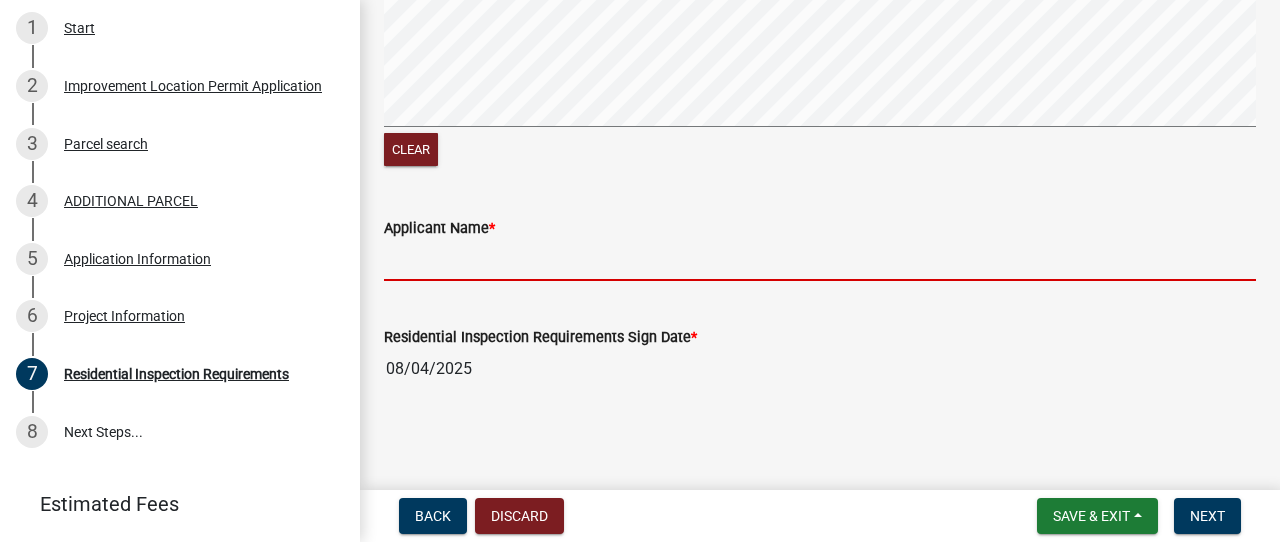 click on "Applicant Name  *" at bounding box center [820, 260] 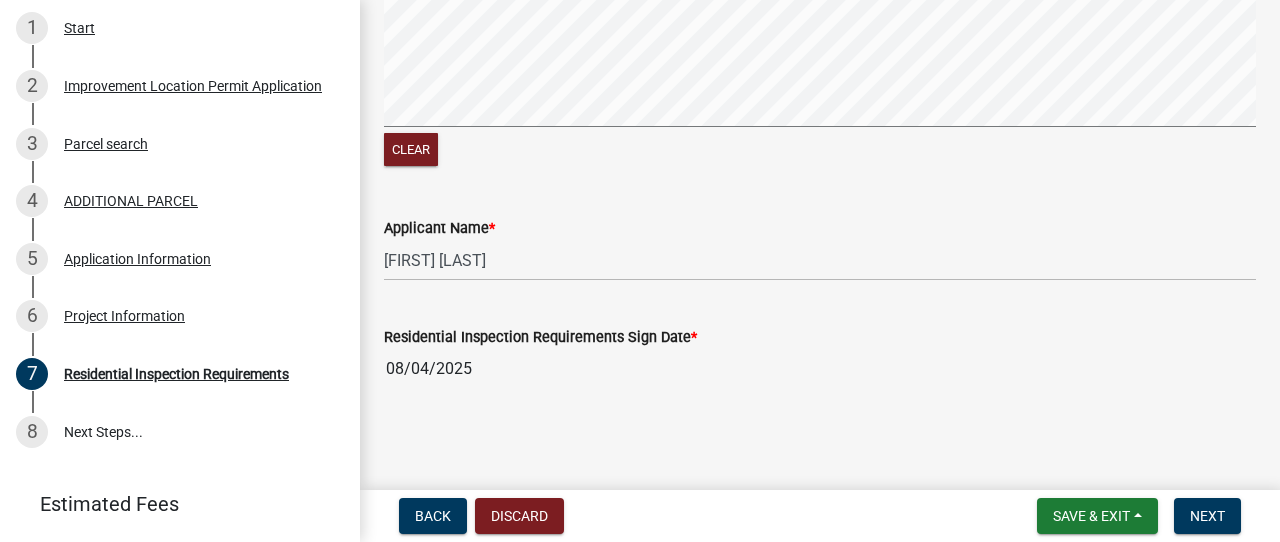 scroll, scrollTop: 0, scrollLeft: 0, axis: both 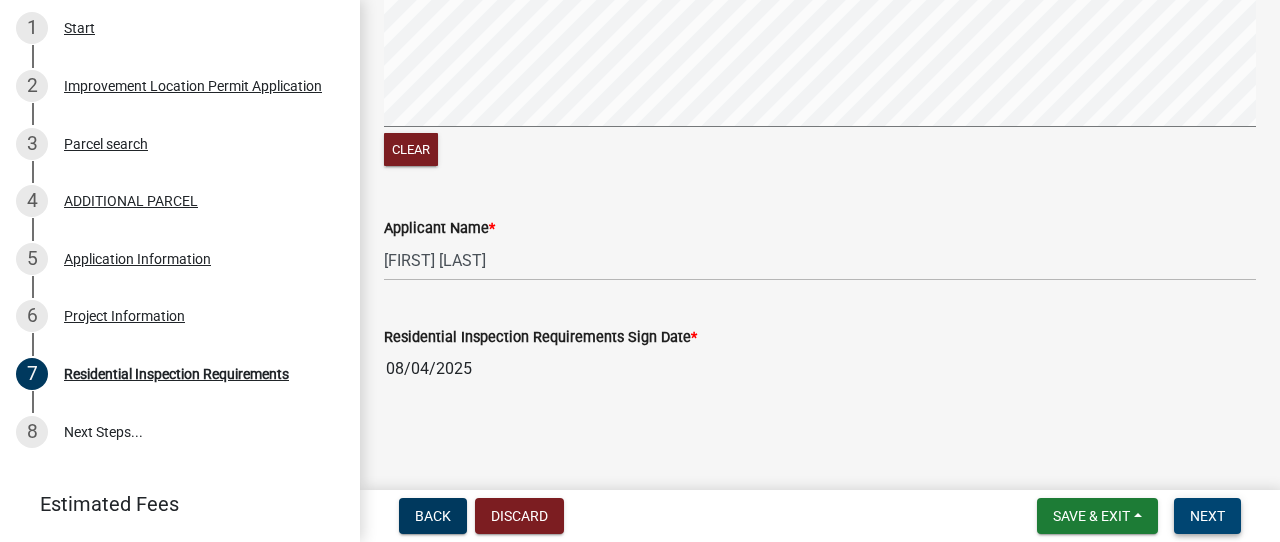 type on "[FIRST] [LAST]" 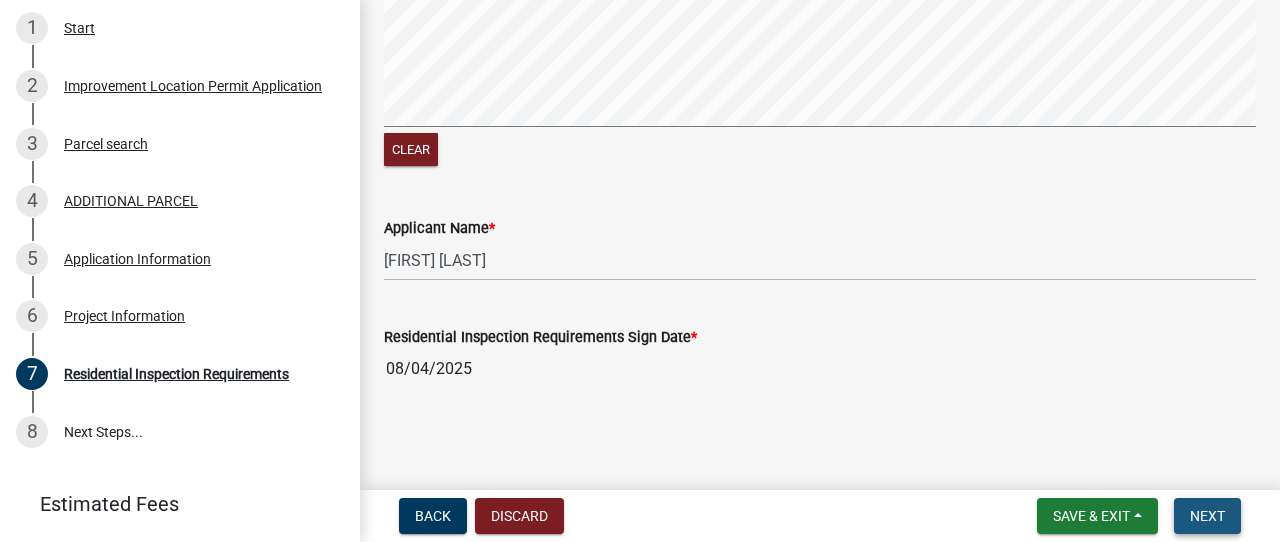 click on "Next" at bounding box center (1207, 516) 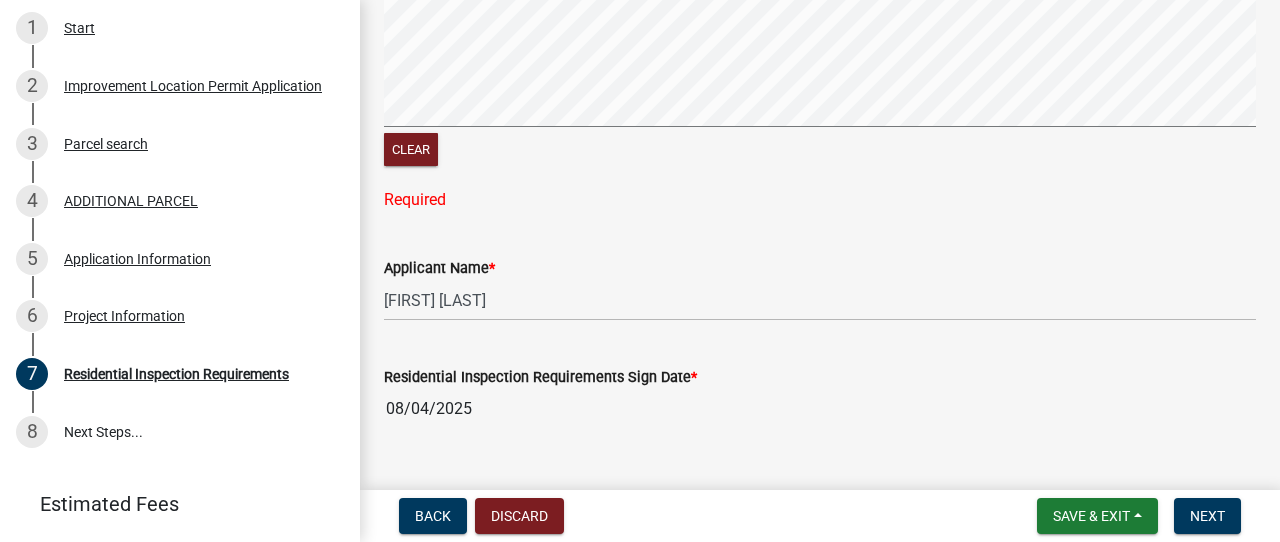click on "08/04/2025" at bounding box center (820, 409) 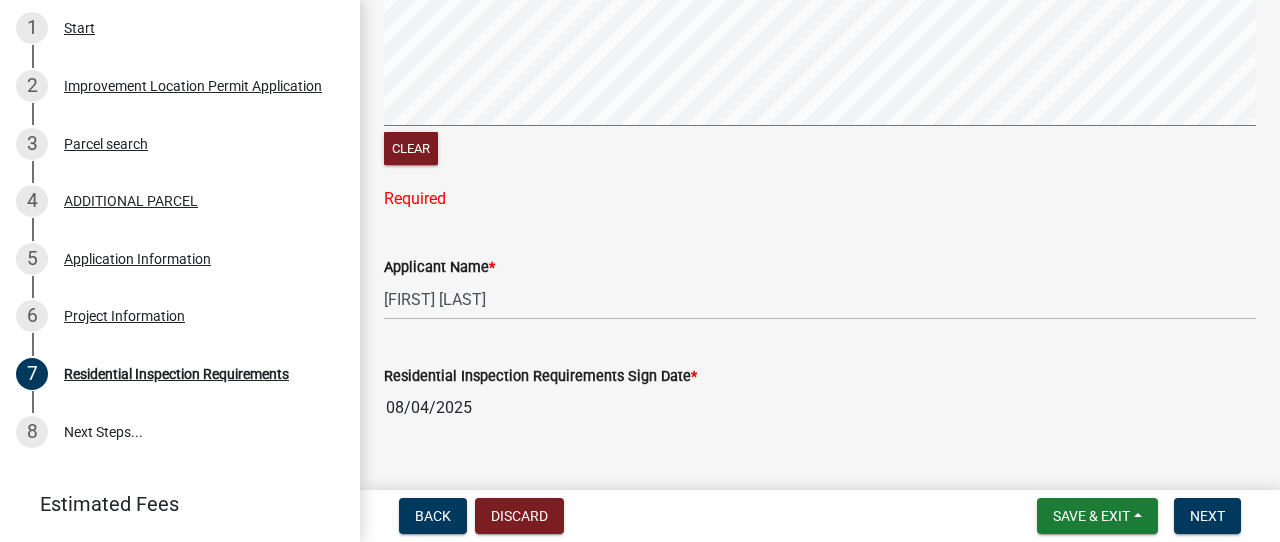 scroll, scrollTop: 0, scrollLeft: 1, axis: horizontal 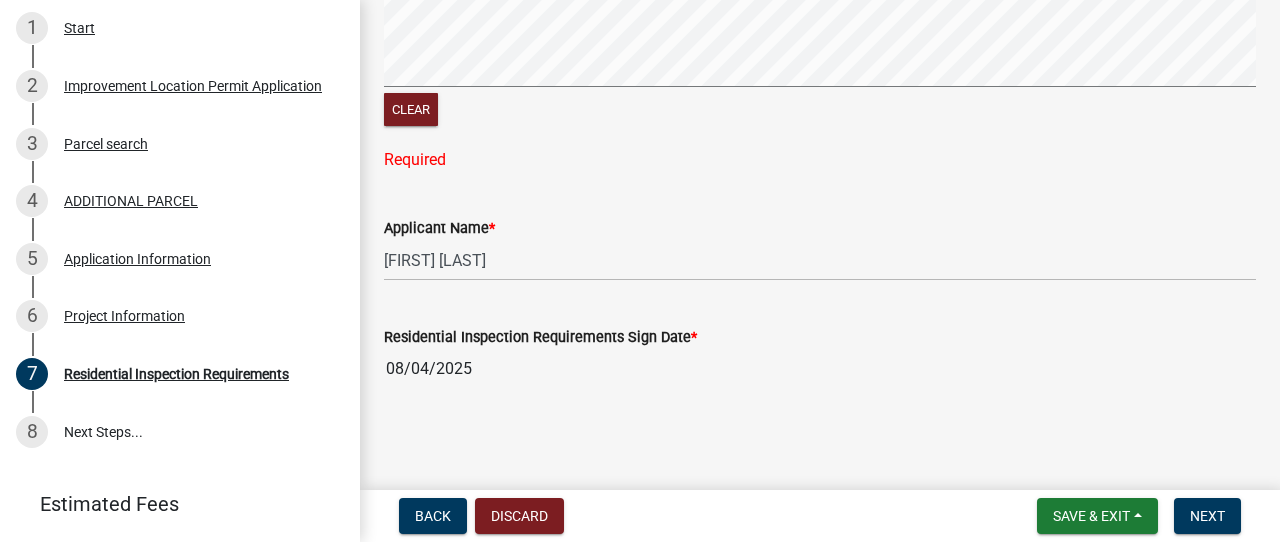 drag, startPoint x: 612, startPoint y: 379, endPoint x: 703, endPoint y: 371, distance: 91.350975 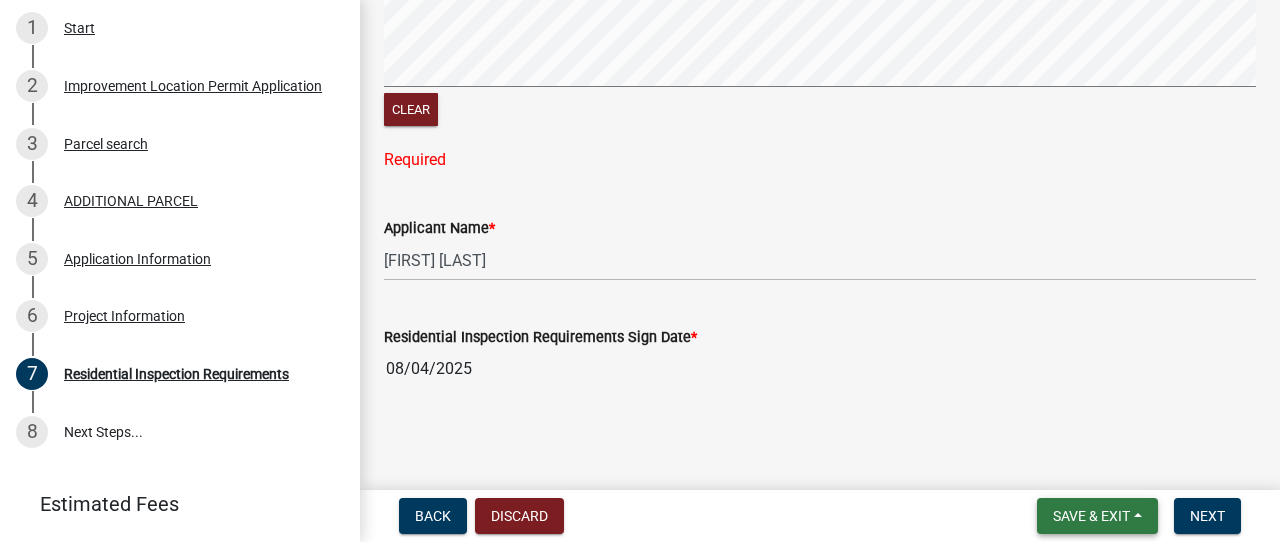 click on "Save & Exit" at bounding box center (1091, 516) 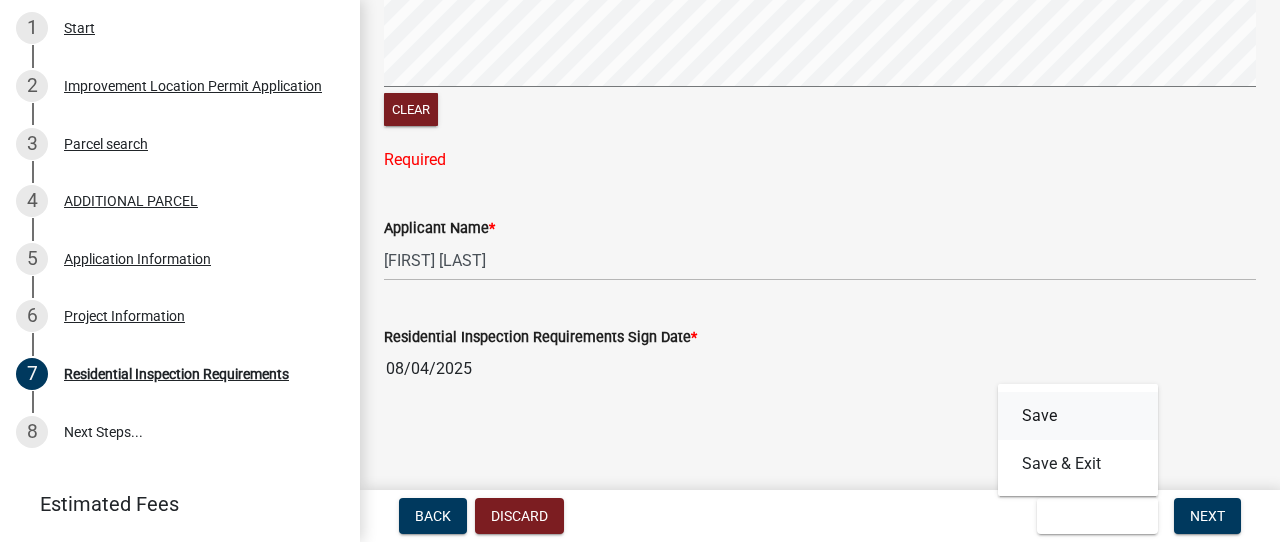 click on "Save" at bounding box center (1078, 416) 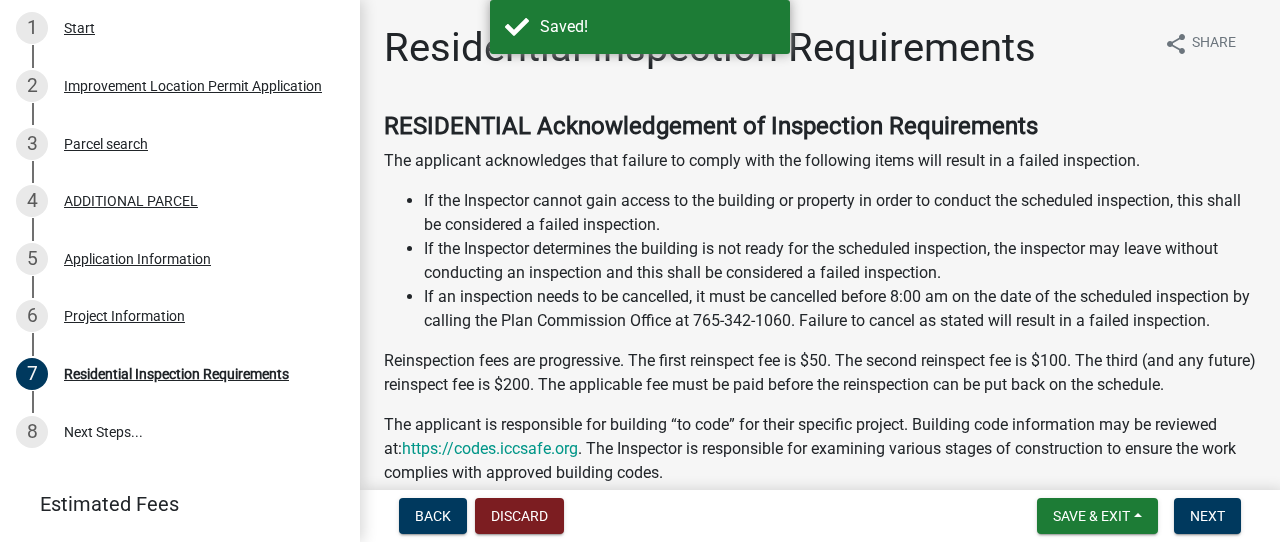 scroll, scrollTop: 0, scrollLeft: 1, axis: horizontal 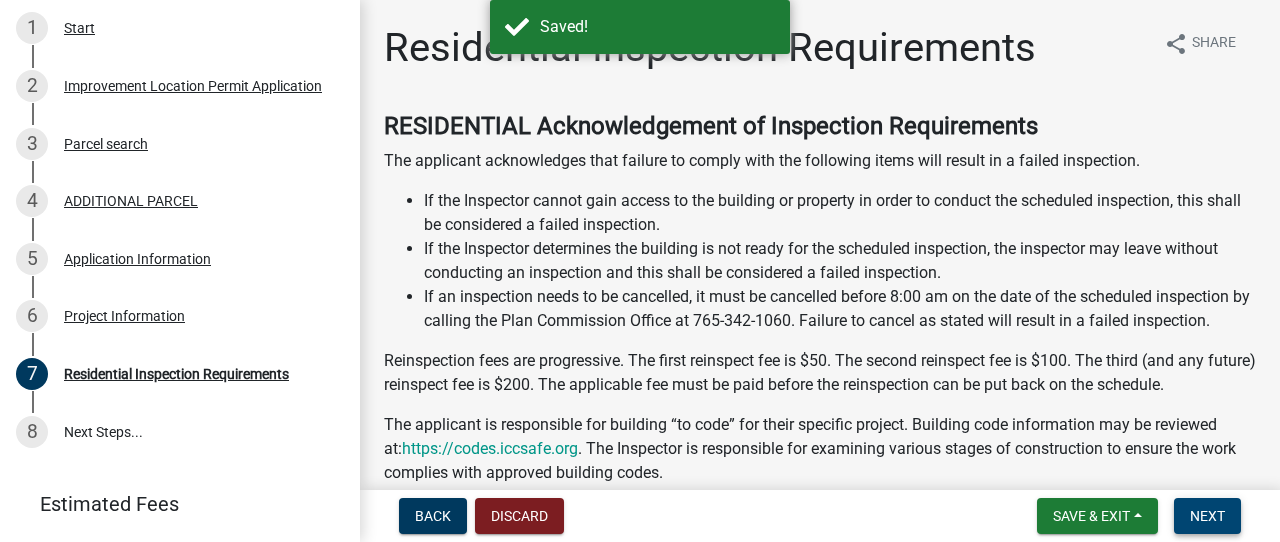 click on "Next" at bounding box center (1207, 516) 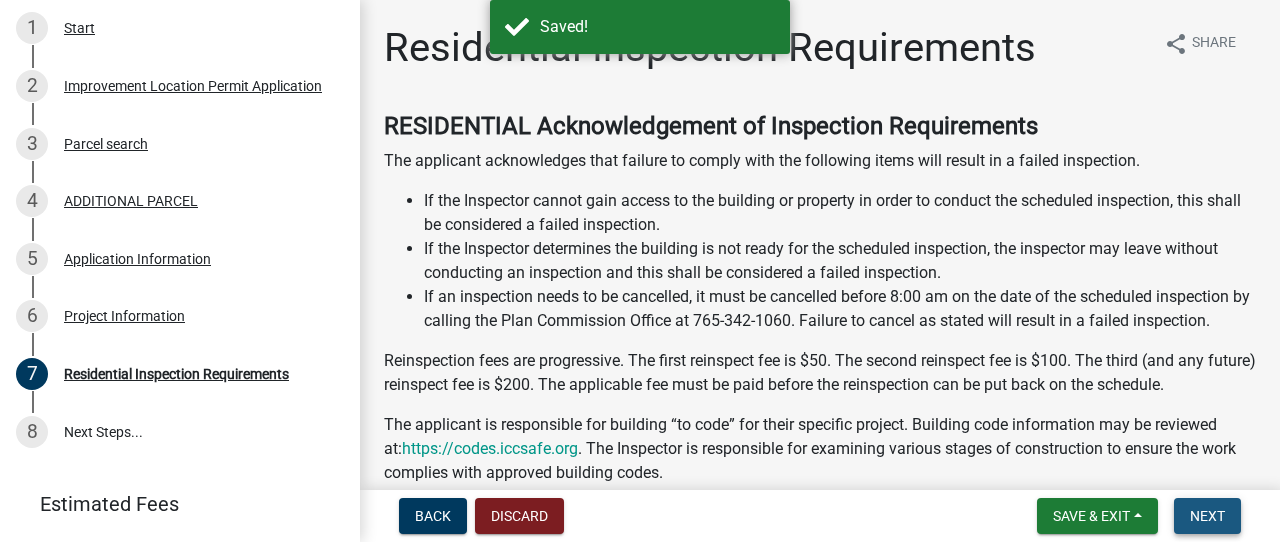 scroll, scrollTop: 0, scrollLeft: 0, axis: both 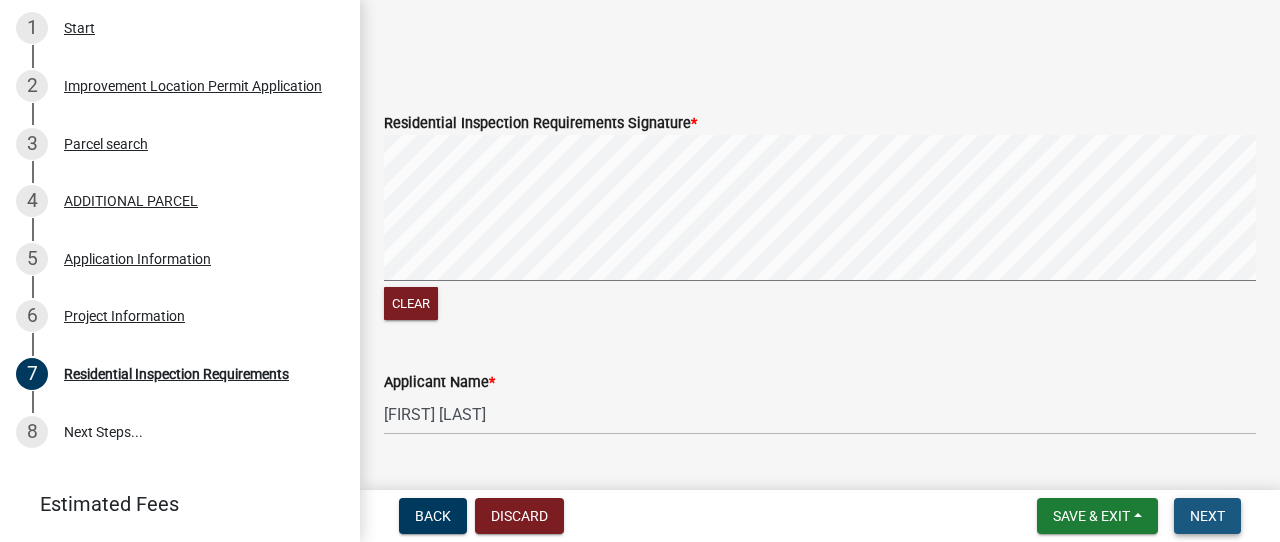 click on "Next" at bounding box center [1207, 516] 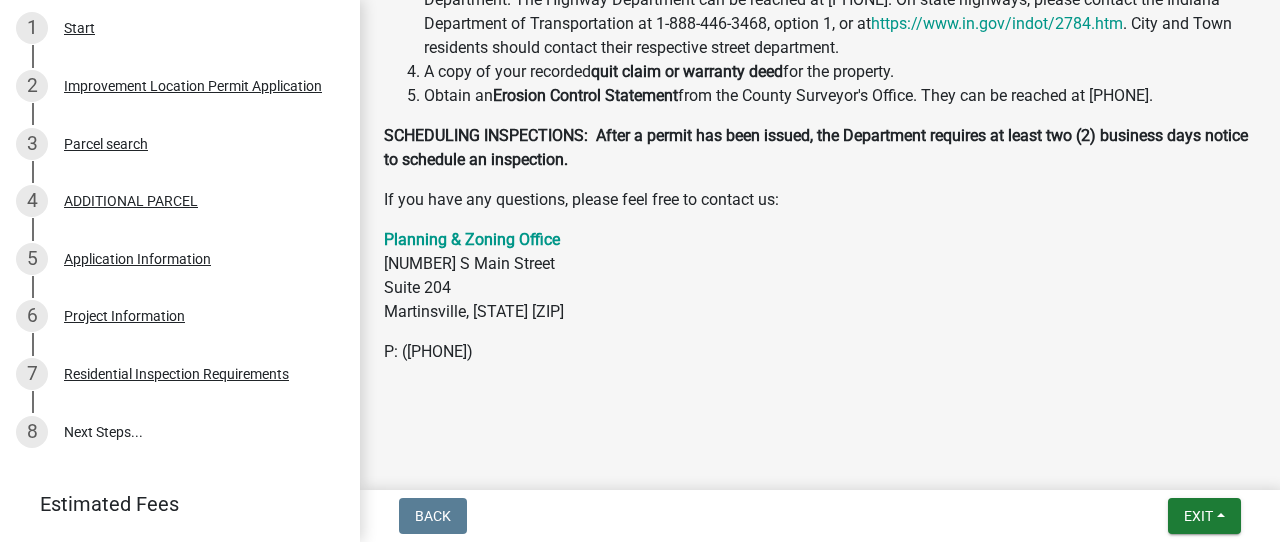 scroll, scrollTop: 926, scrollLeft: 0, axis: vertical 